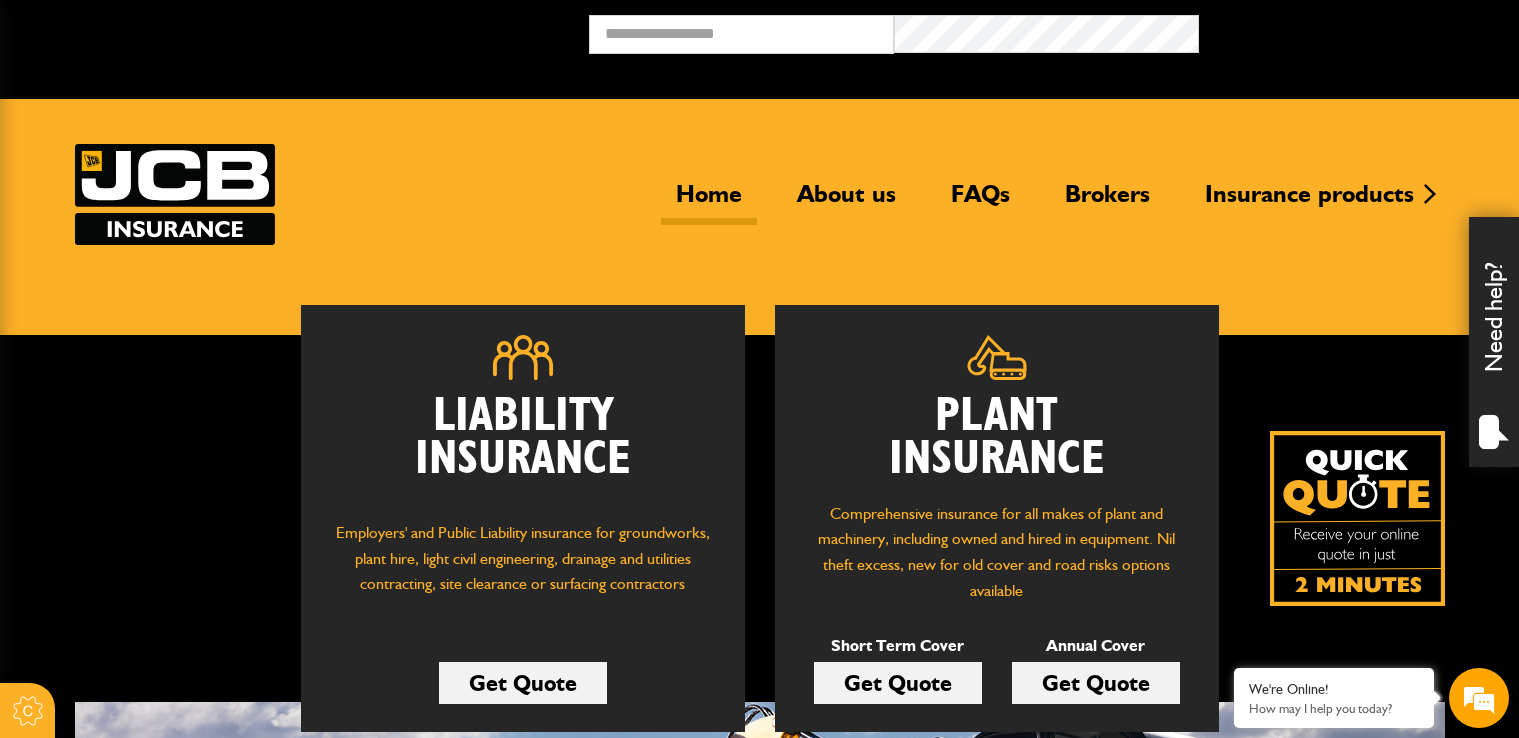 scroll, scrollTop: 0, scrollLeft: 0, axis: both 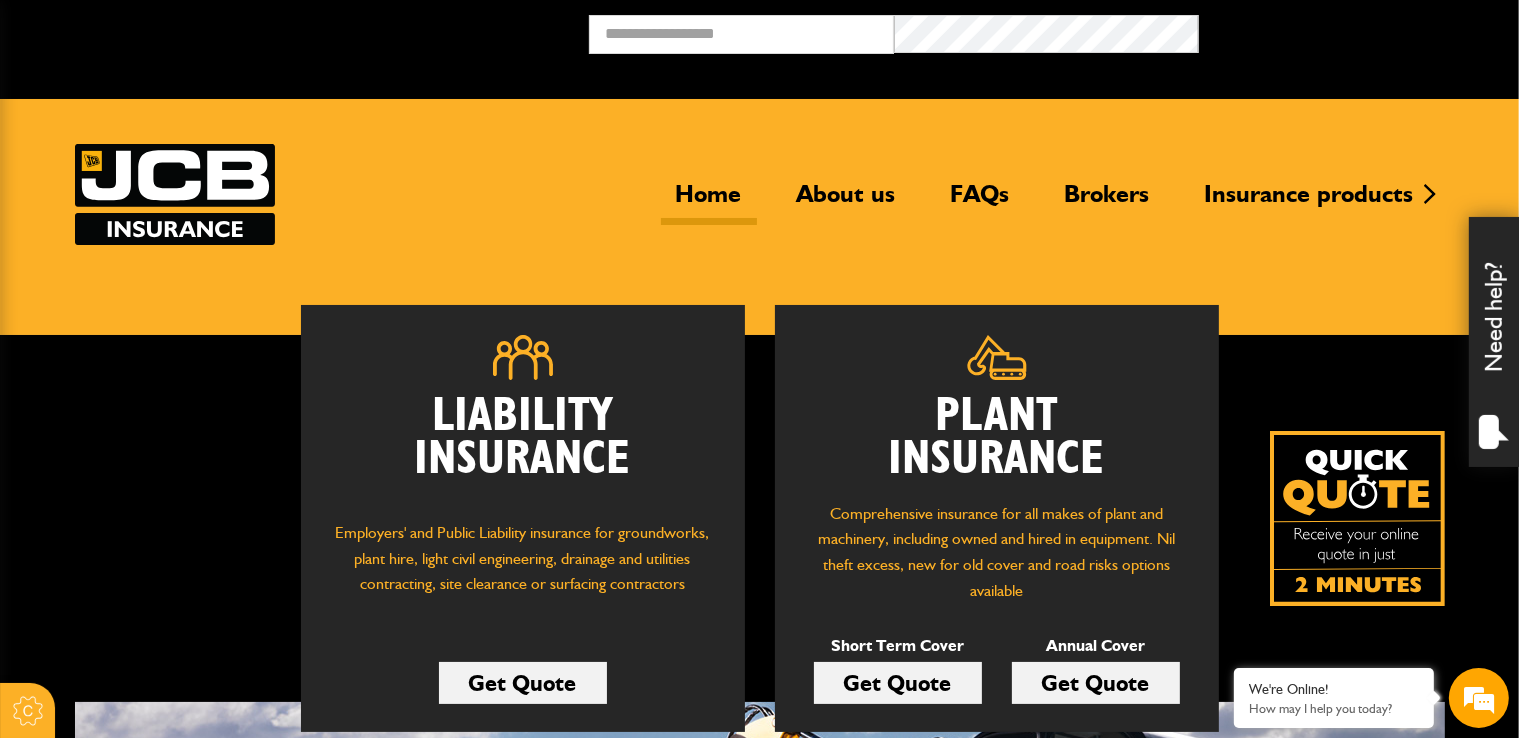 click on "Get Quote" at bounding box center [898, 683] 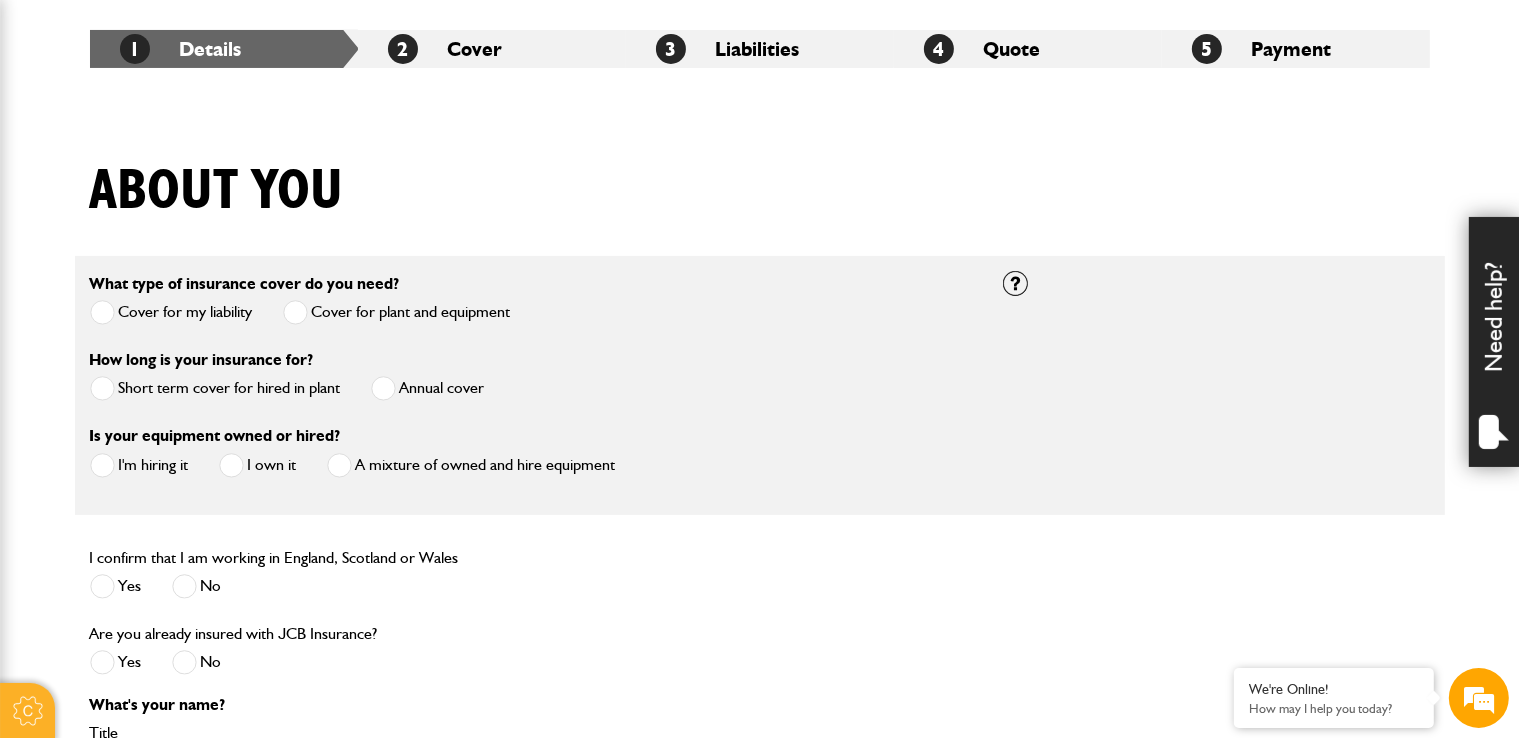 scroll, scrollTop: 400, scrollLeft: 0, axis: vertical 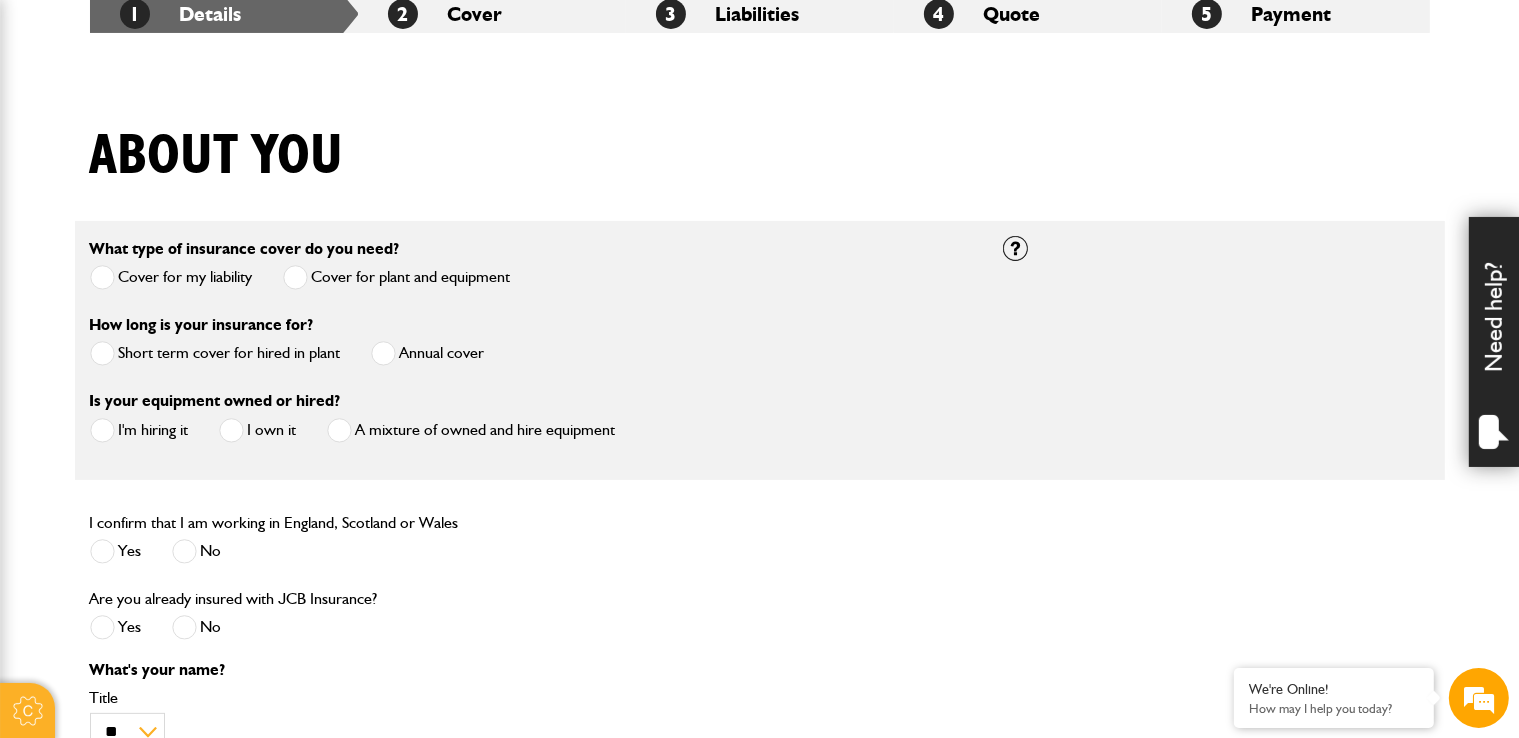 click at bounding box center [102, 277] 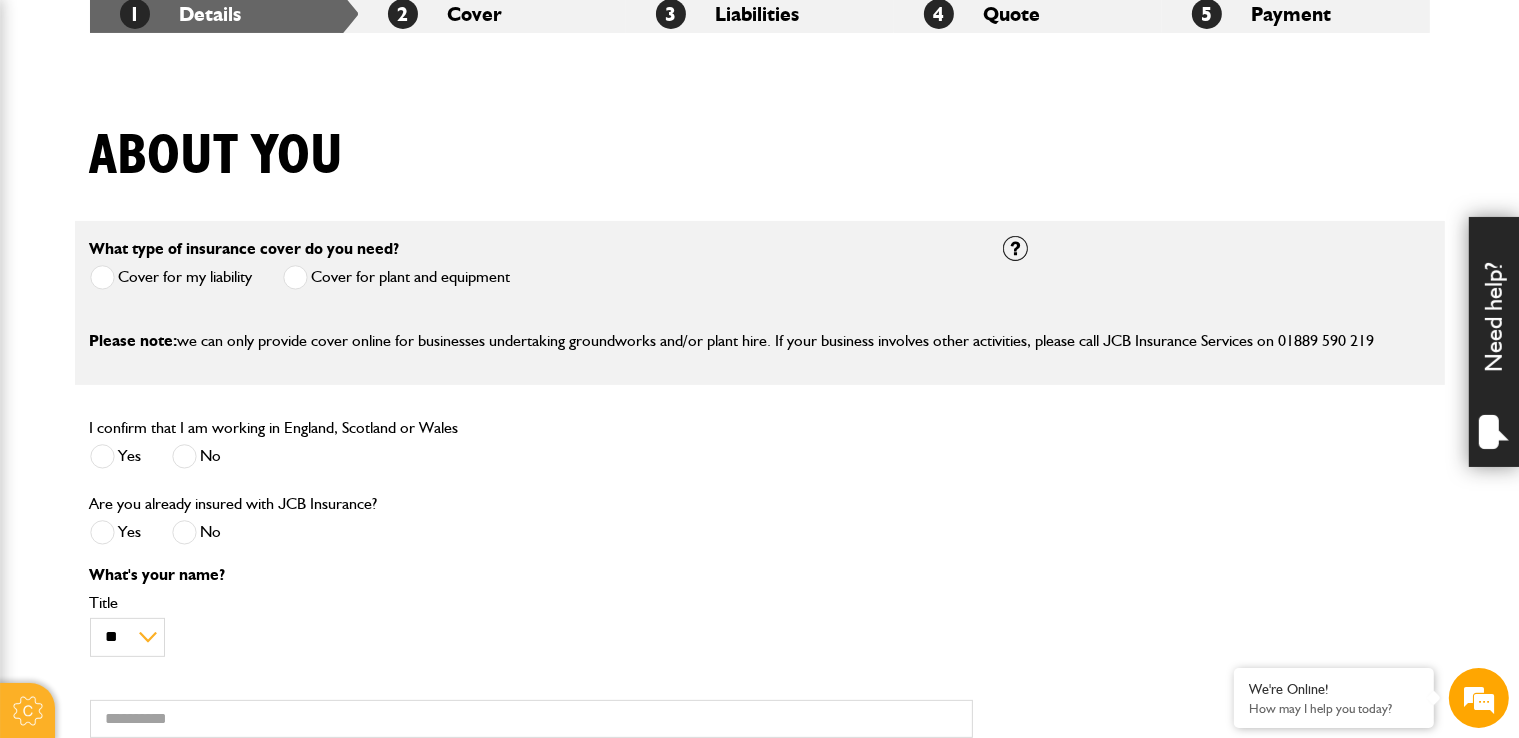 scroll, scrollTop: 0, scrollLeft: 0, axis: both 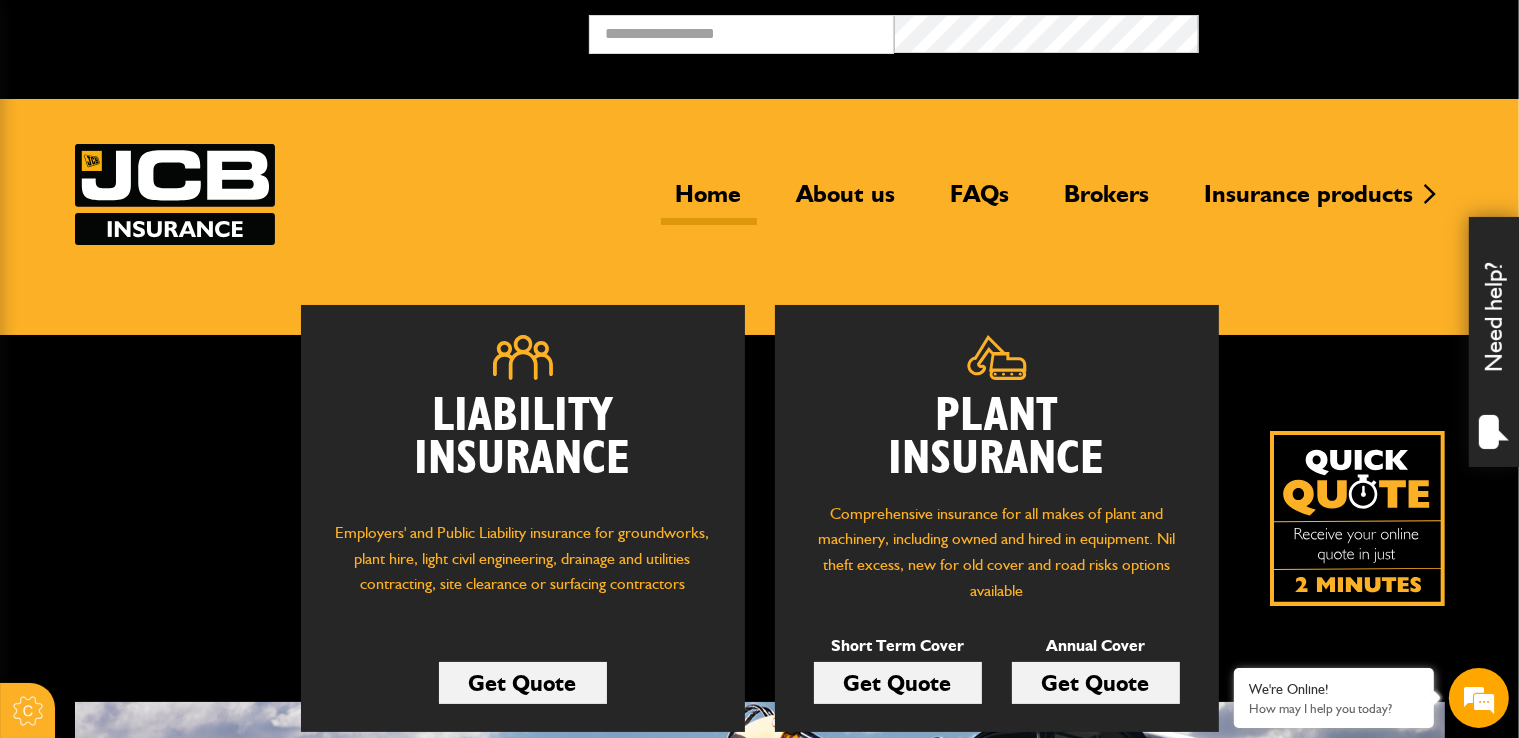 click on "Get Quote" at bounding box center (898, 683) 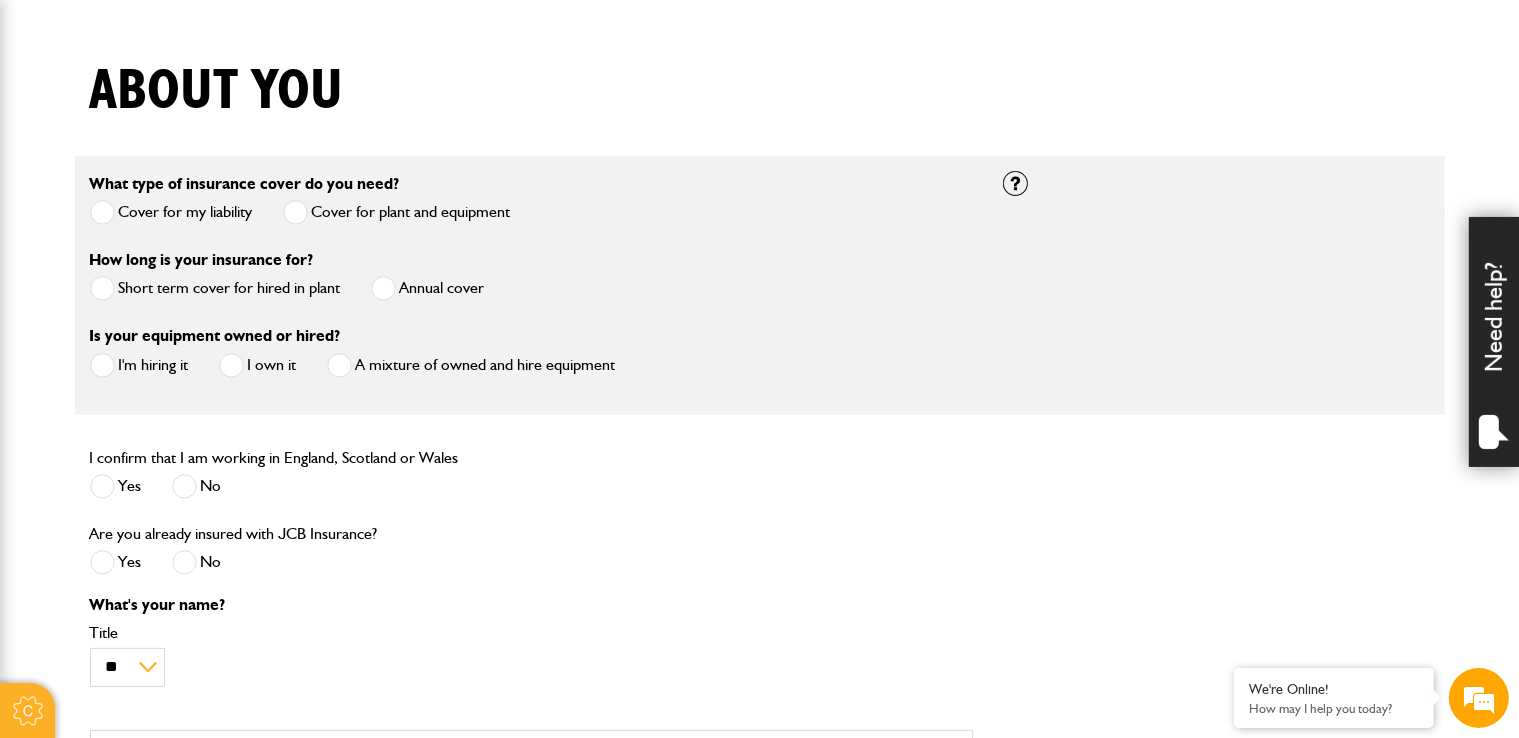 scroll, scrollTop: 500, scrollLeft: 0, axis: vertical 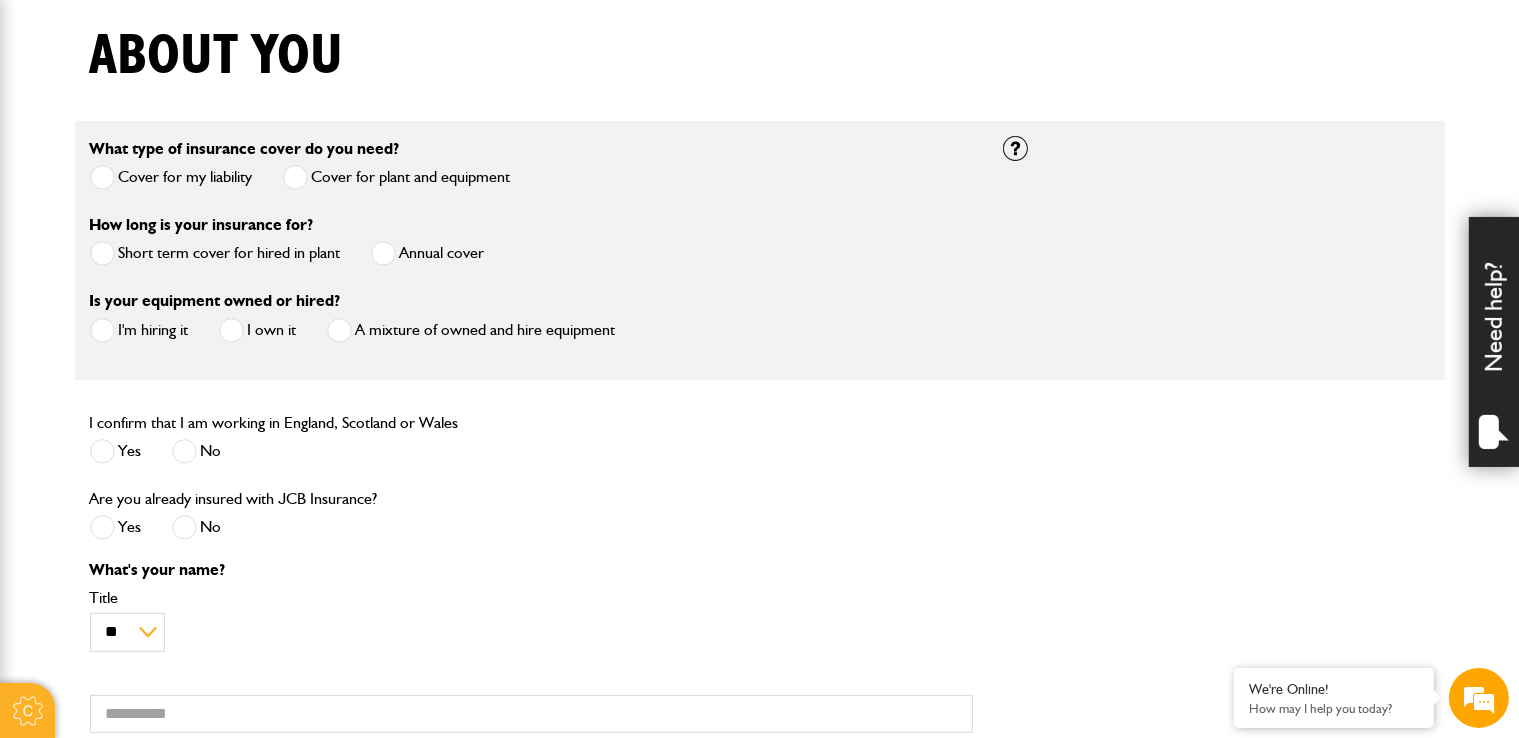 click at bounding box center [102, 253] 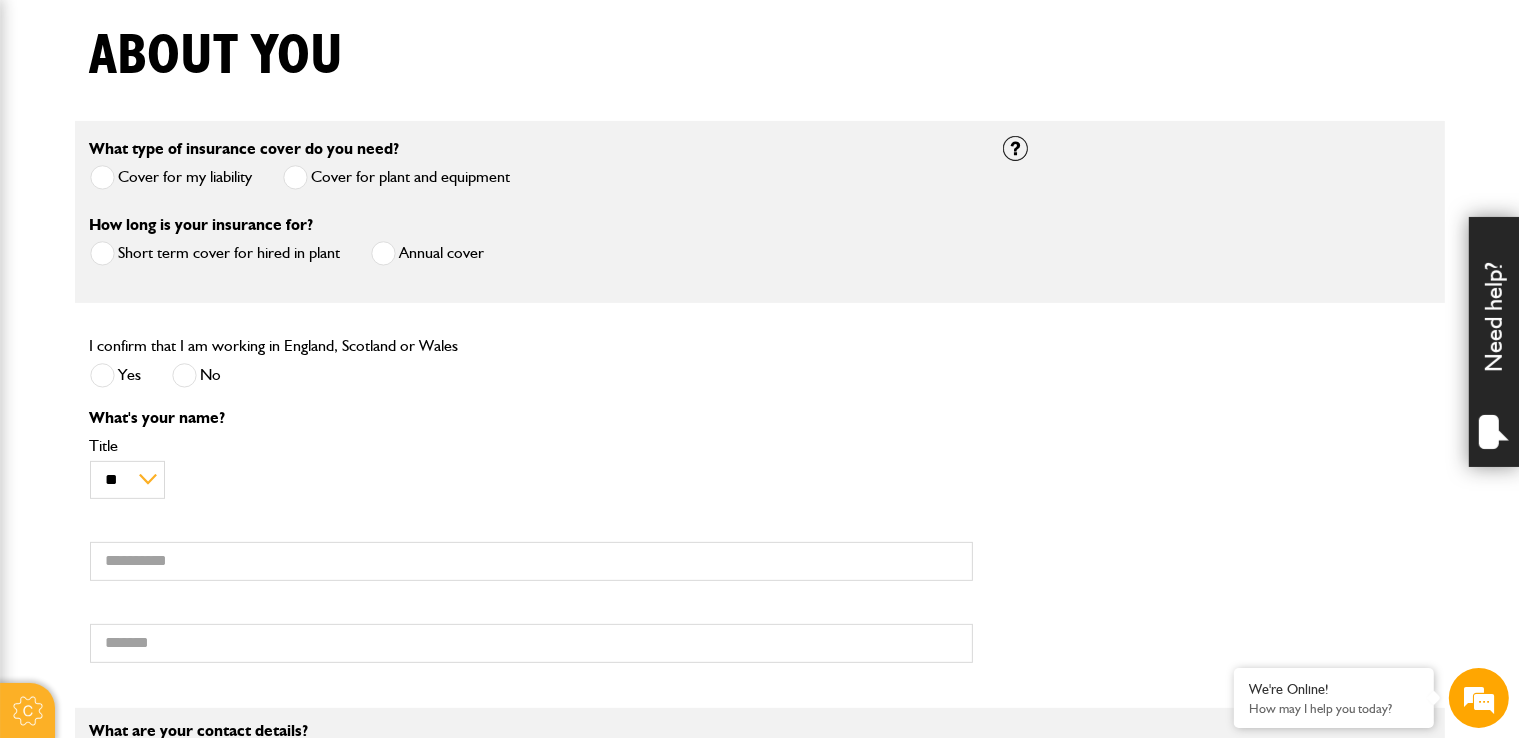 click at bounding box center [102, 375] 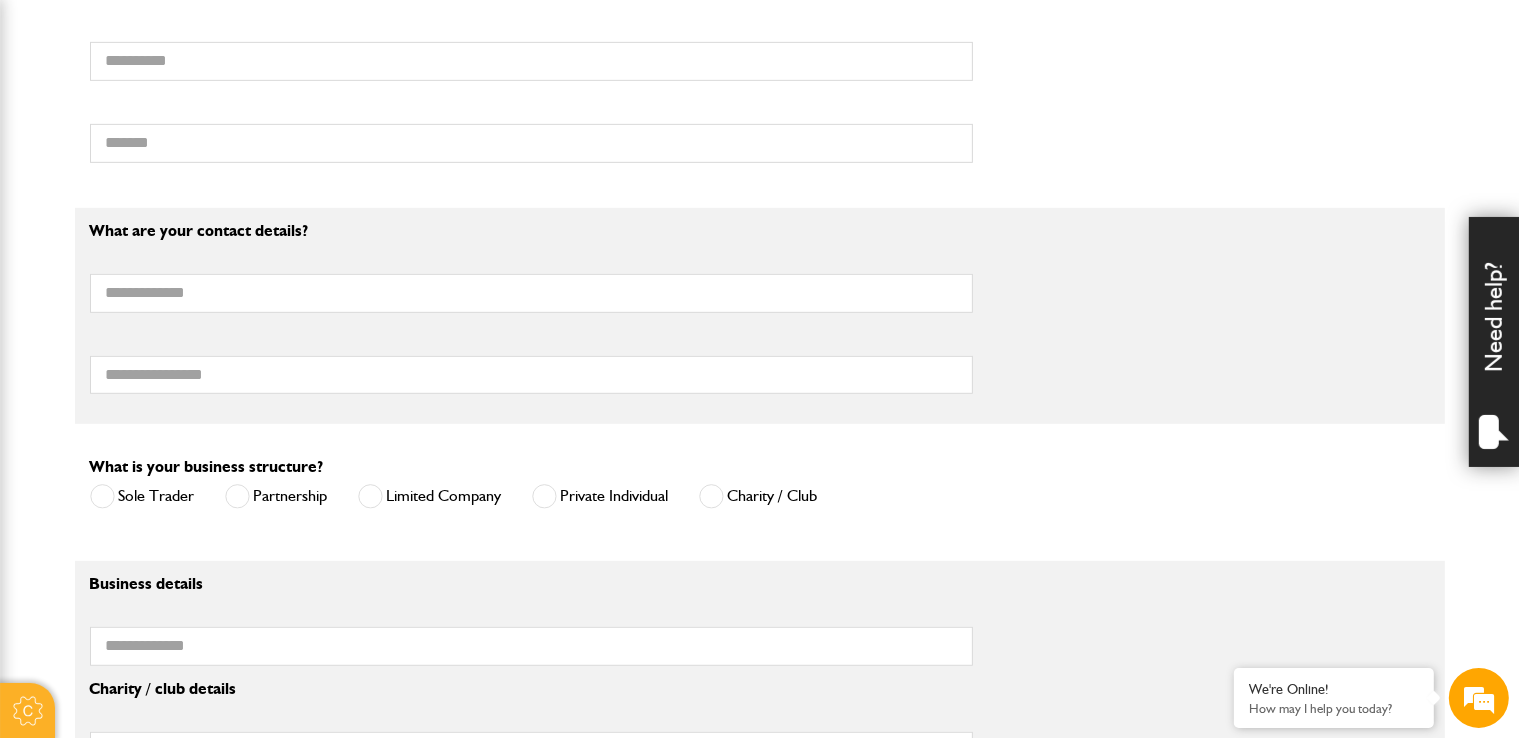 scroll, scrollTop: 700, scrollLeft: 0, axis: vertical 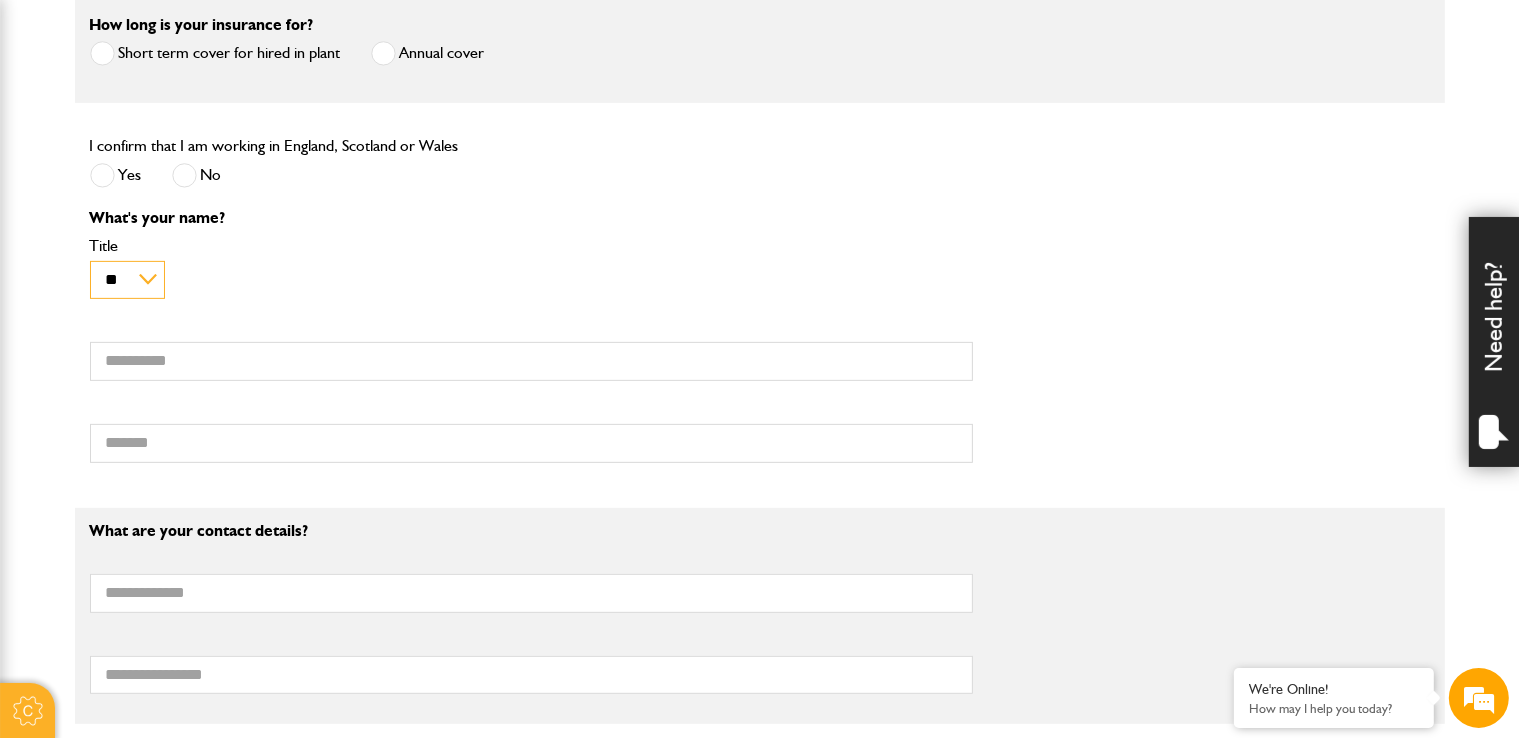 click on "**
***
****
**" at bounding box center [127, 280] 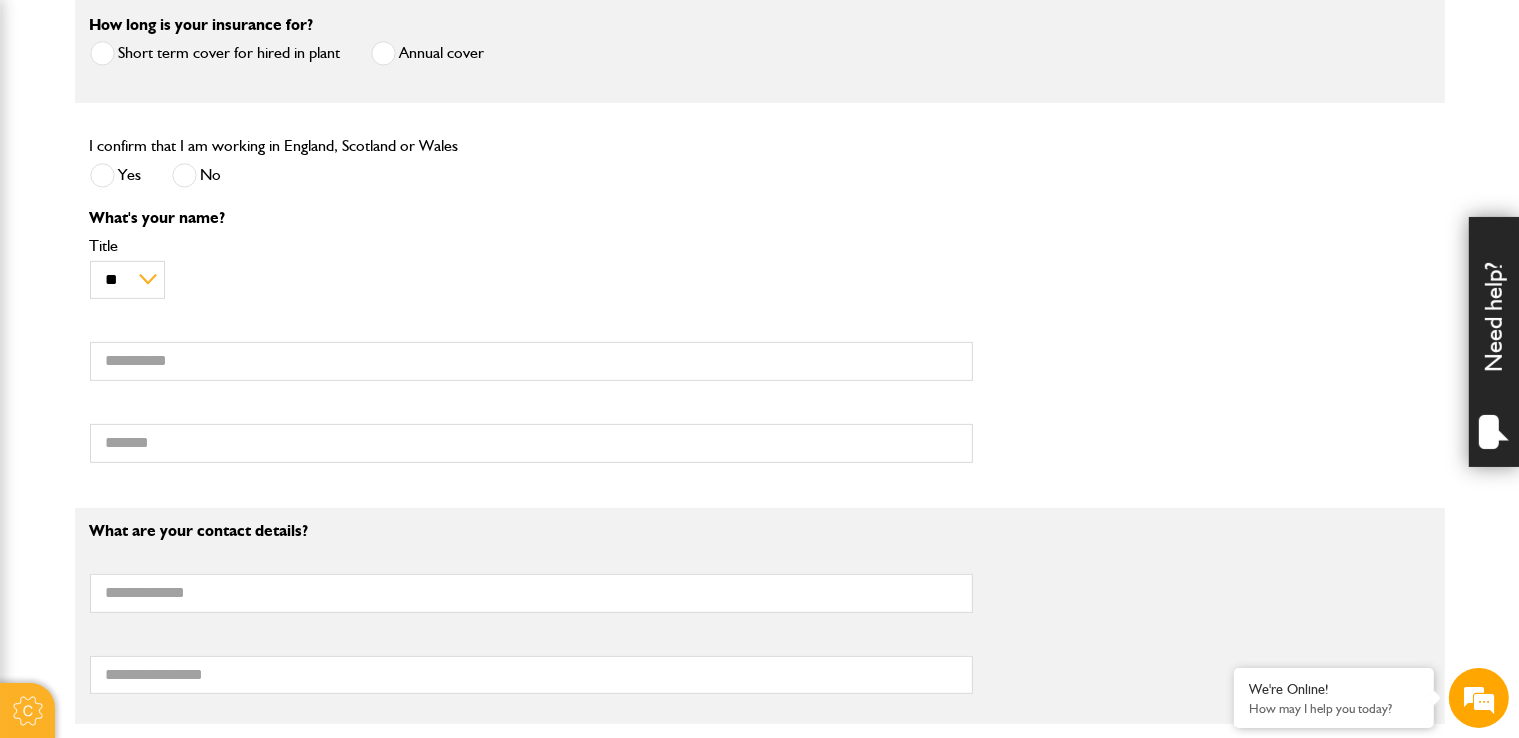 click on "First name" at bounding box center (531, 327) 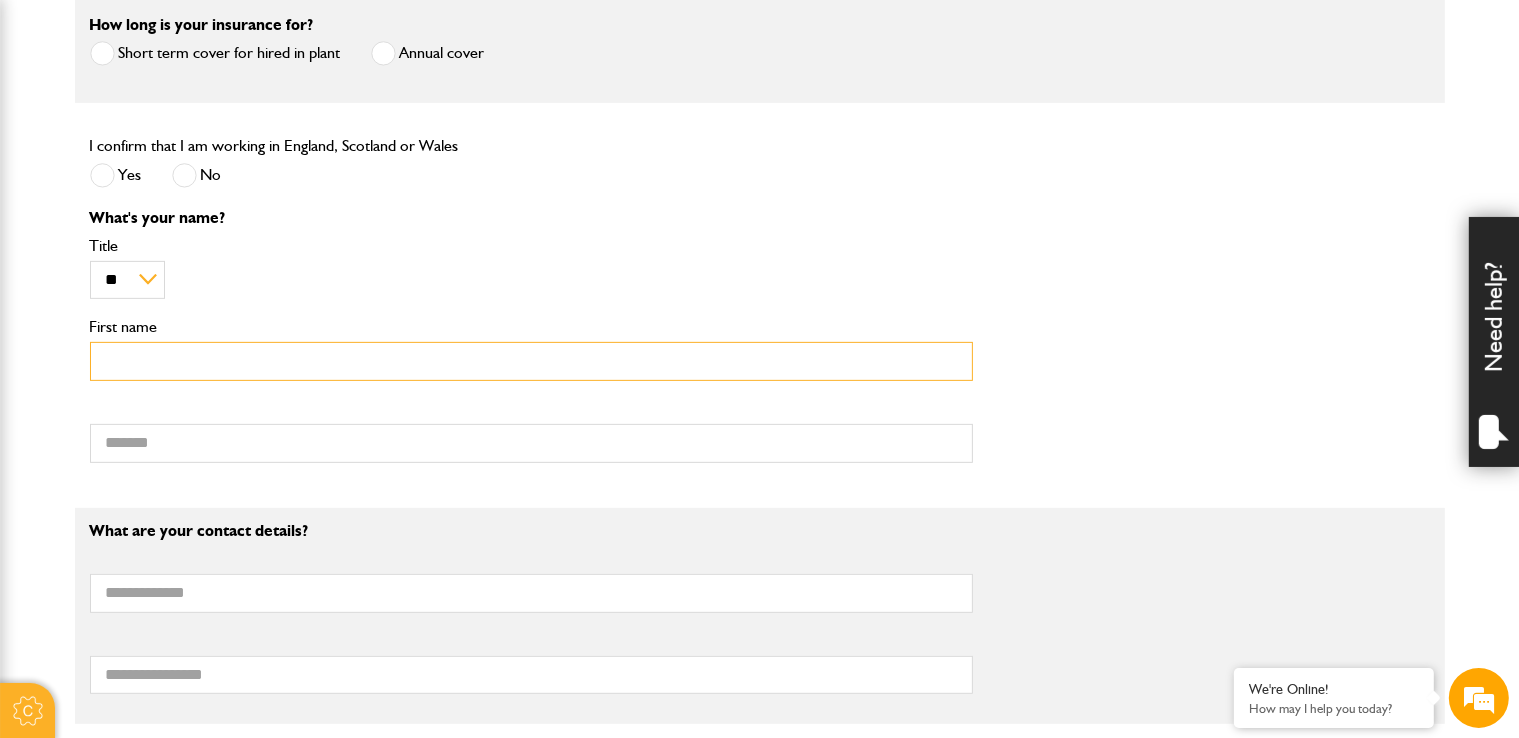 click on "First name" at bounding box center (531, 361) 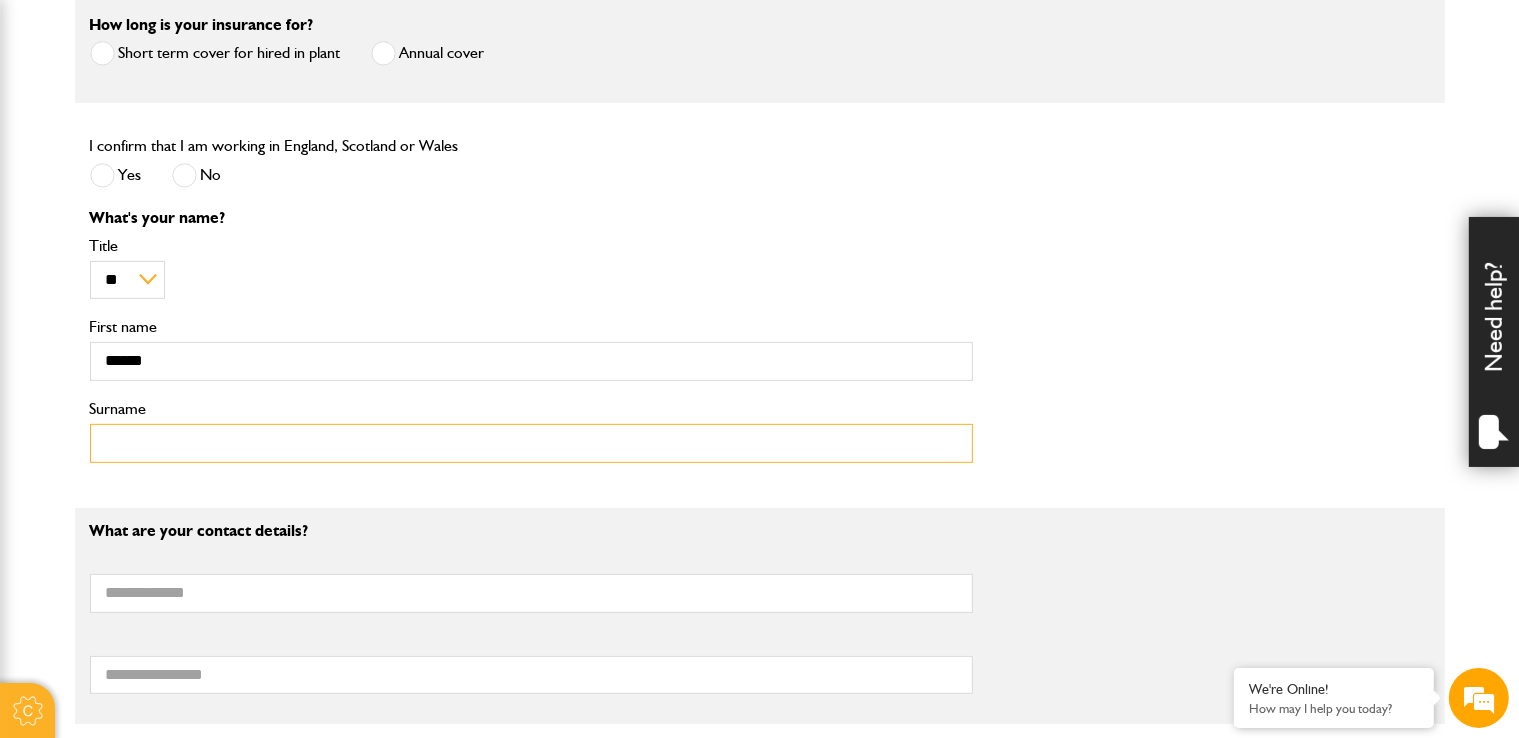 click on "Surname" at bounding box center (531, 443) 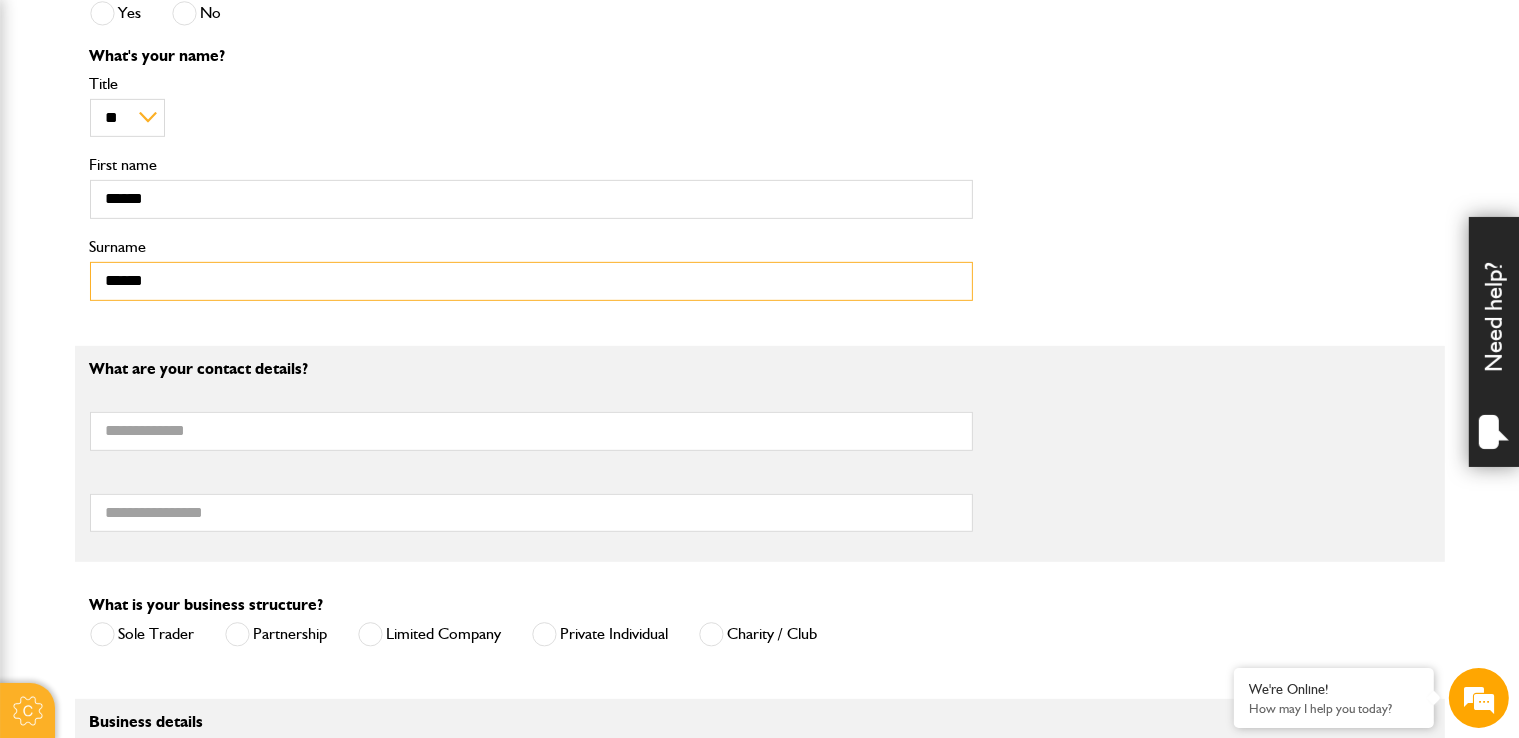 scroll, scrollTop: 900, scrollLeft: 0, axis: vertical 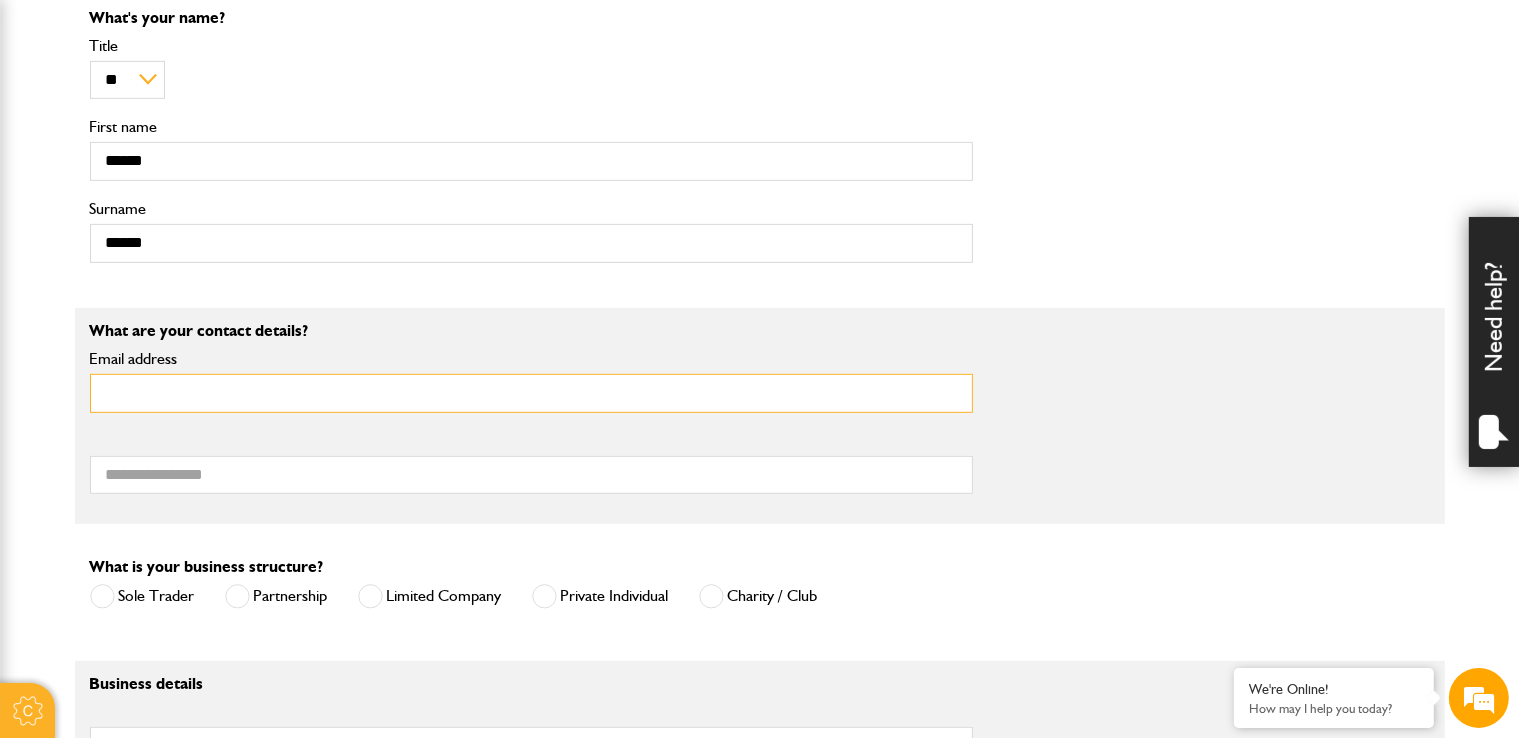 click on "Email address" at bounding box center [531, 393] 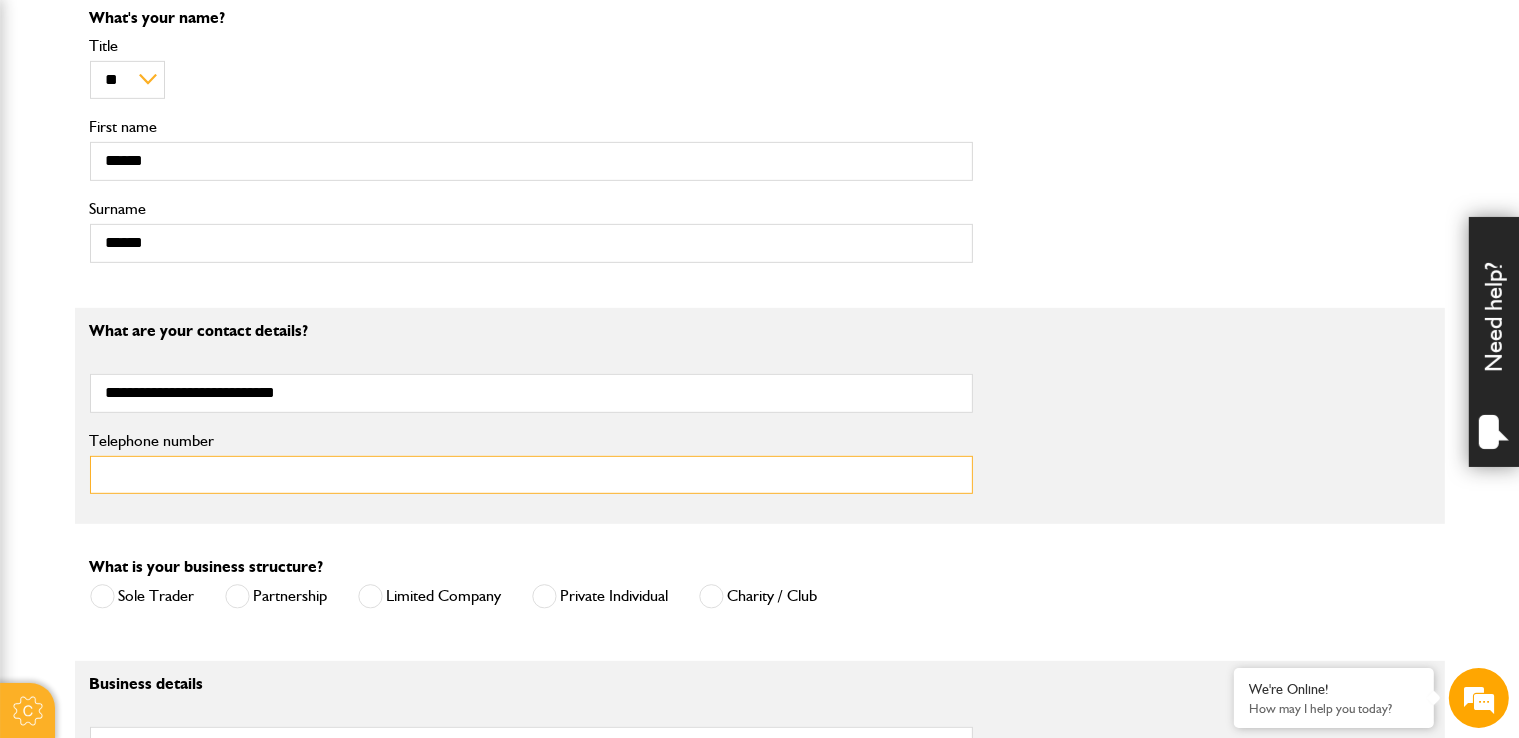 click on "Telephone number" at bounding box center [531, 475] 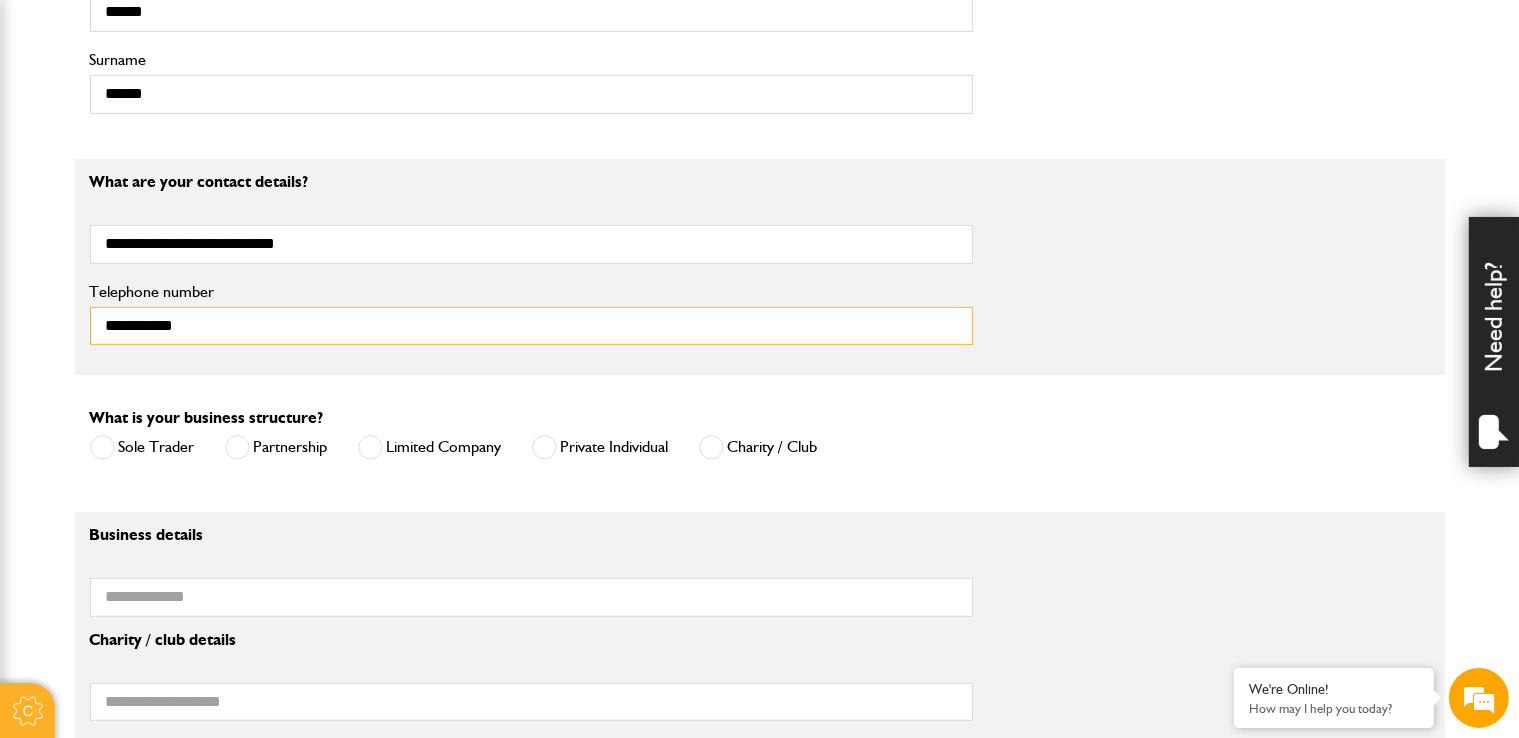 scroll, scrollTop: 1100, scrollLeft: 0, axis: vertical 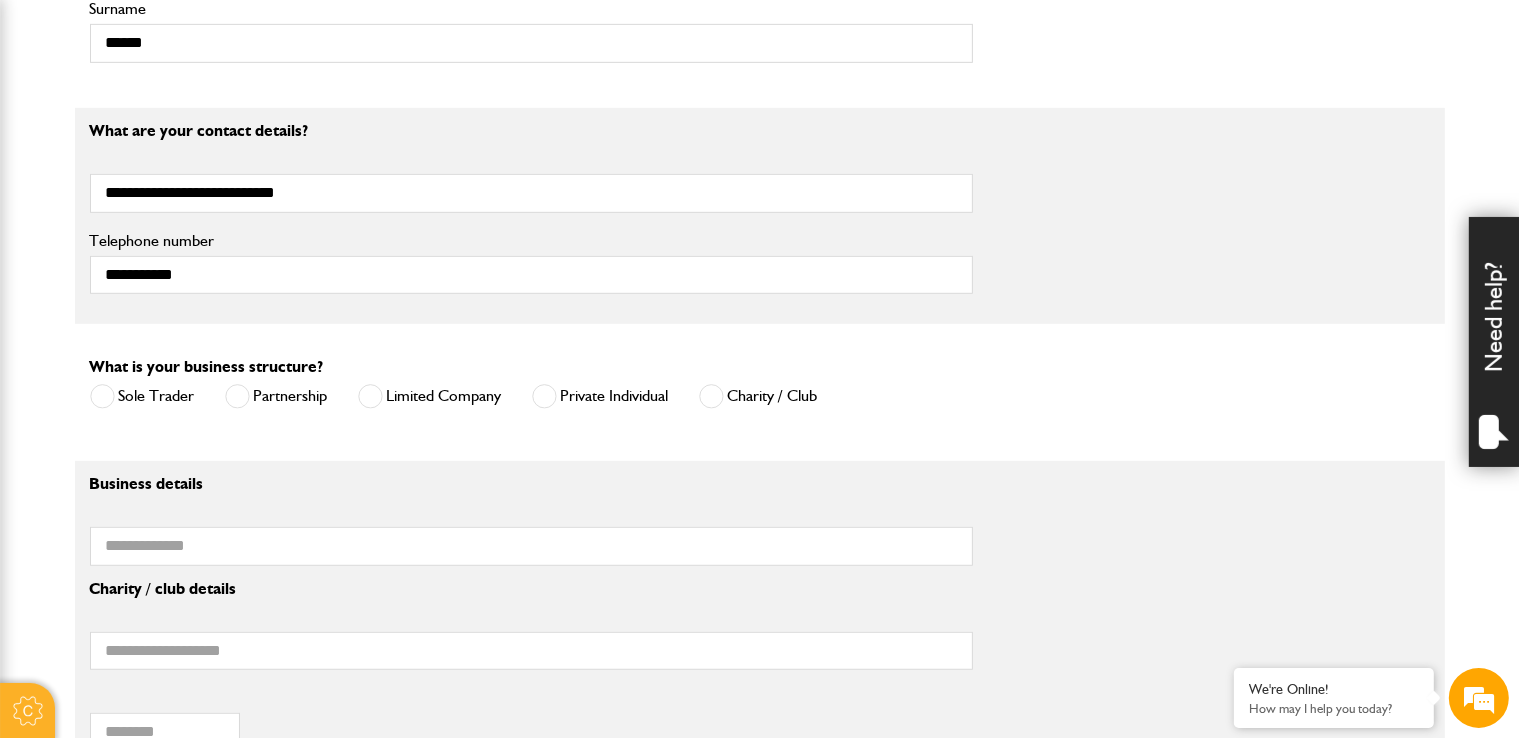 click at bounding box center (711, 396) 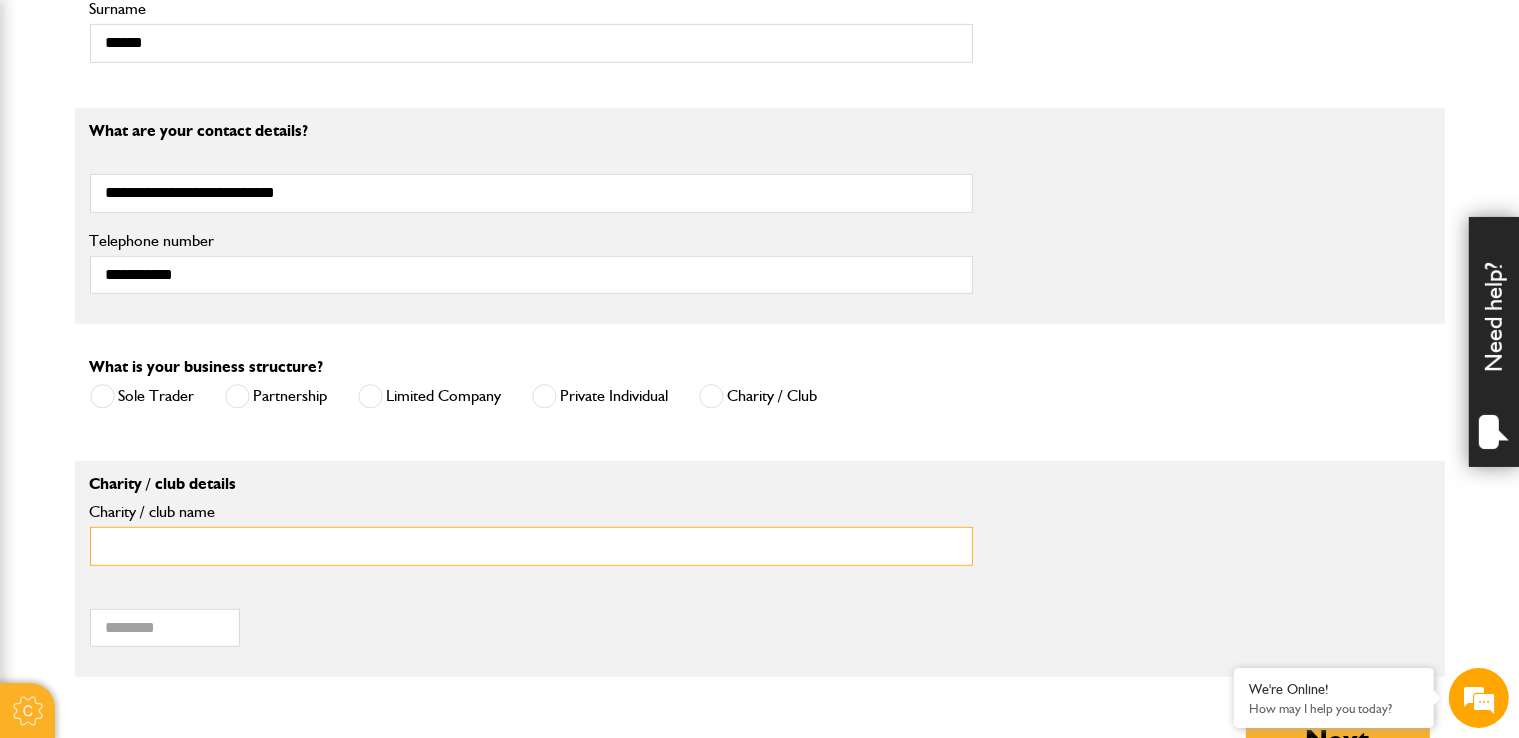 click on "Charity / club name" at bounding box center [531, 546] 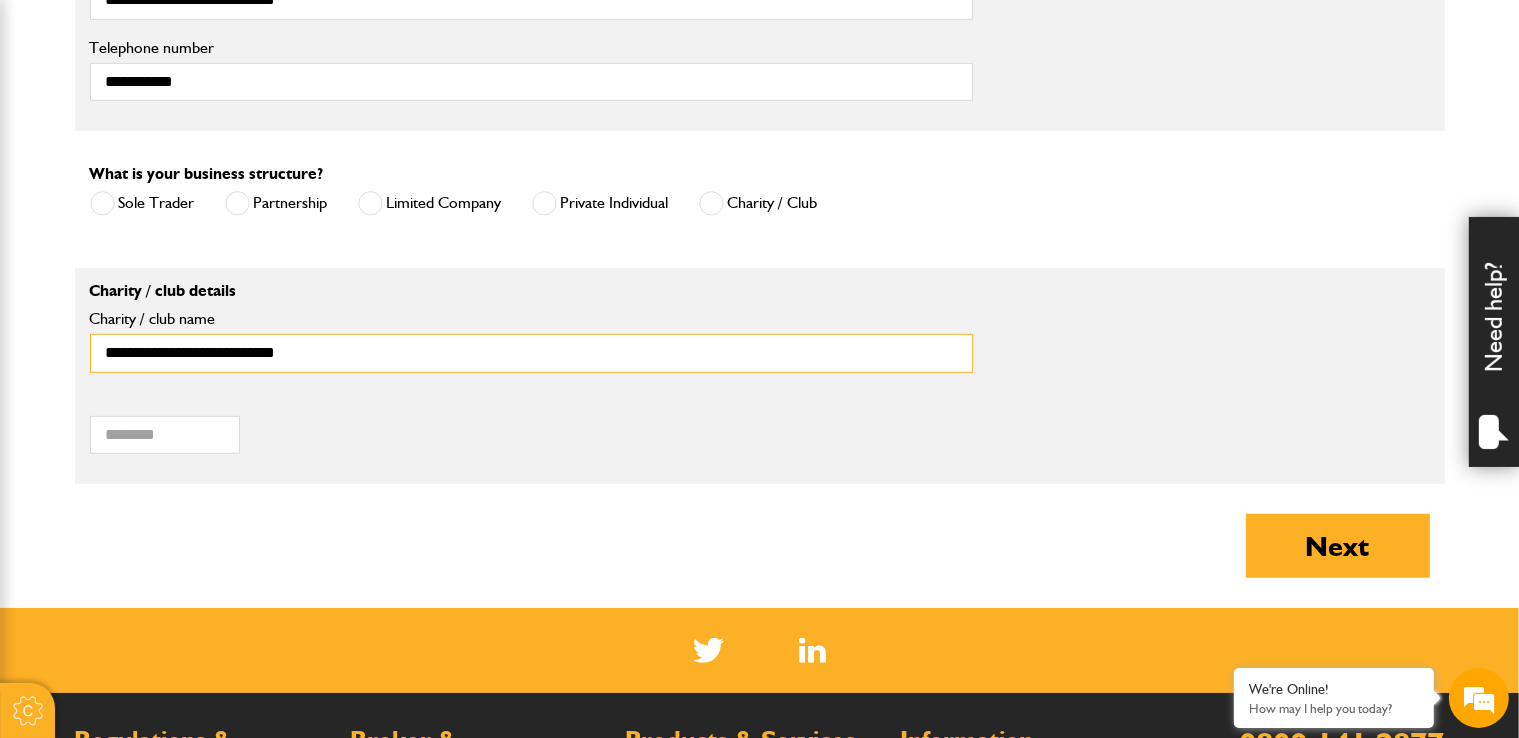 scroll, scrollTop: 1300, scrollLeft: 0, axis: vertical 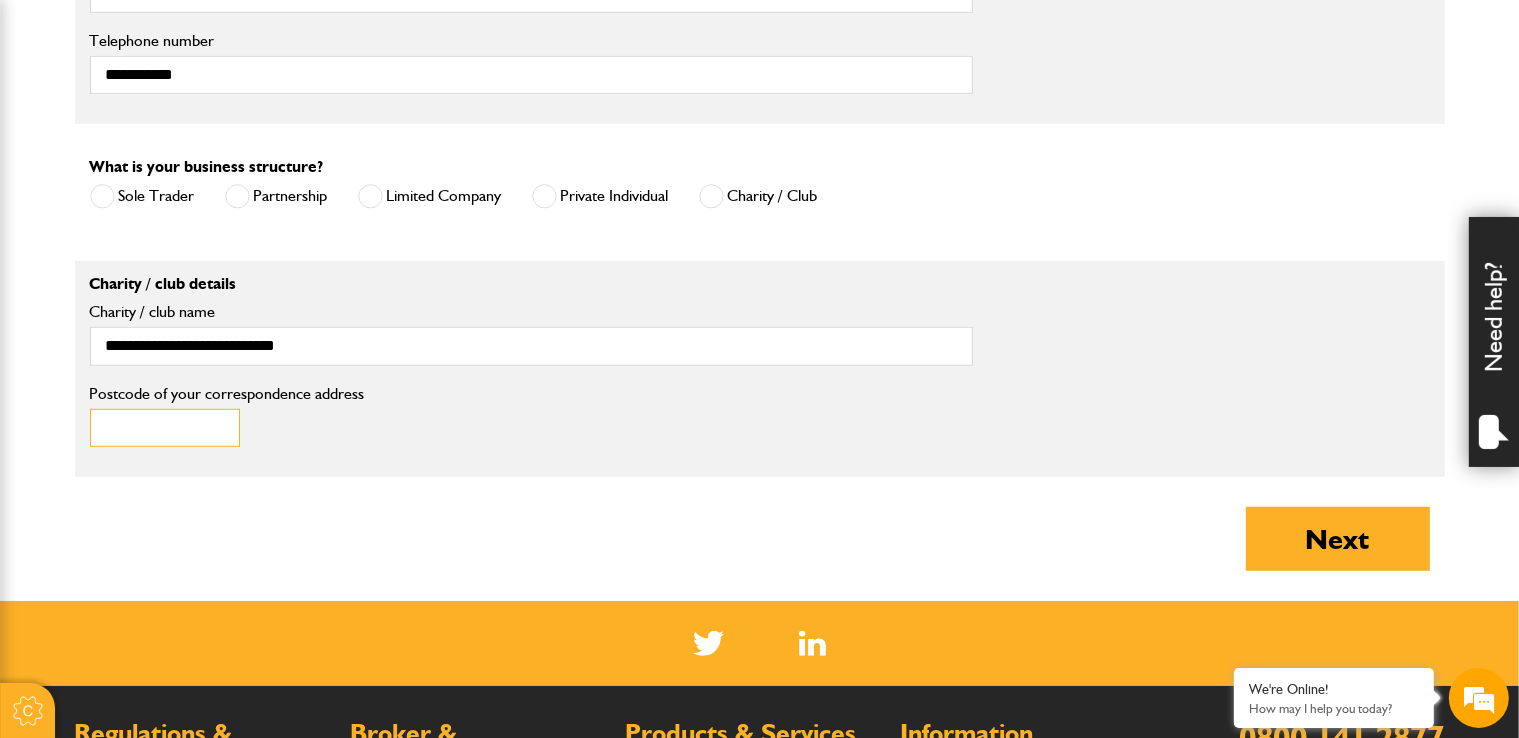 click on "Postcode of your correspondence address" at bounding box center [165, 428] 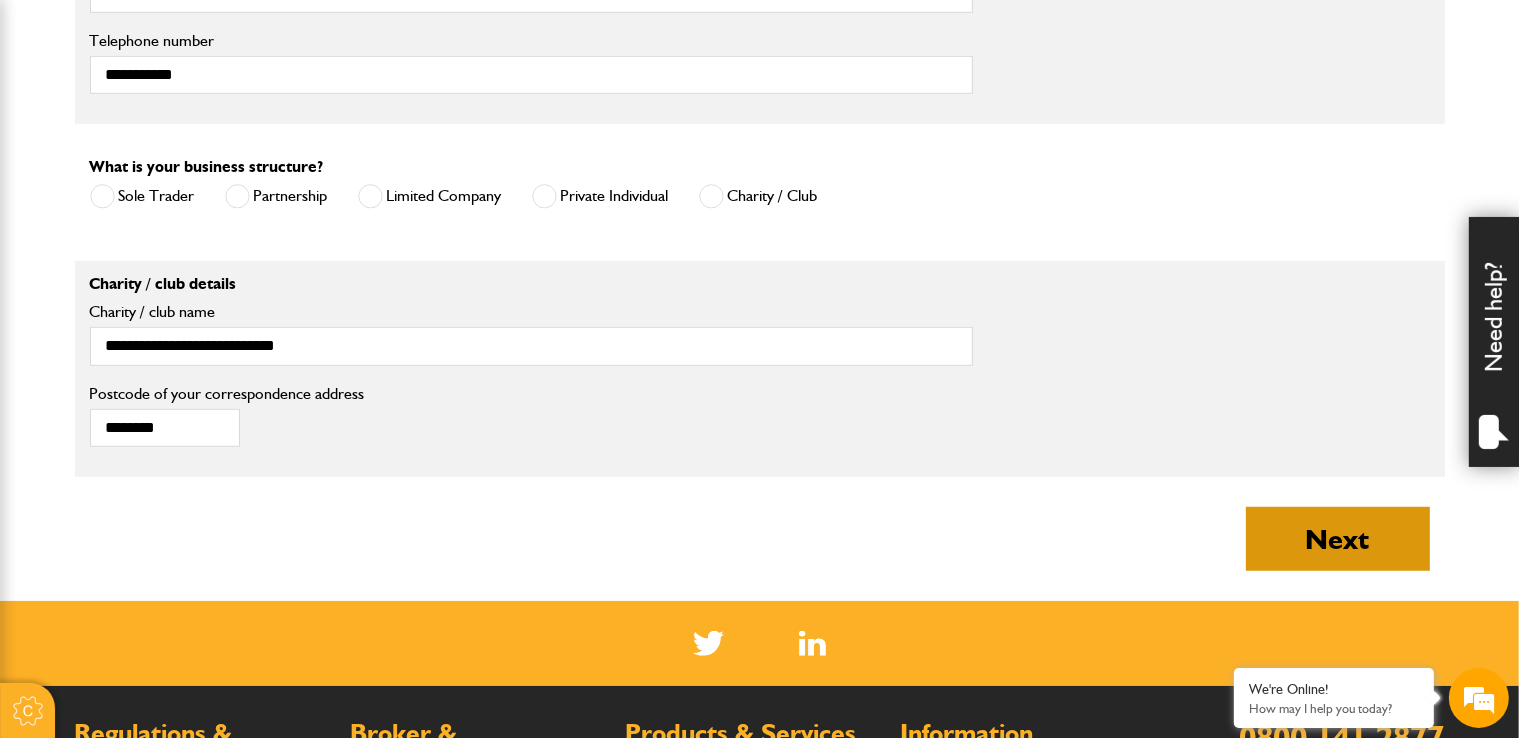 click on "Next" at bounding box center [1338, 539] 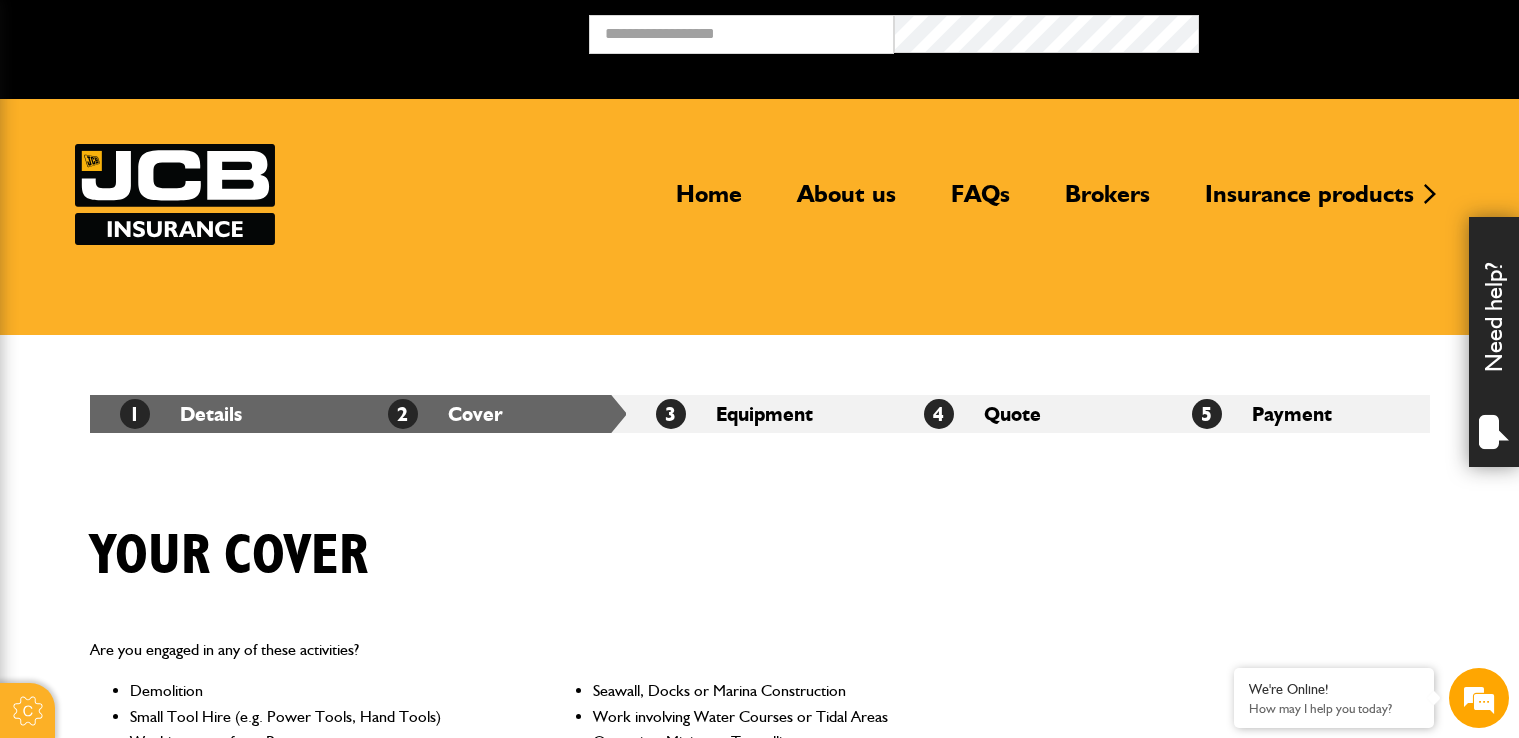 scroll, scrollTop: 0, scrollLeft: 0, axis: both 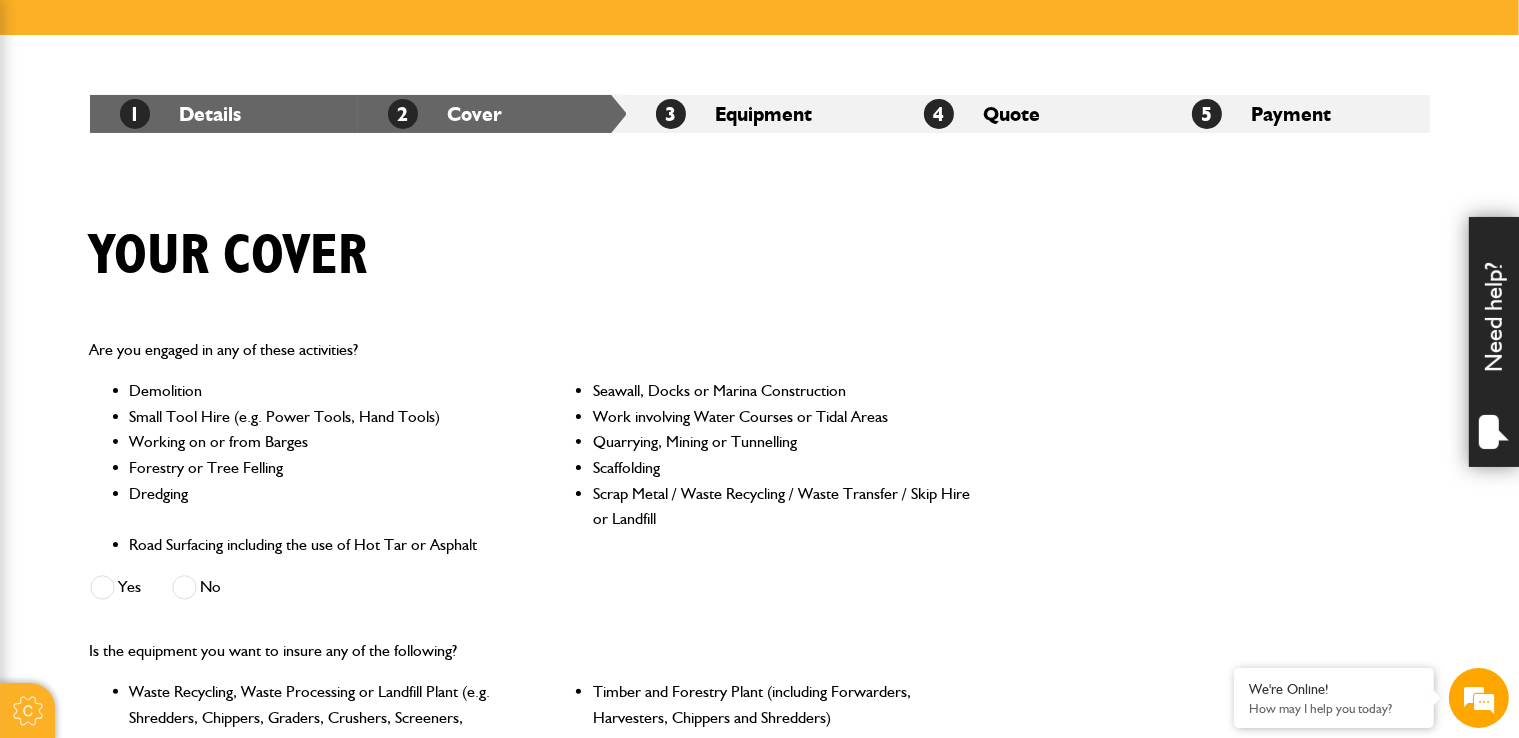 click at bounding box center [184, 587] 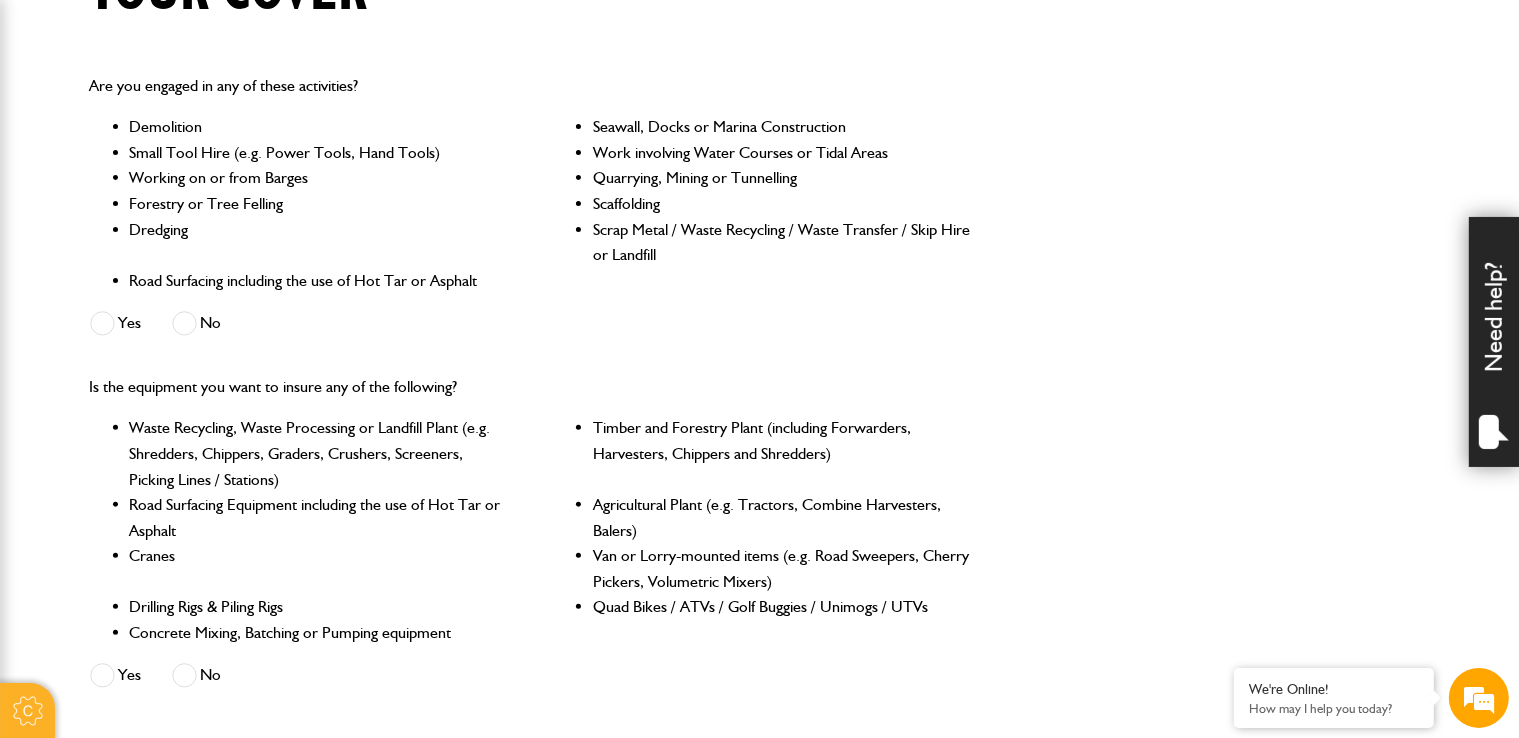 scroll, scrollTop: 600, scrollLeft: 0, axis: vertical 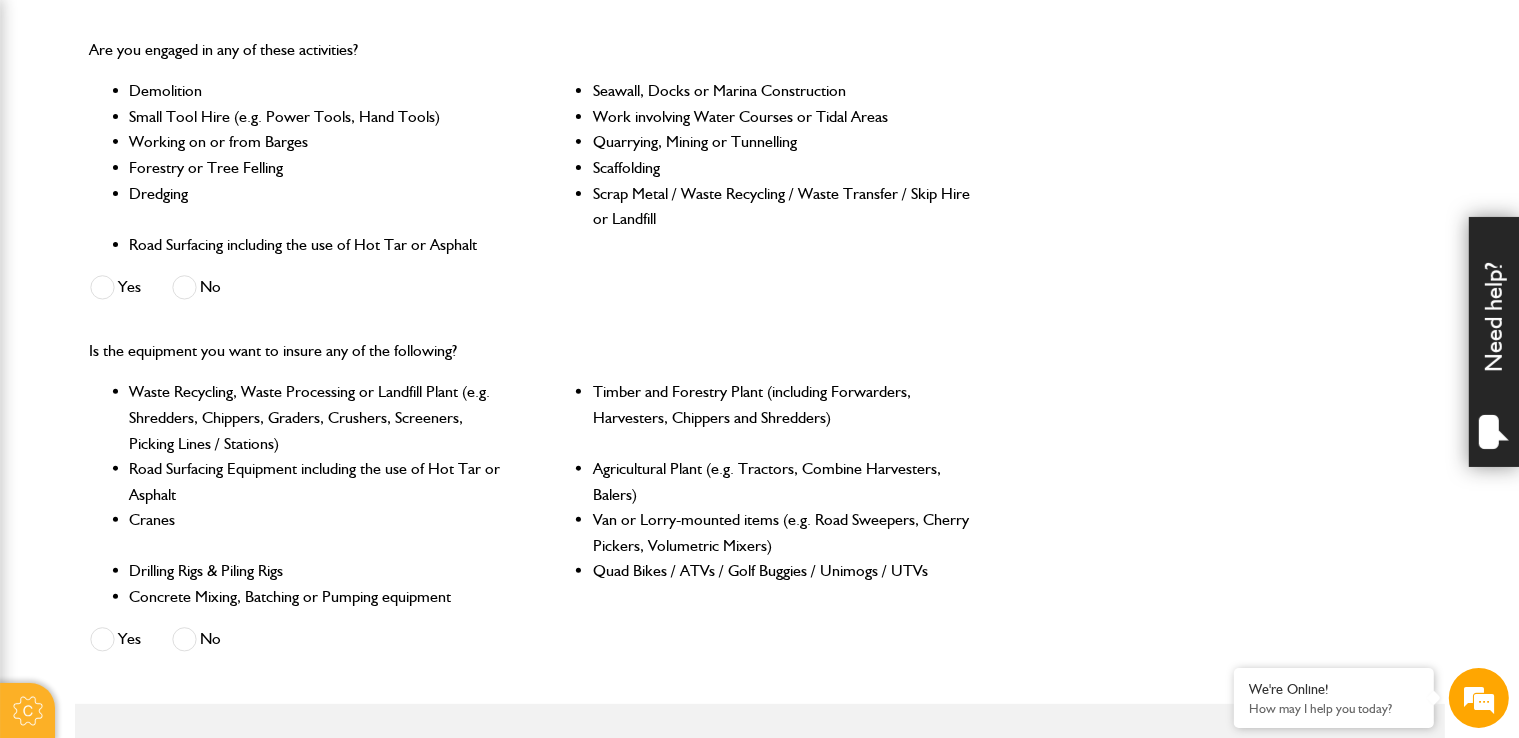 click at bounding box center [184, 639] 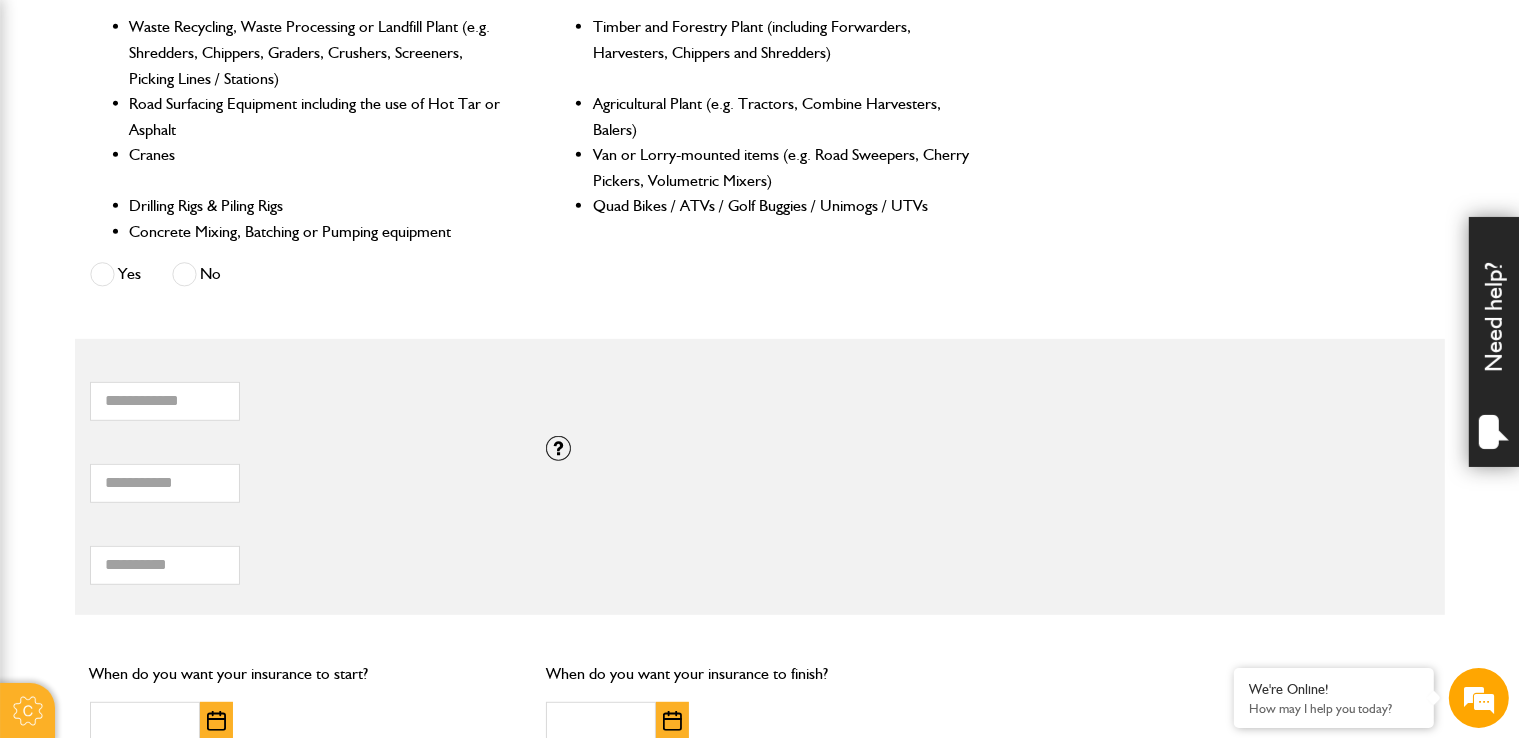 scroll, scrollTop: 1000, scrollLeft: 0, axis: vertical 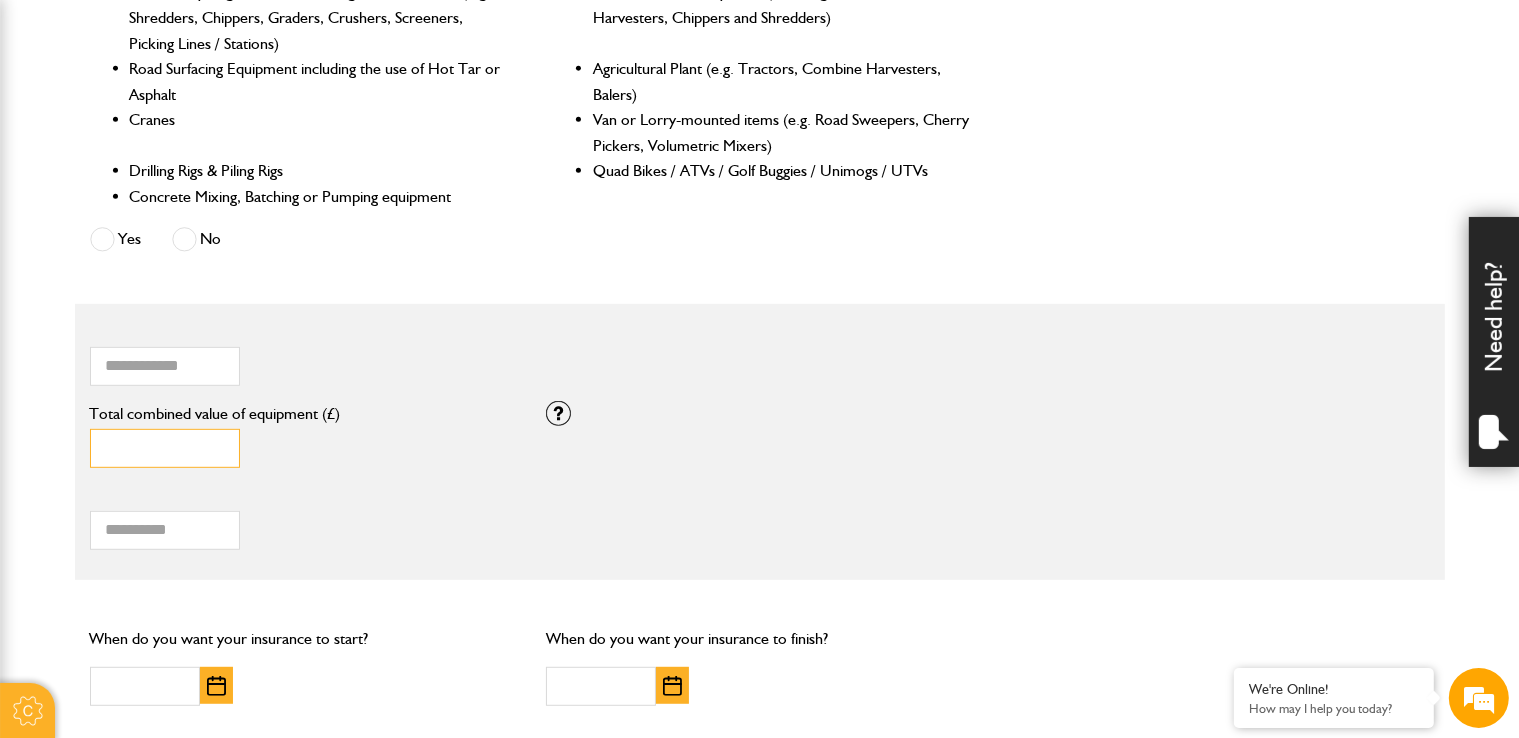 click on "*" at bounding box center (165, 448) 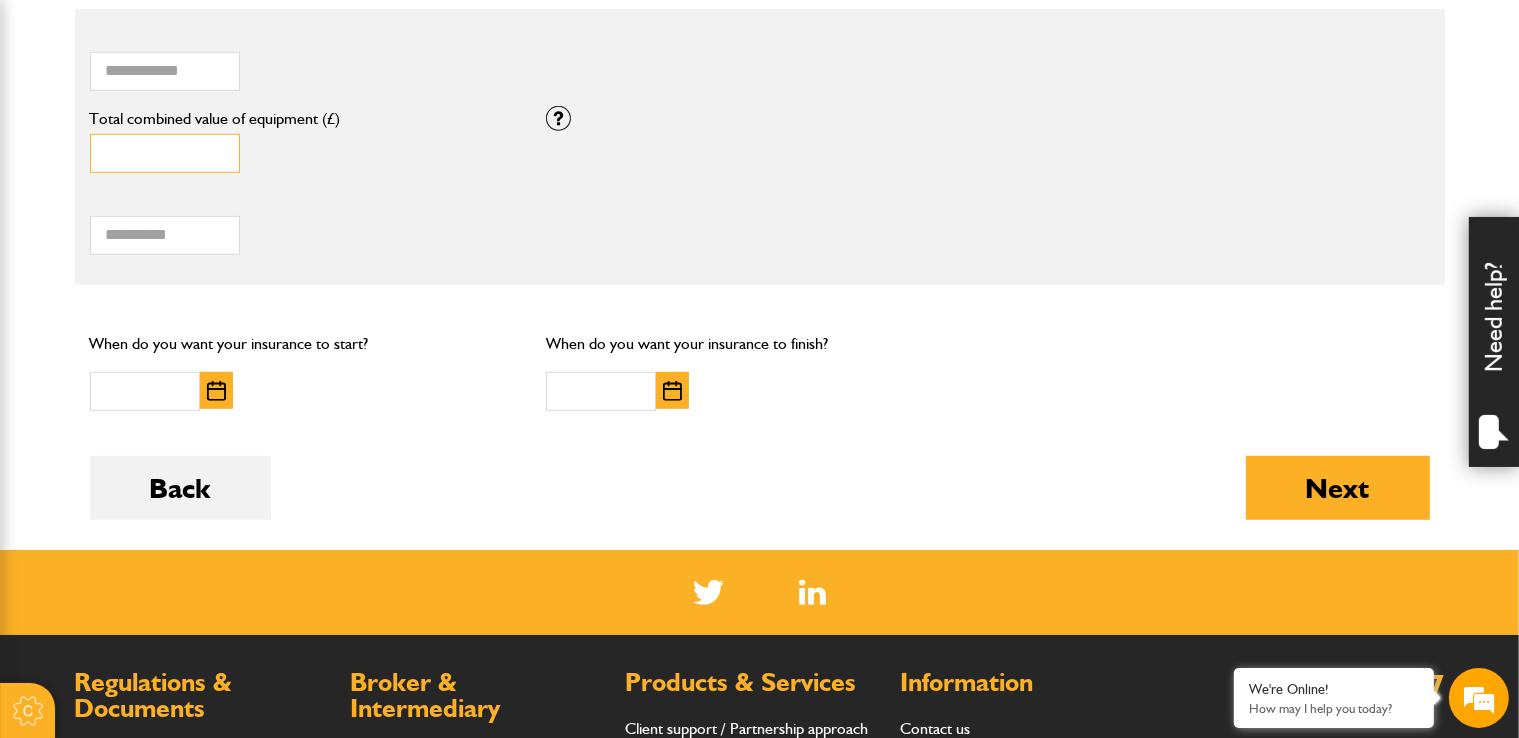 scroll, scrollTop: 1300, scrollLeft: 0, axis: vertical 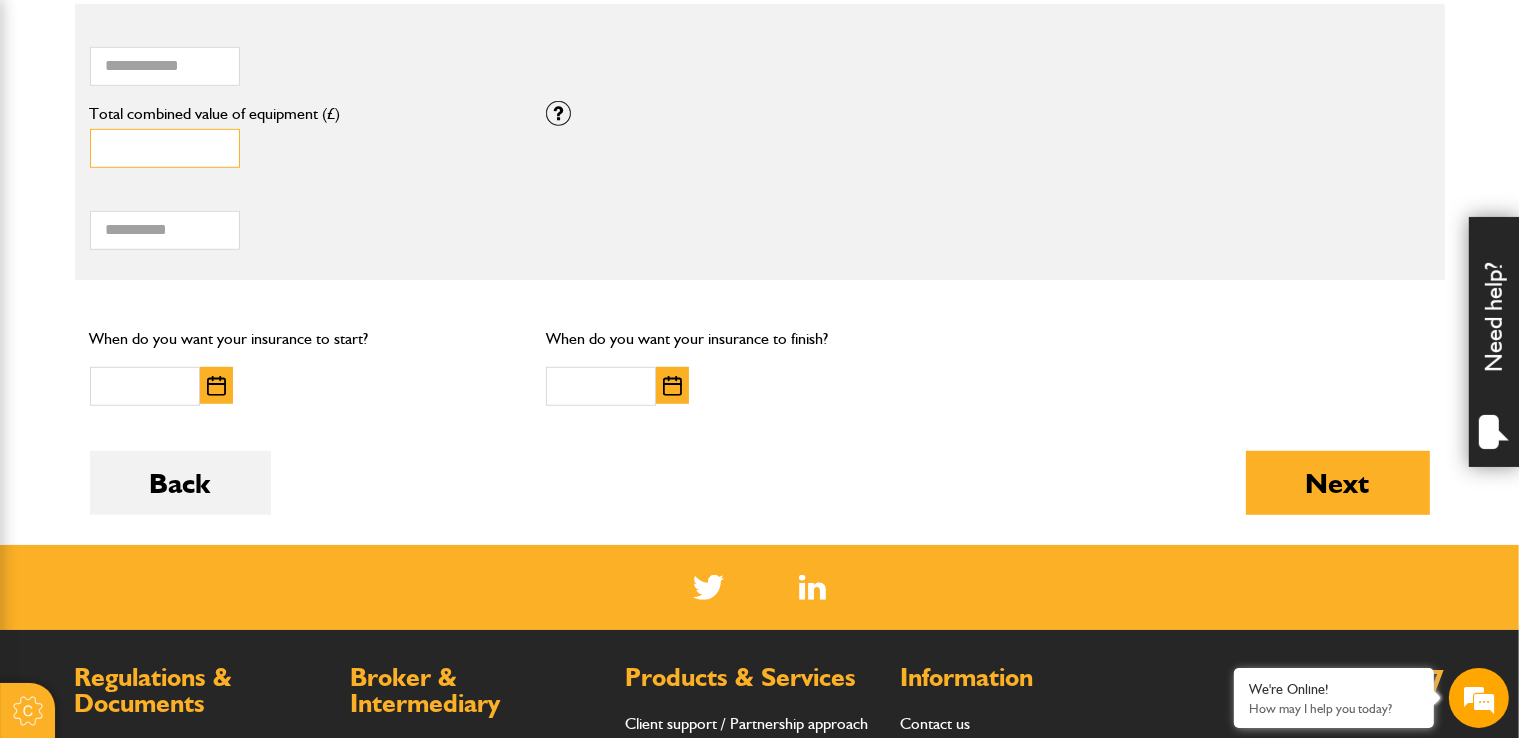 type on "*****" 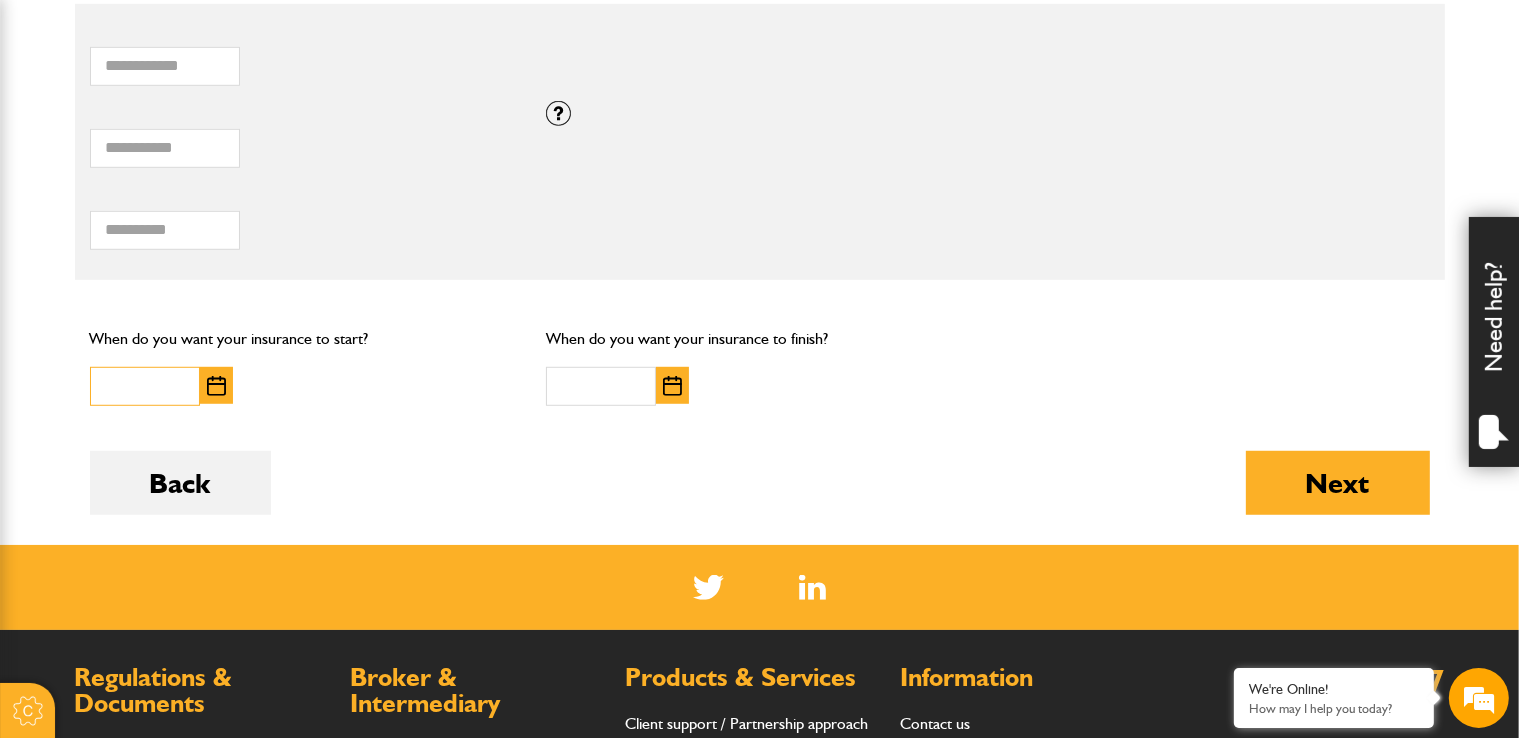 click at bounding box center [145, 386] 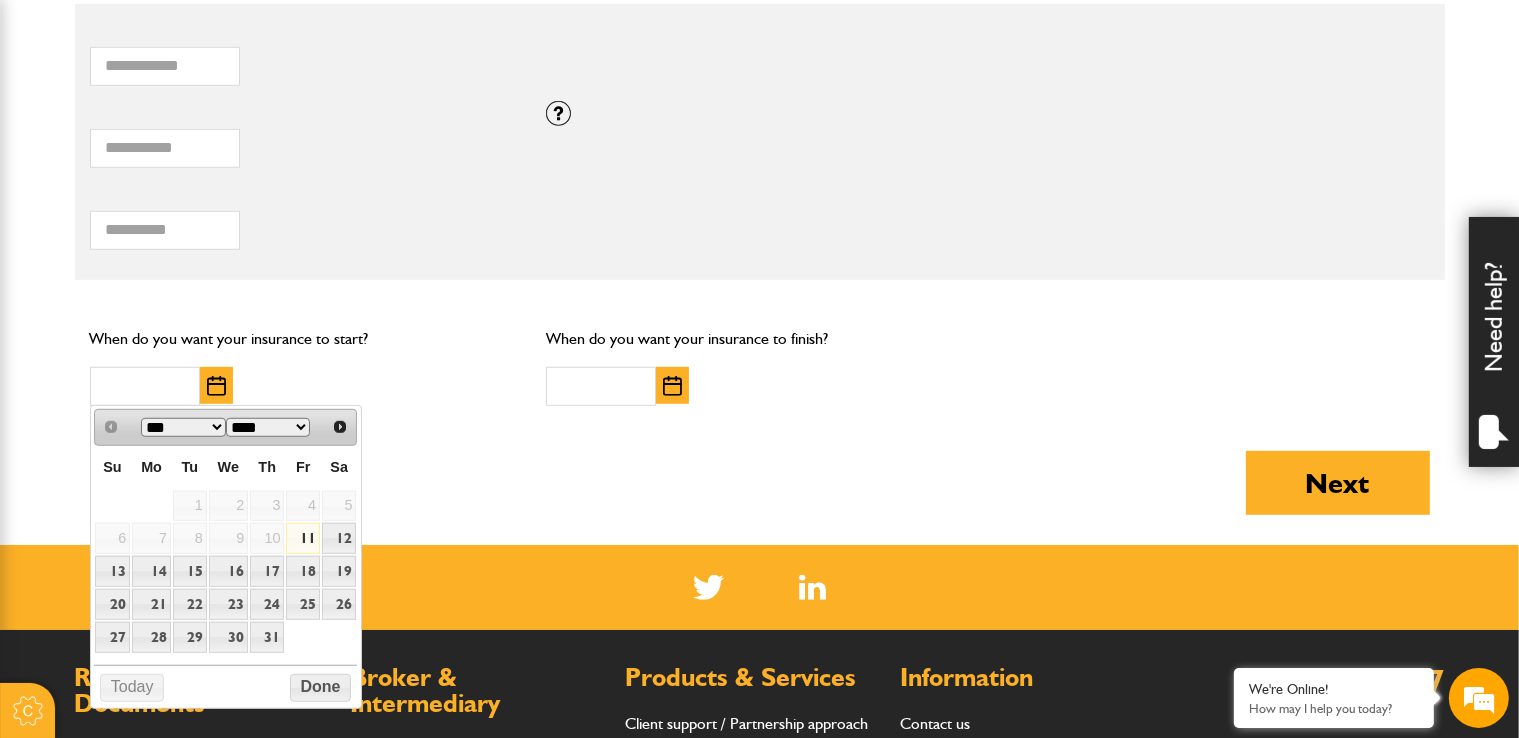 click on "11" at bounding box center [303, 538] 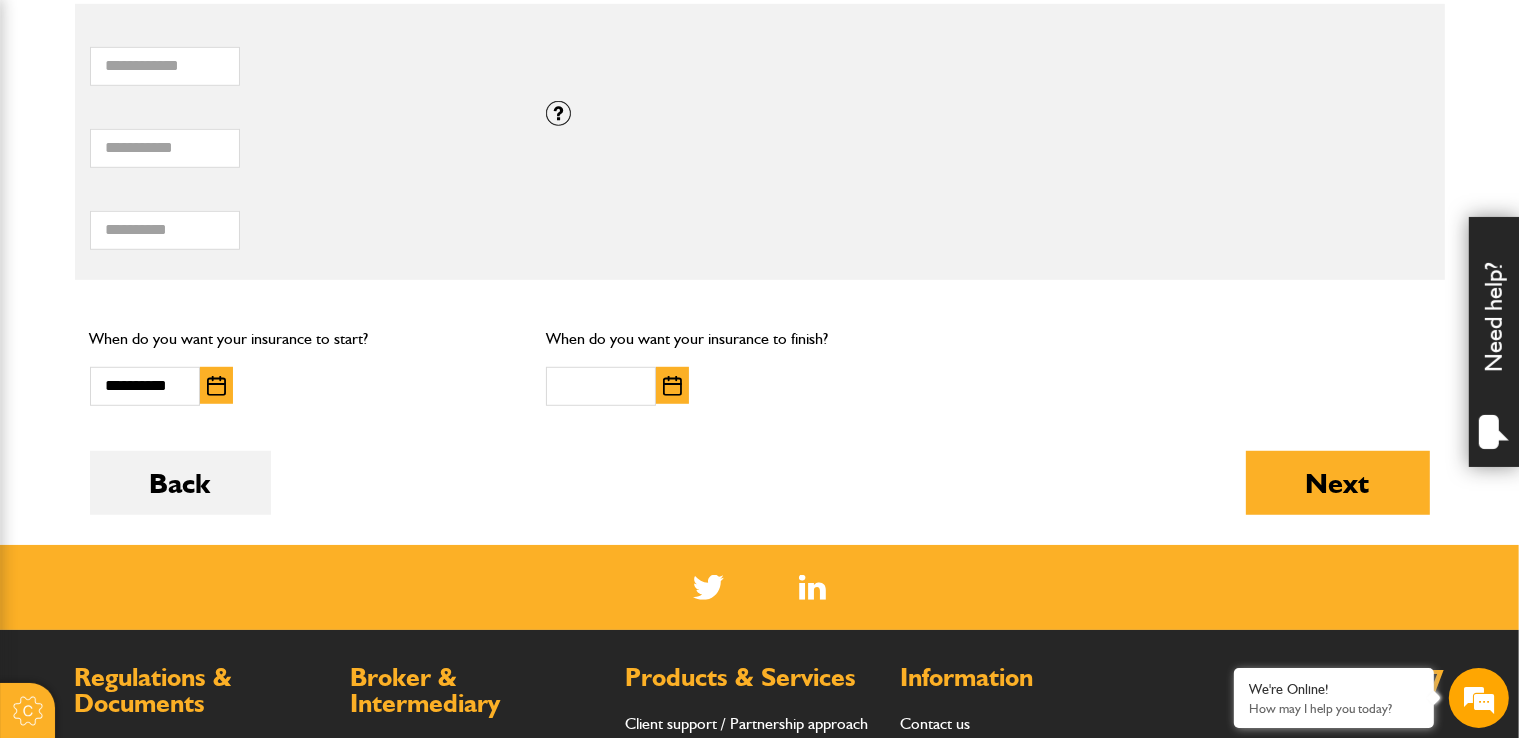click at bounding box center [672, 386] 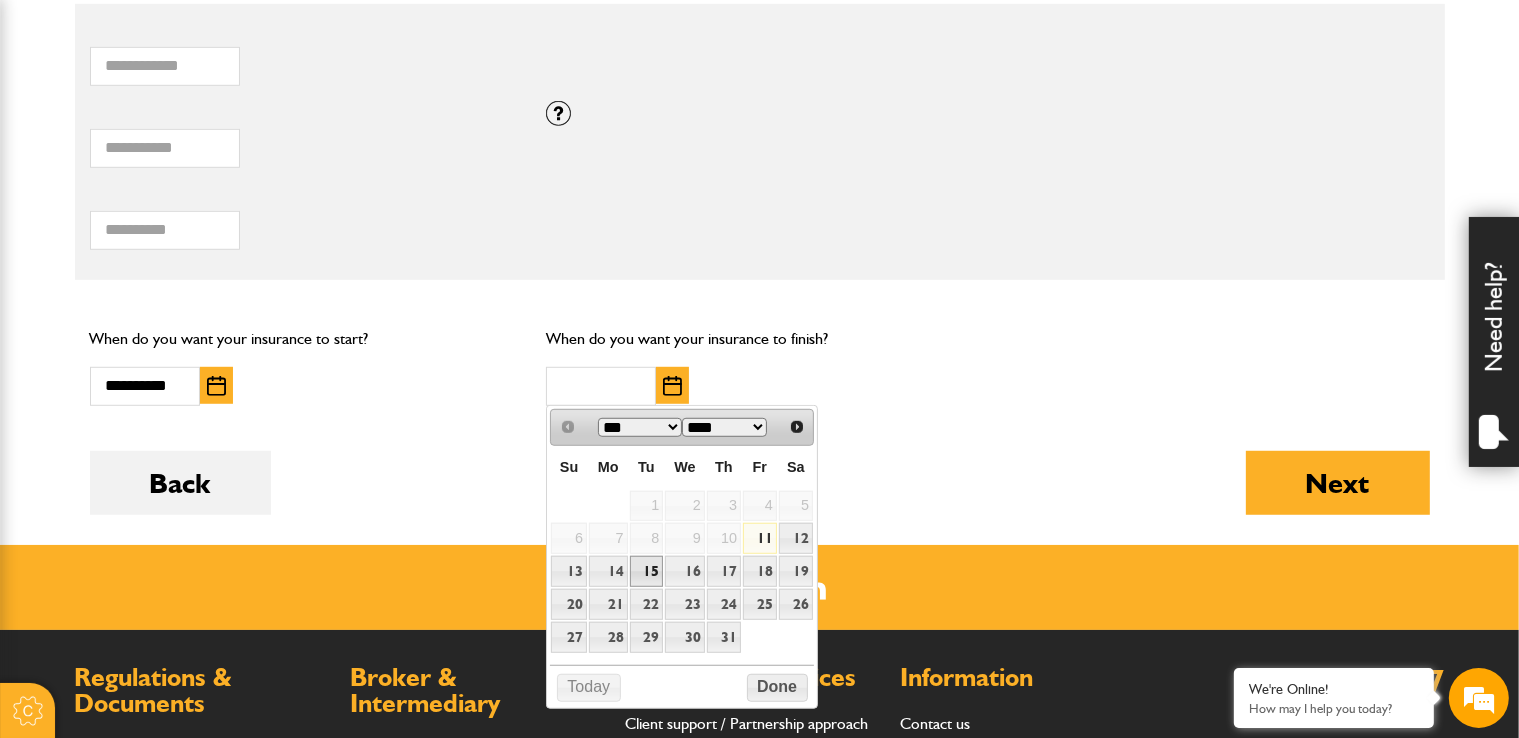 click on "15" at bounding box center (647, 571) 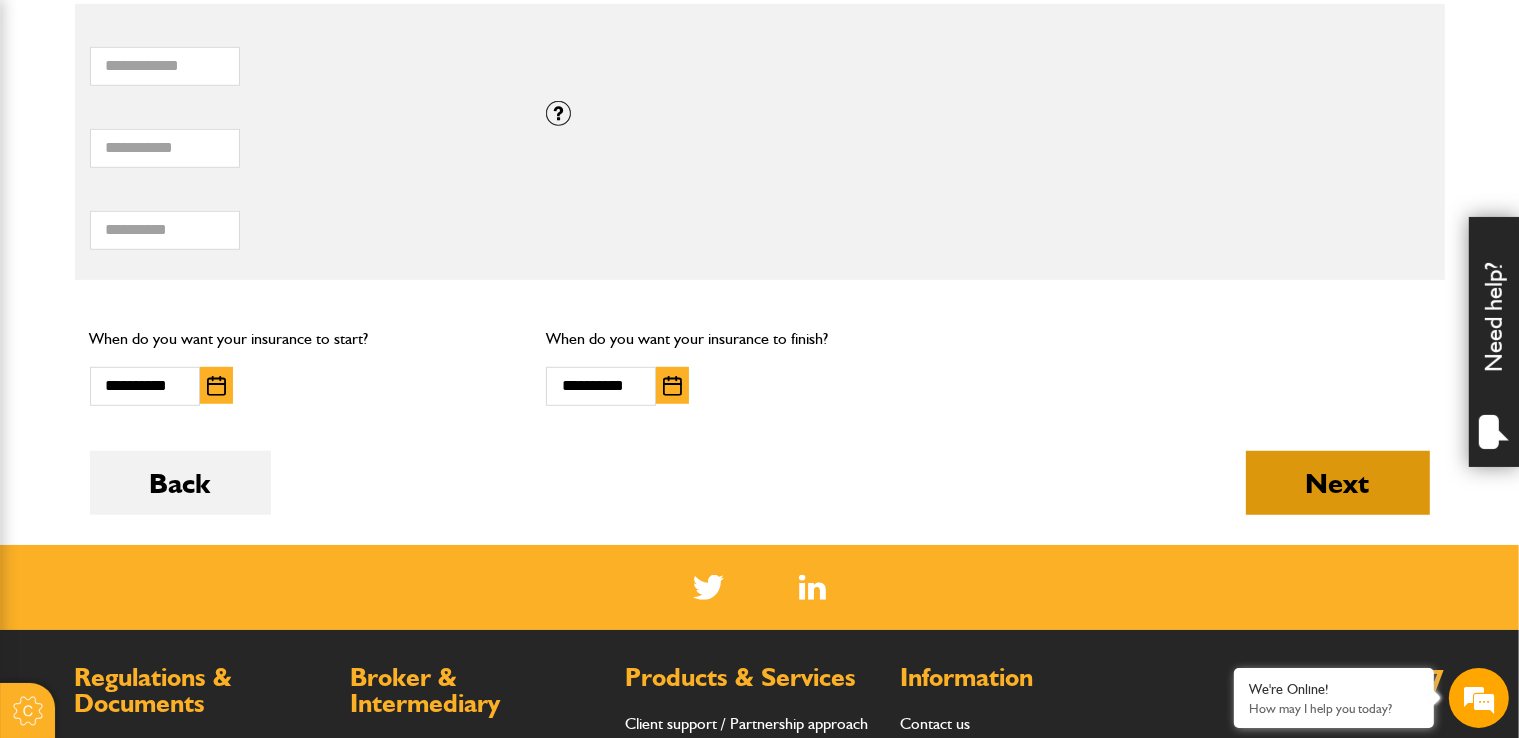 click on "Next" at bounding box center [1338, 483] 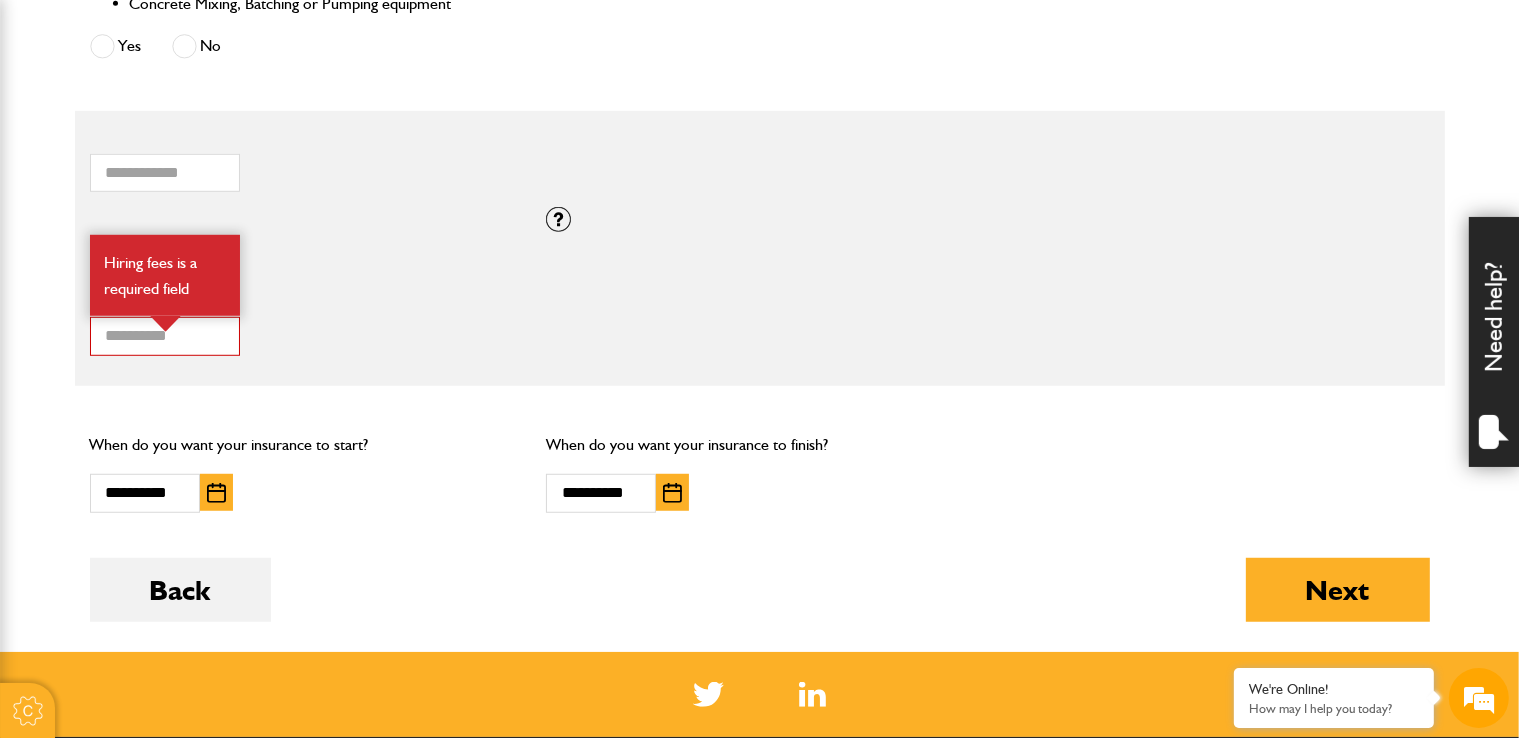 scroll, scrollTop: 1300, scrollLeft: 0, axis: vertical 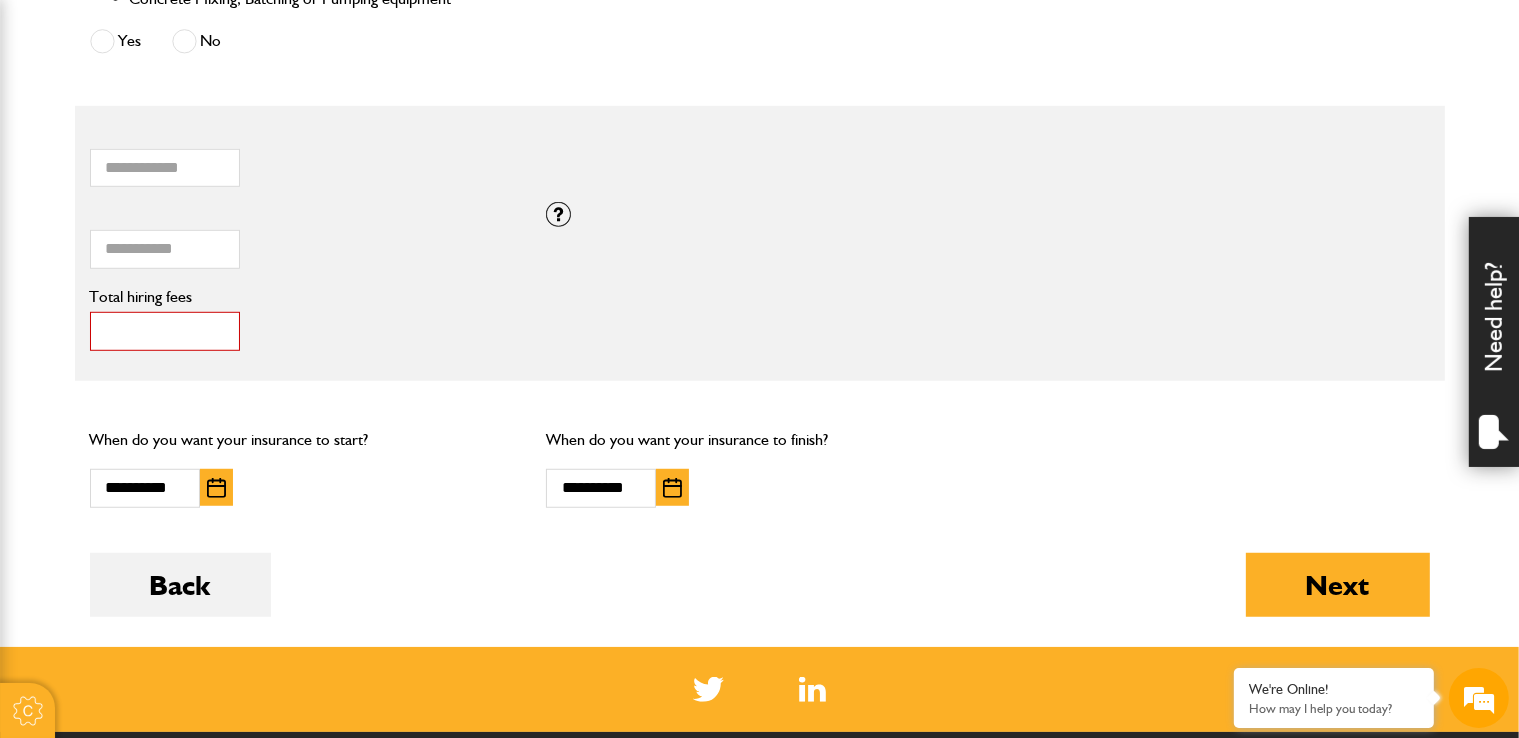 click on "*" at bounding box center (165, 331) 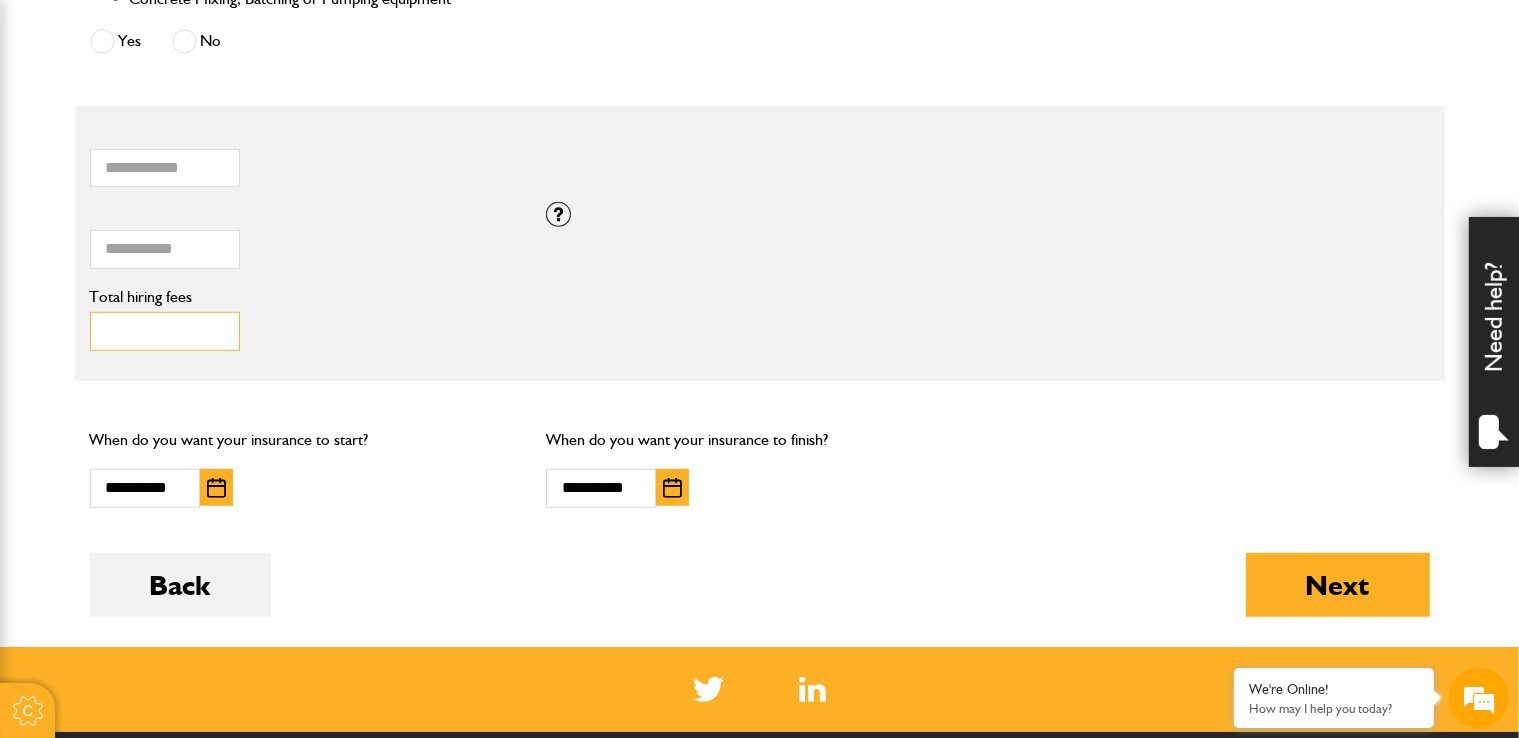 click on "**" at bounding box center [165, 331] 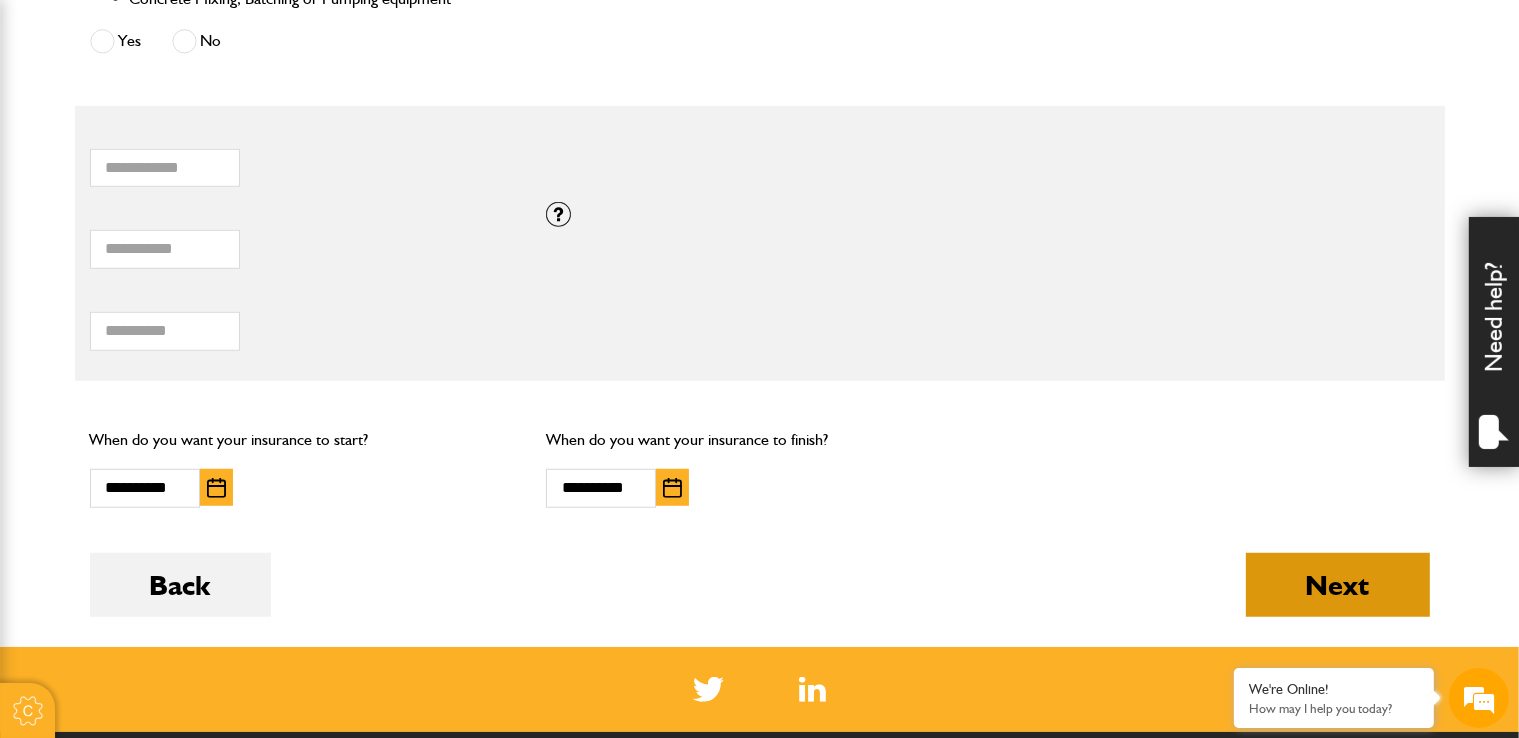 click on "Next" at bounding box center (1338, 585) 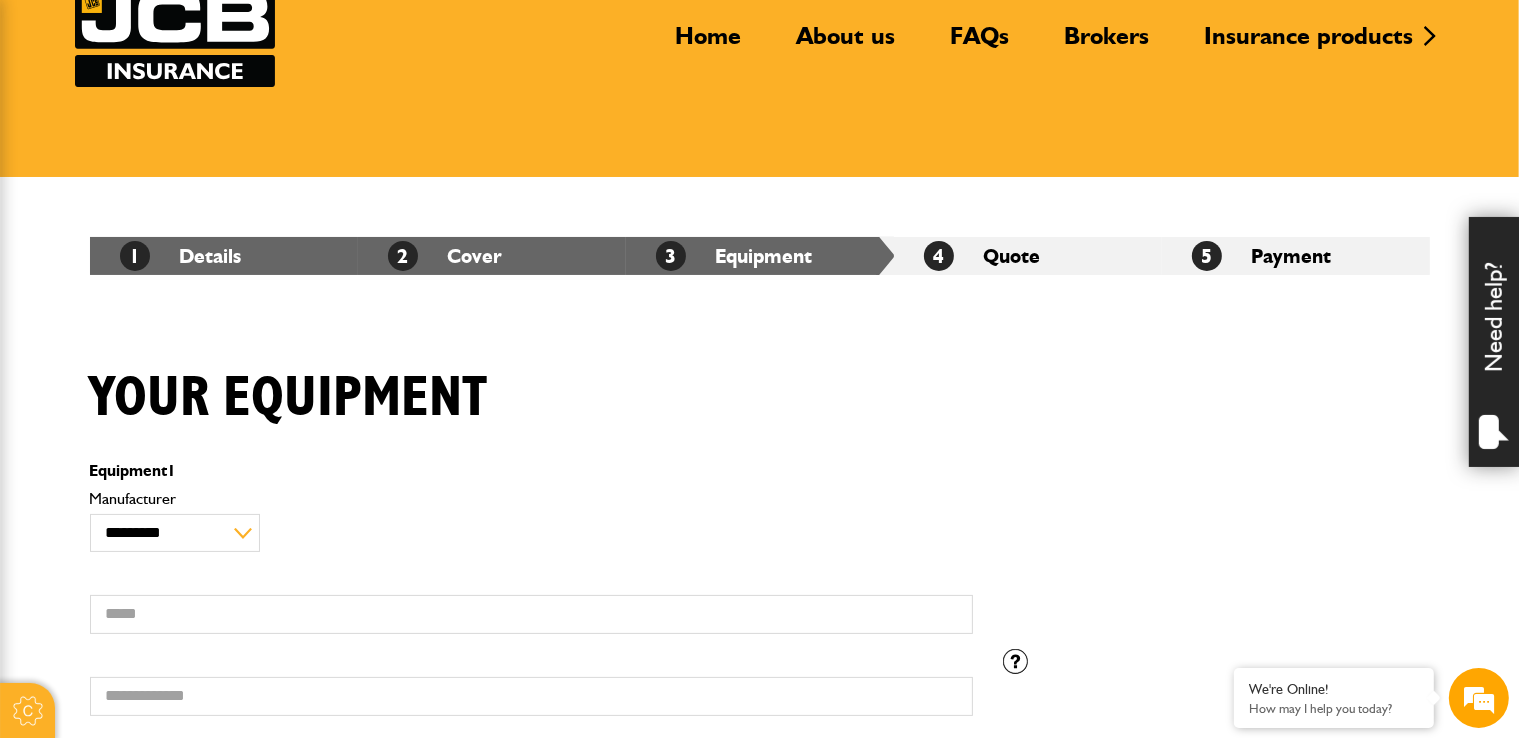 scroll, scrollTop: 200, scrollLeft: 0, axis: vertical 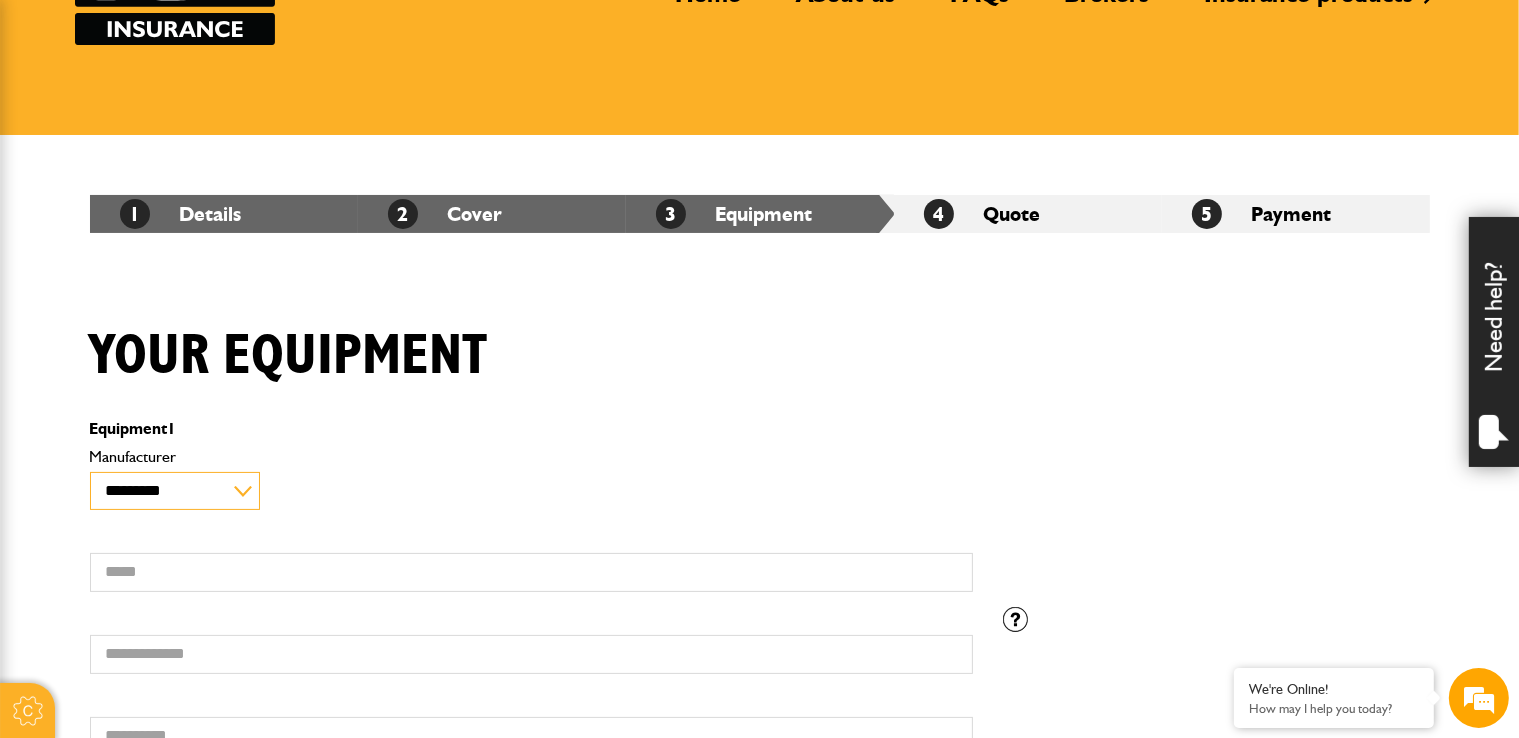click on "**********" at bounding box center [175, 491] 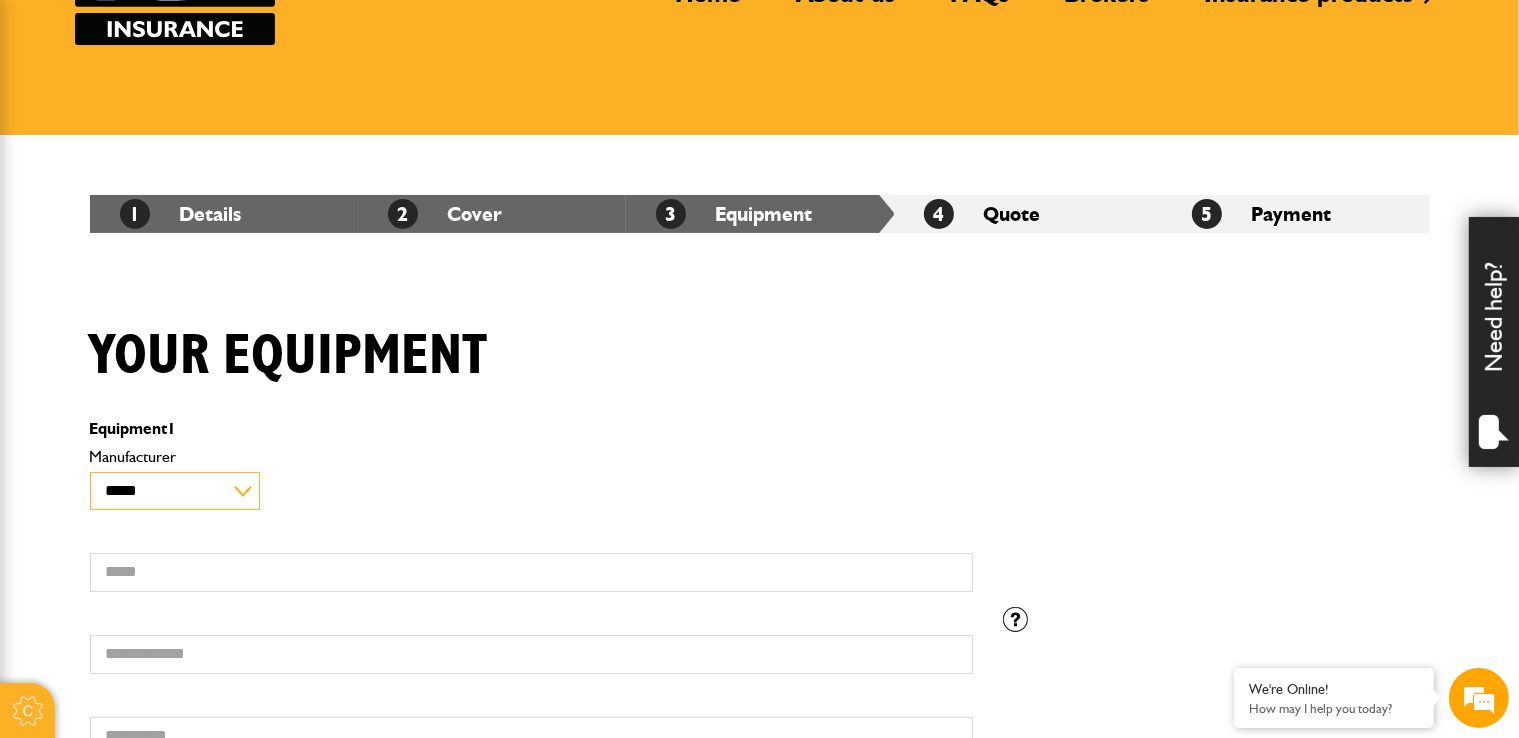 click on "**********" at bounding box center [175, 491] 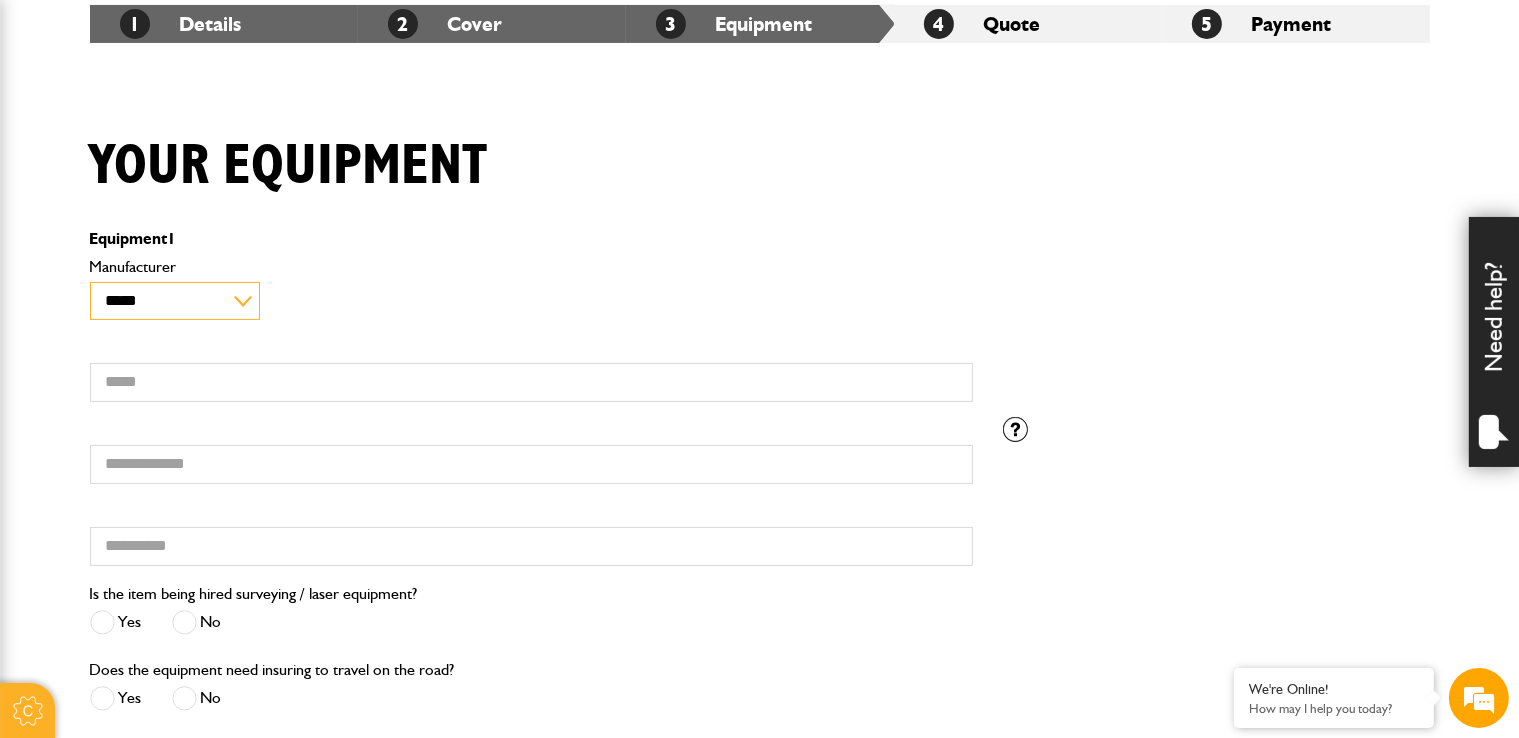 scroll, scrollTop: 400, scrollLeft: 0, axis: vertical 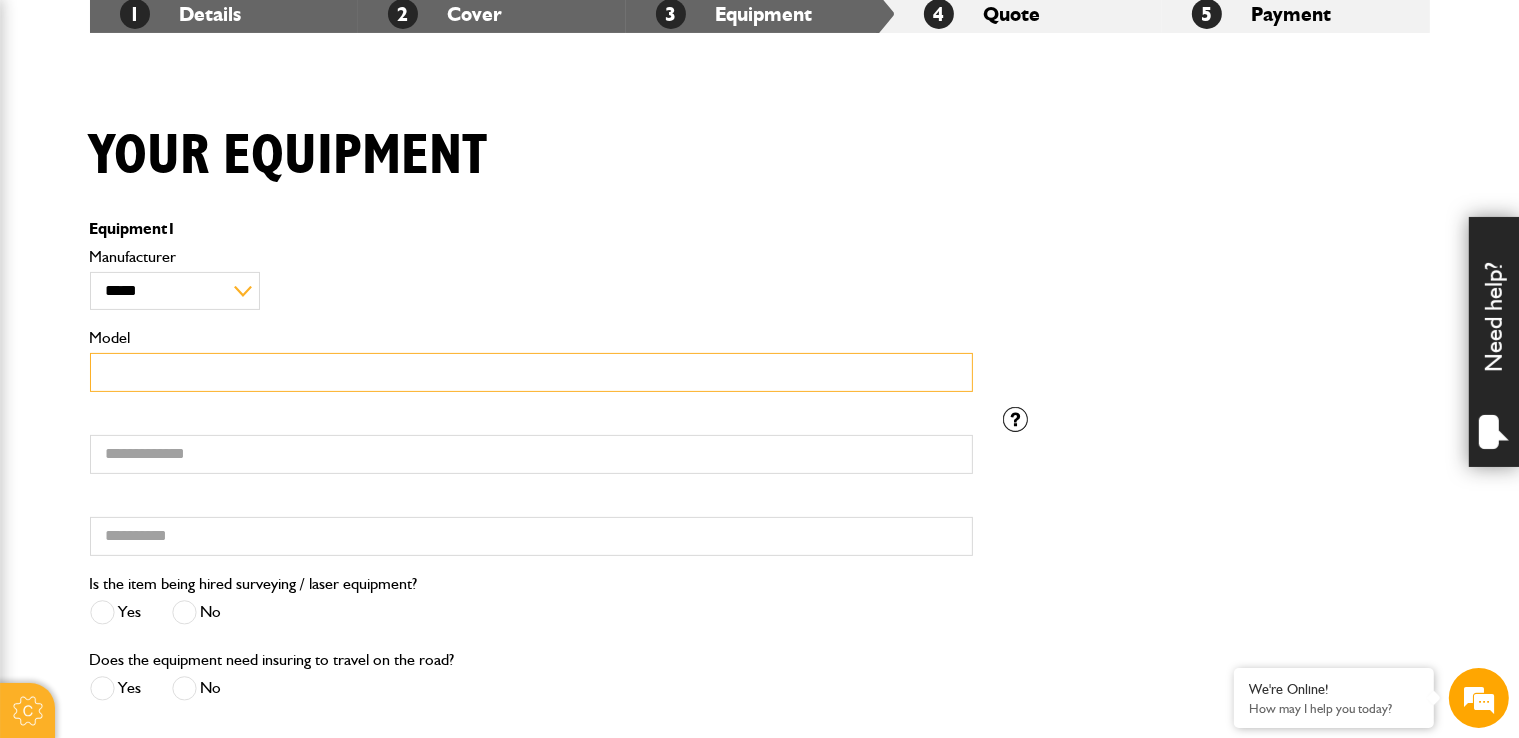 click on "Model" at bounding box center [531, 372] 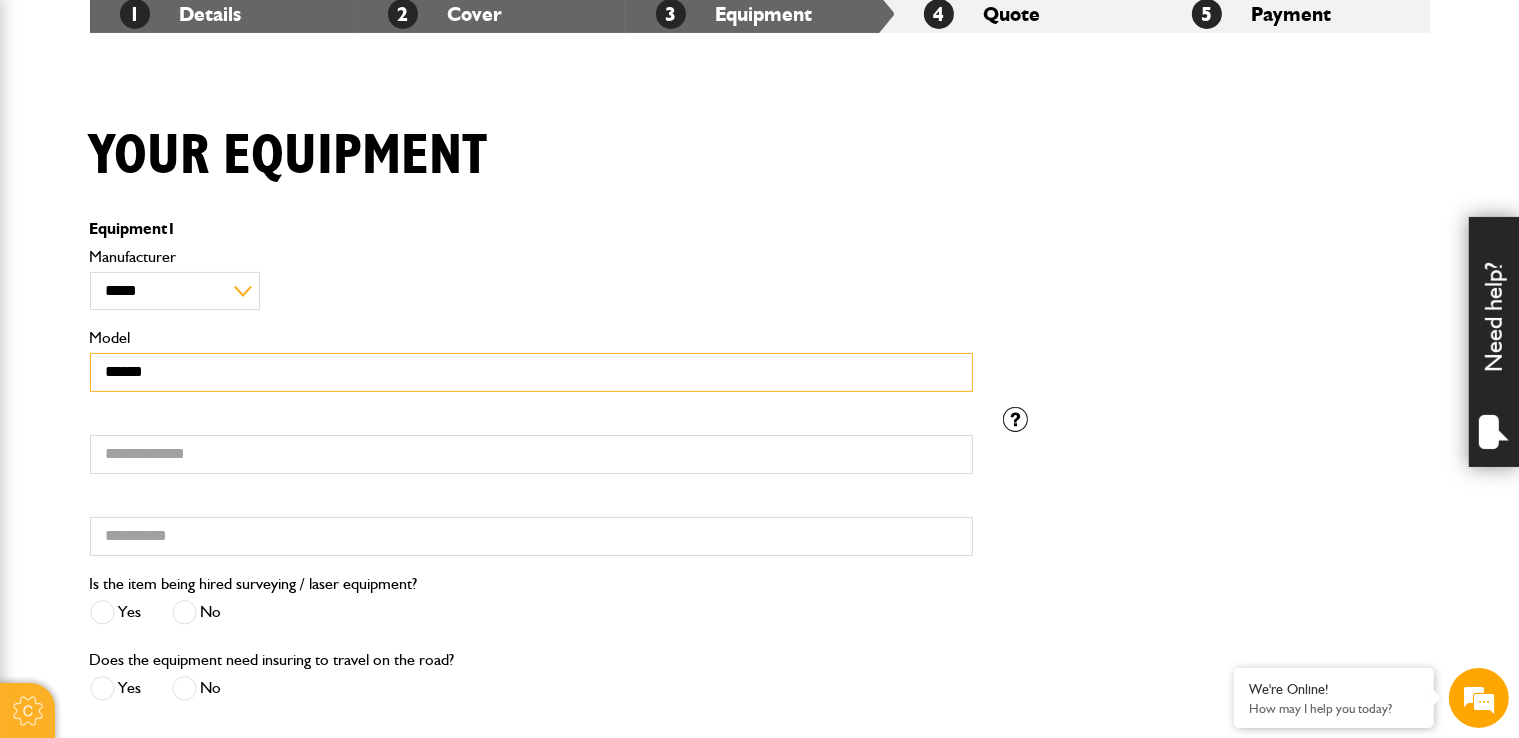 type on "******" 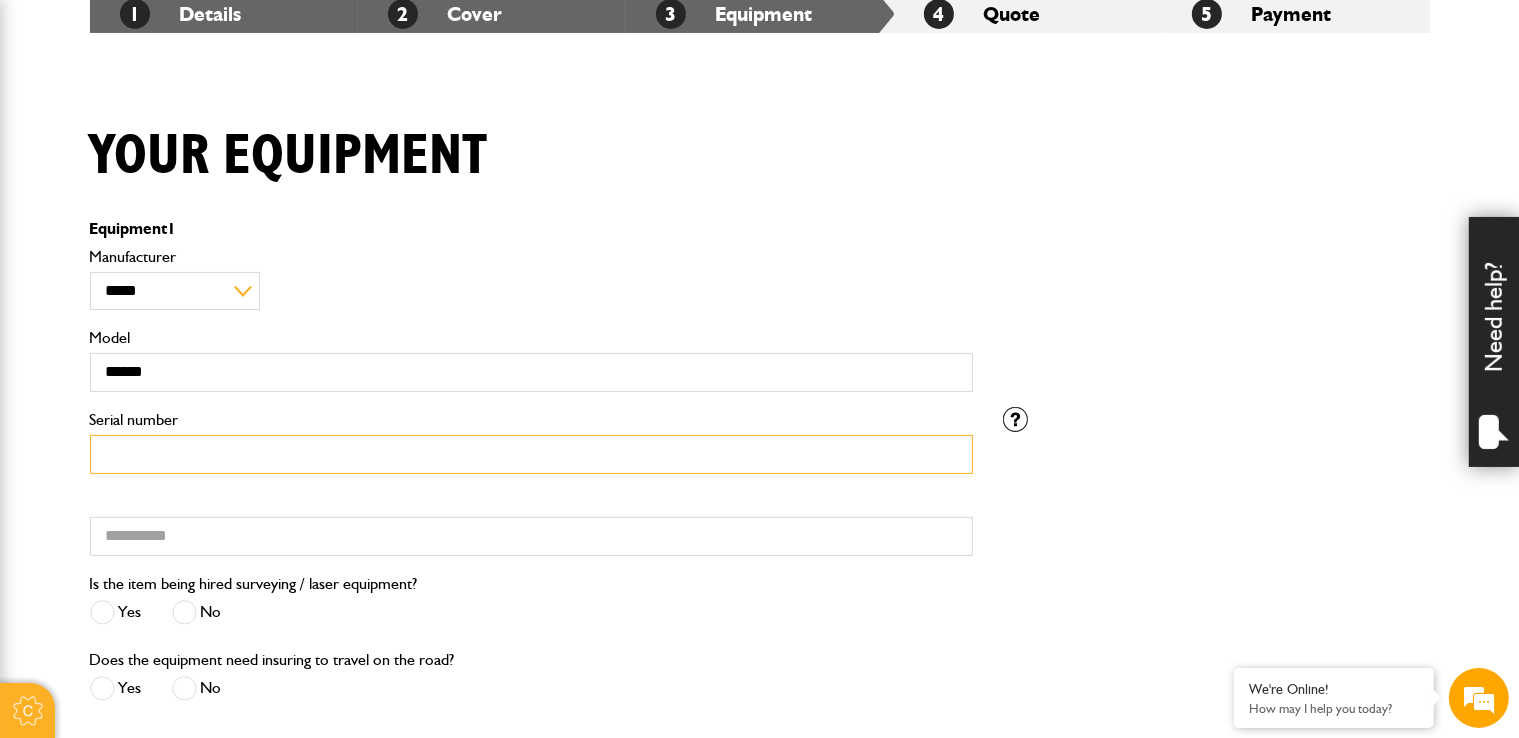 click on "Serial number" at bounding box center [531, 454] 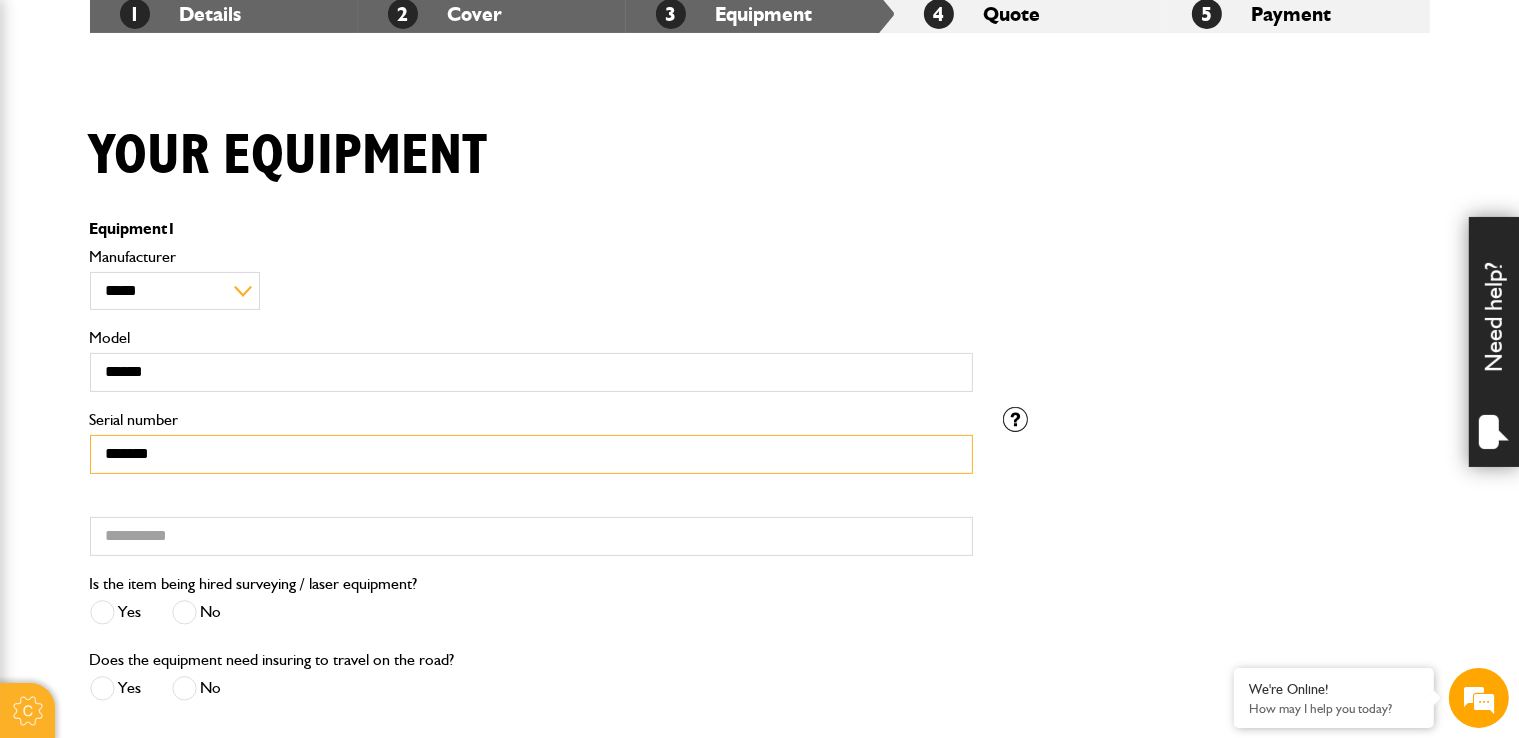 type on "*******" 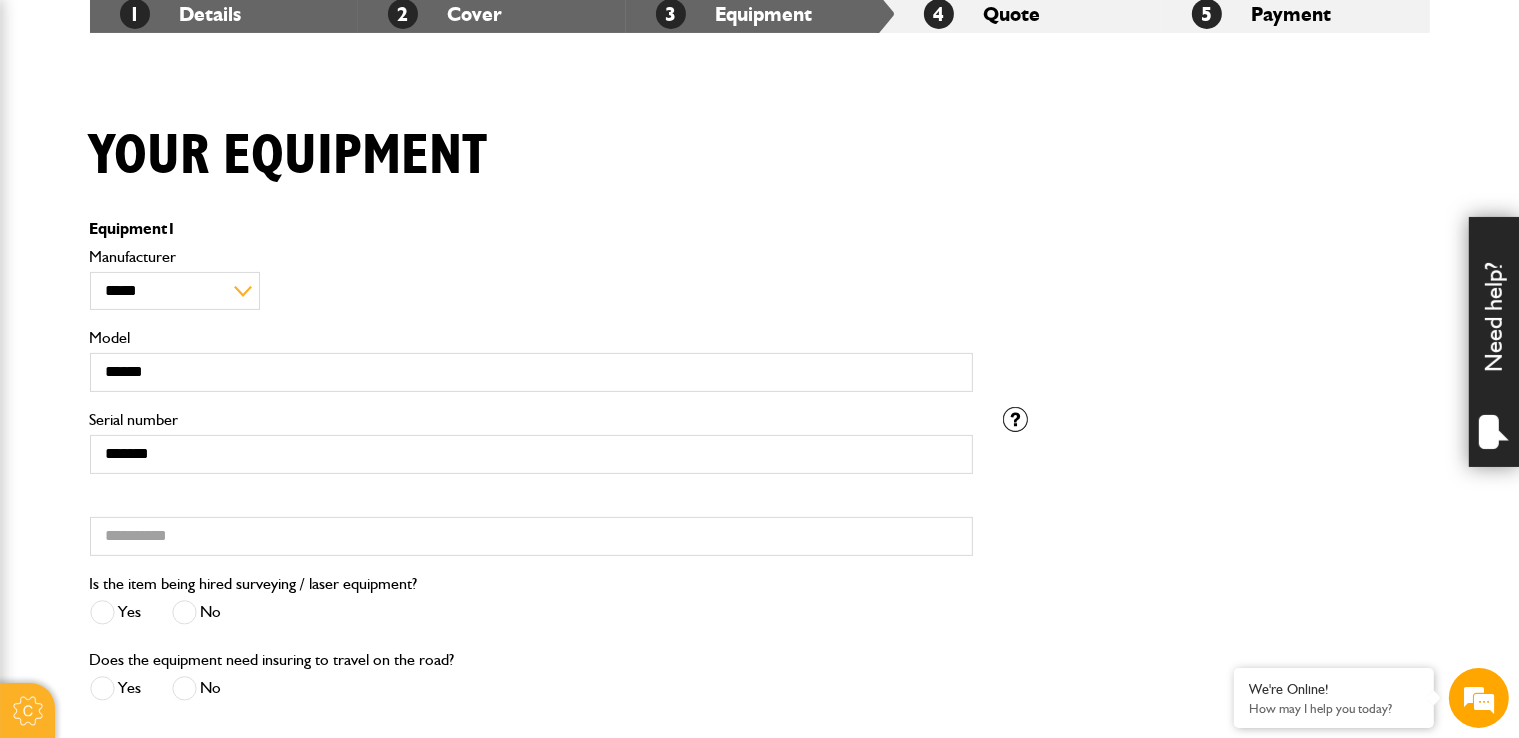 click at bounding box center (184, 612) 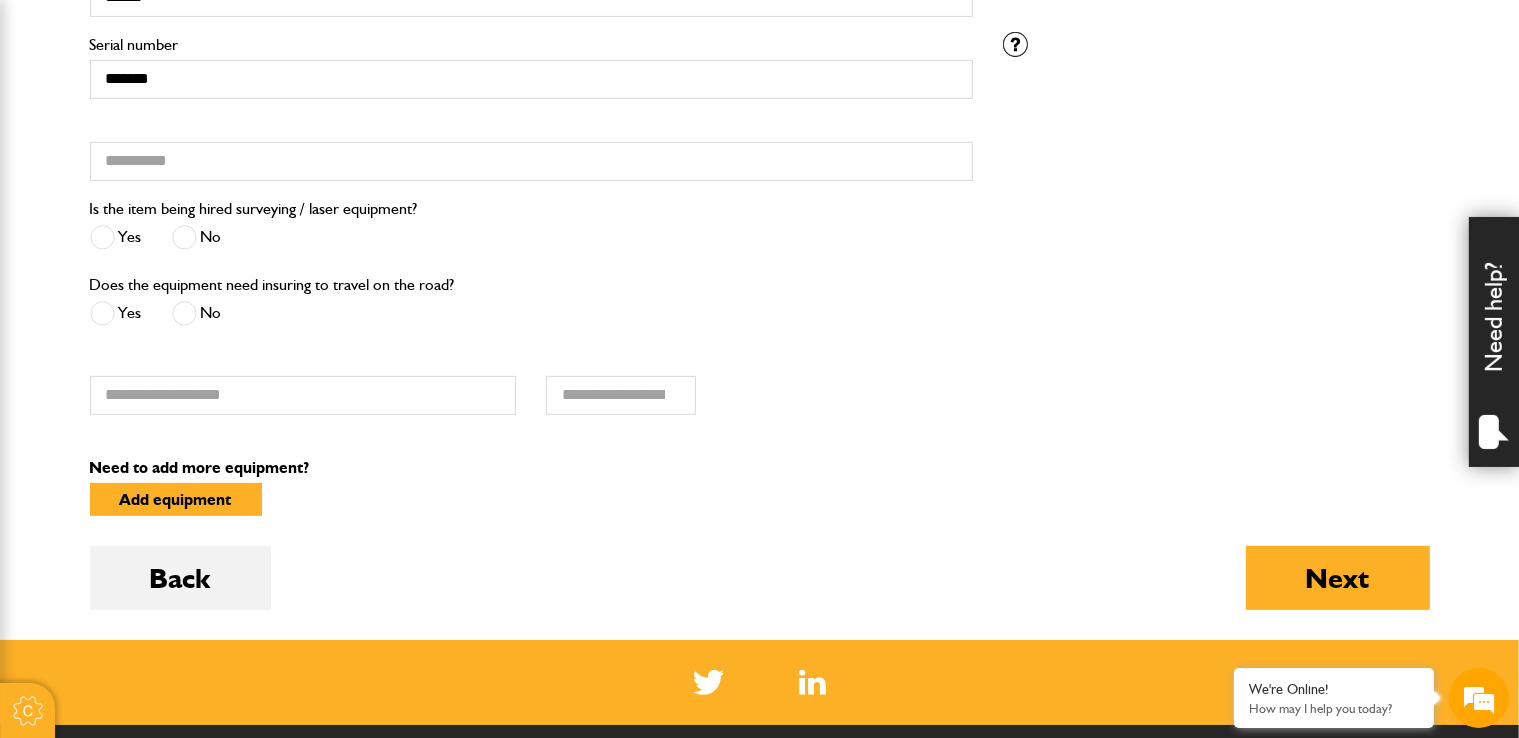 scroll, scrollTop: 800, scrollLeft: 0, axis: vertical 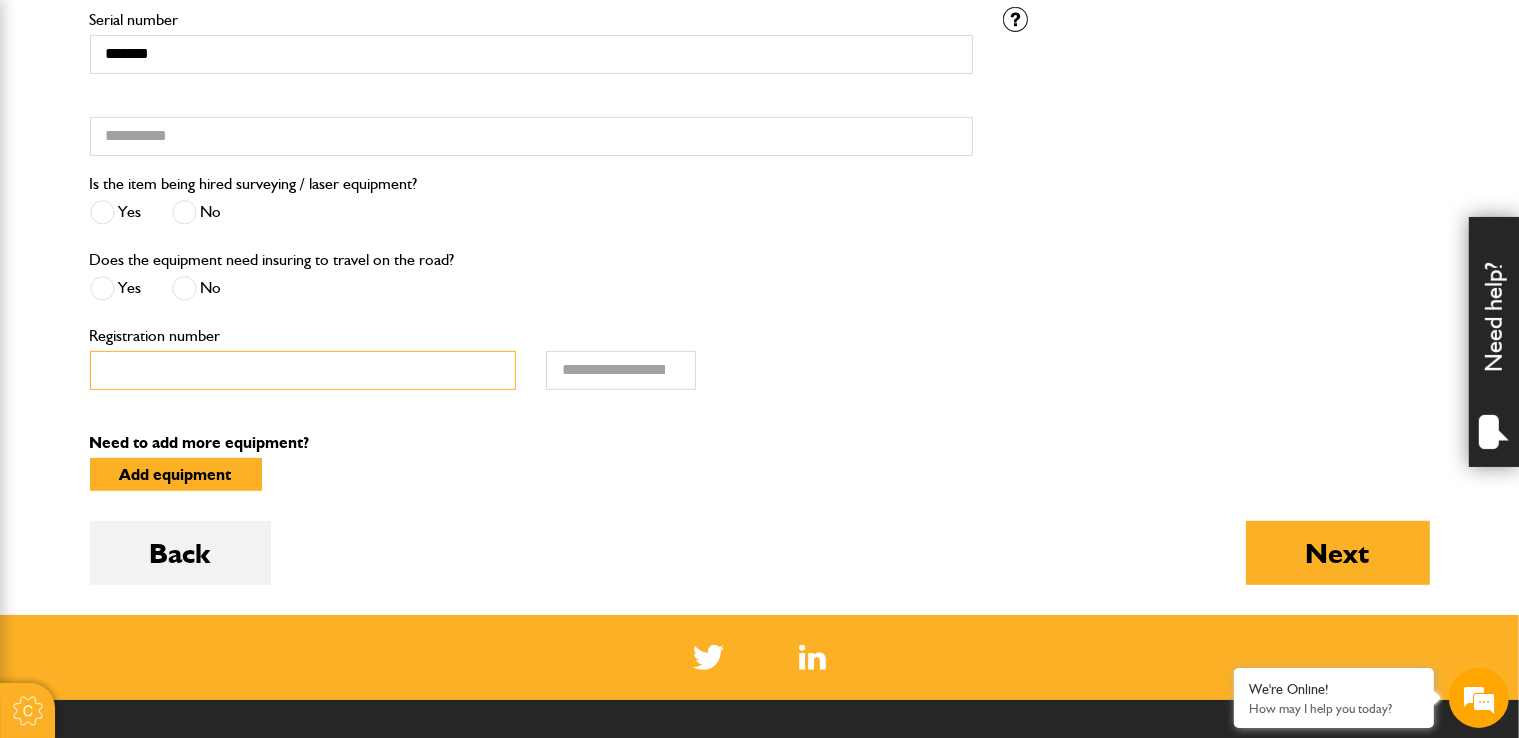 click on "Registration number" at bounding box center (303, 370) 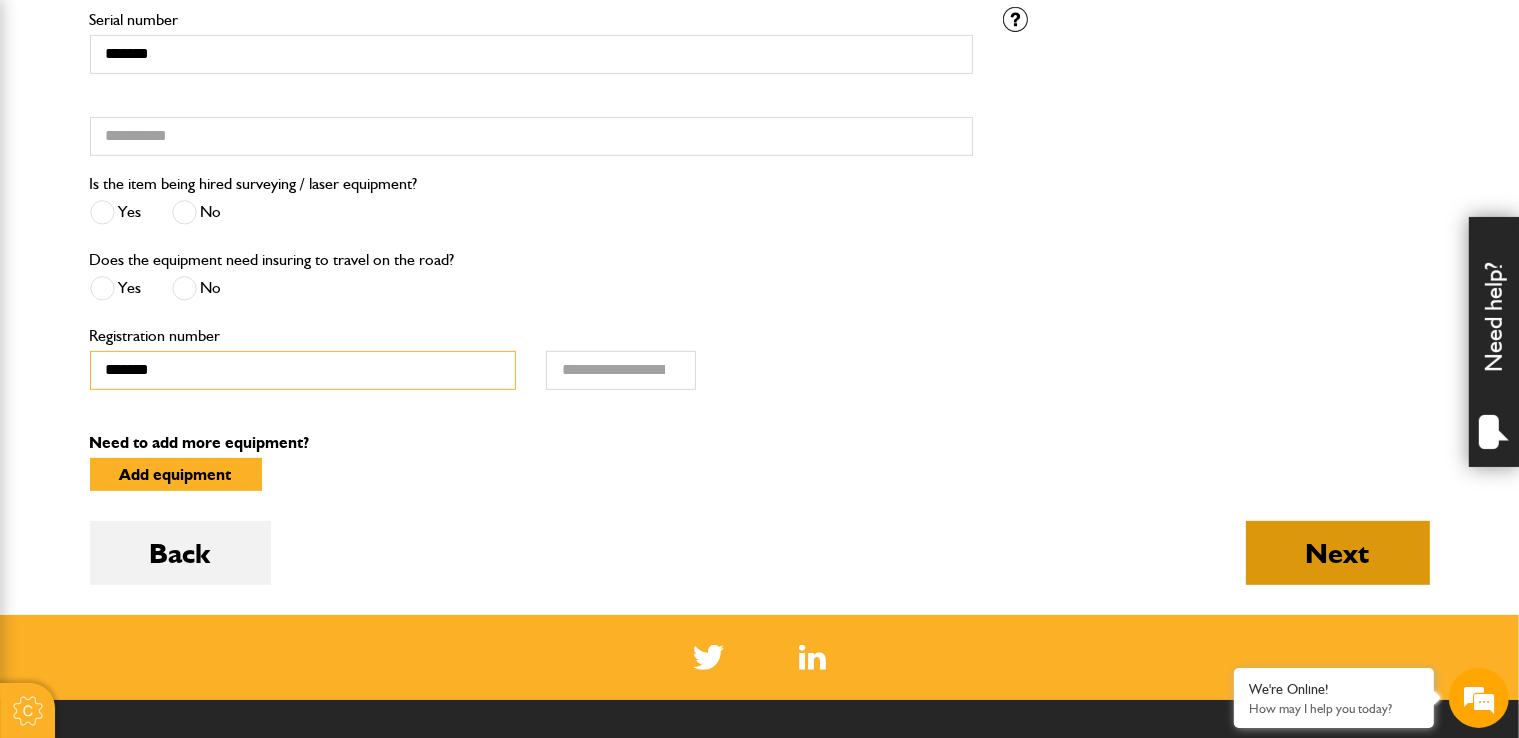 type on "*******" 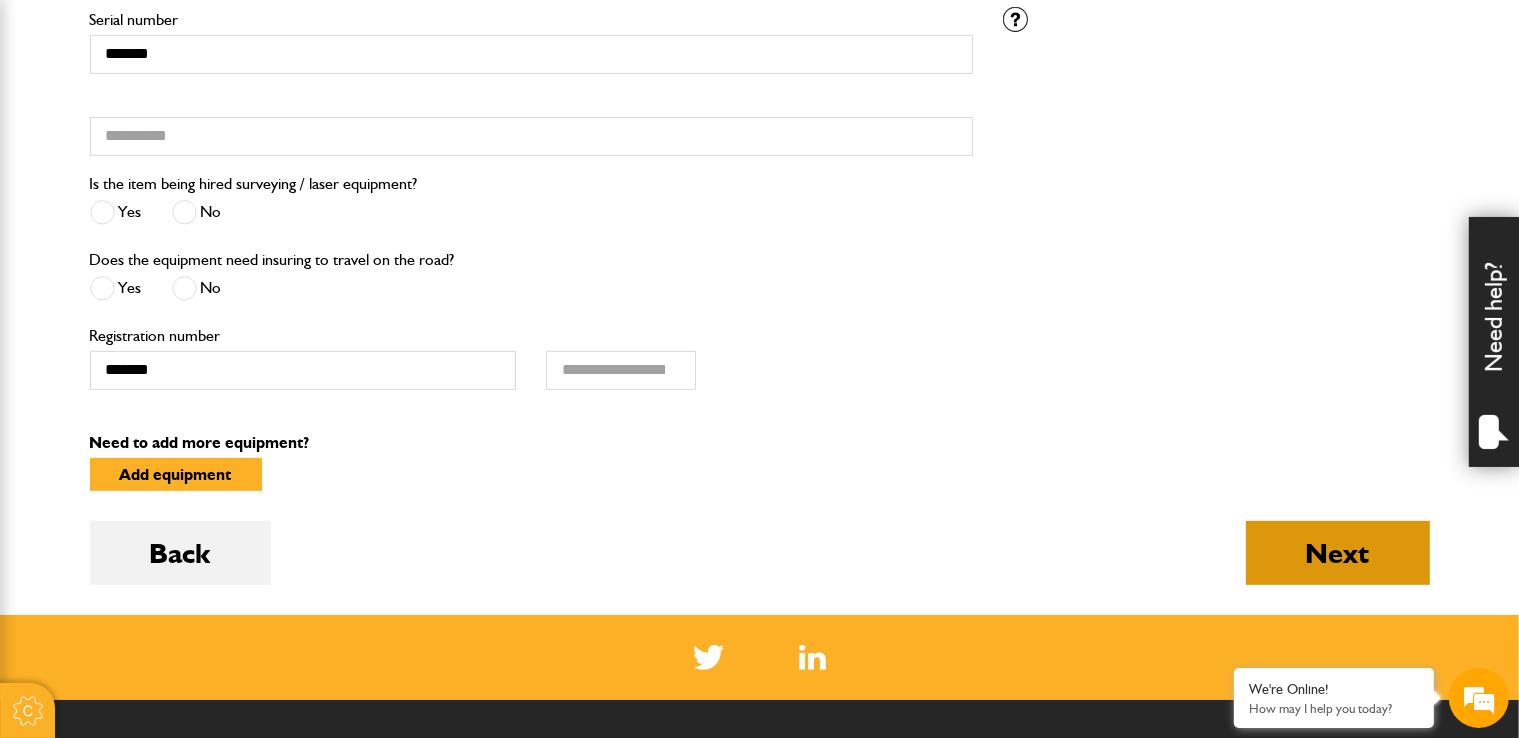click on "Next" at bounding box center [1338, 553] 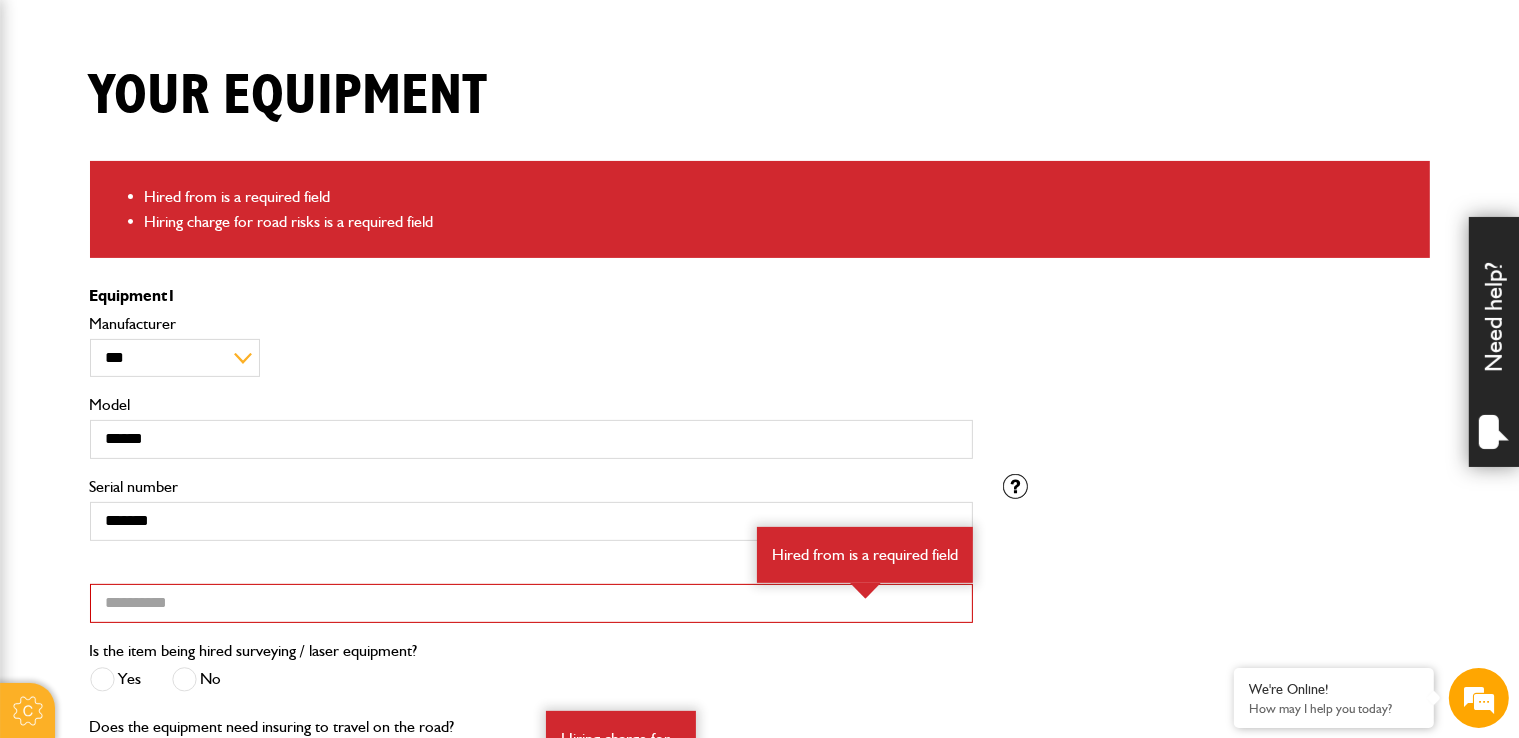 scroll, scrollTop: 600, scrollLeft: 0, axis: vertical 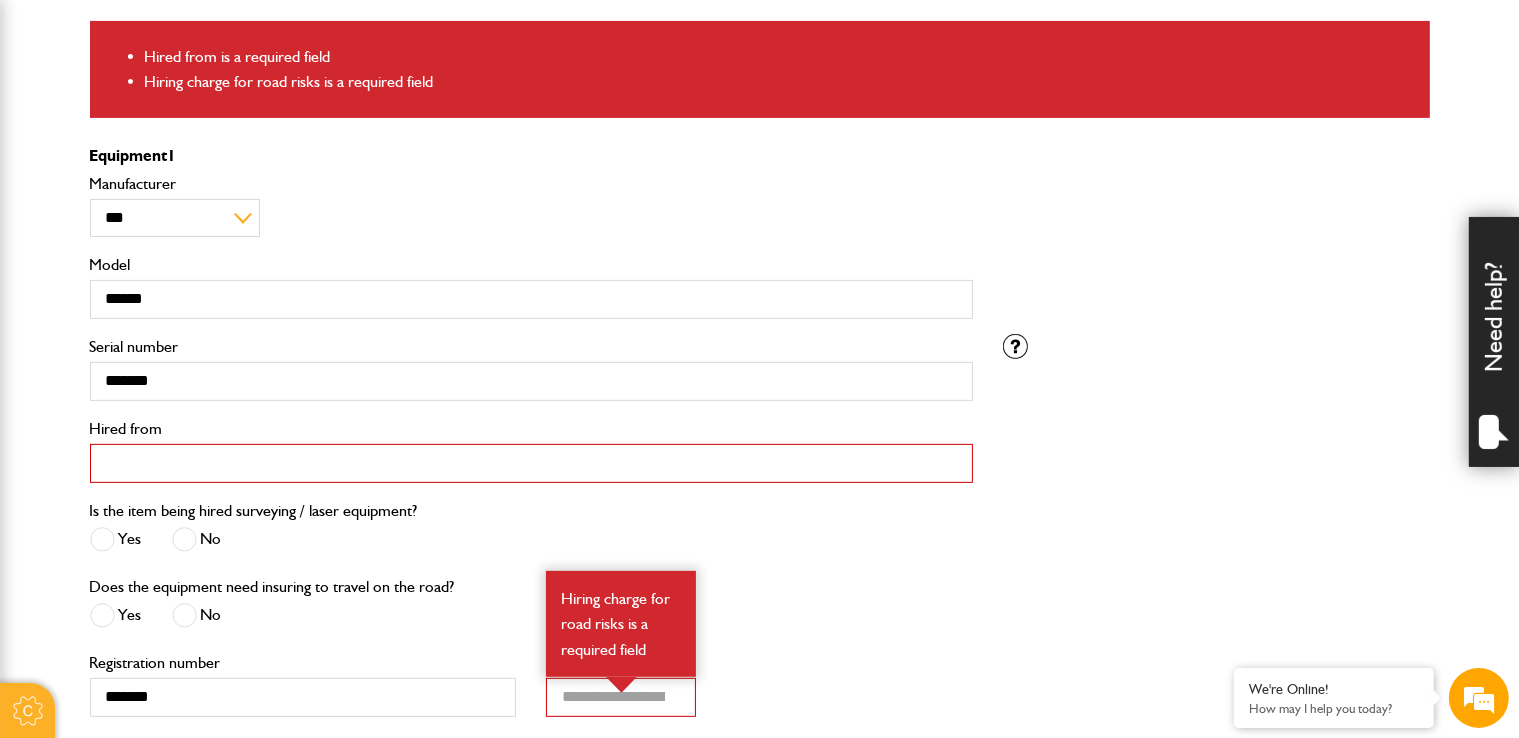 click on "Hired from" at bounding box center (531, 463) 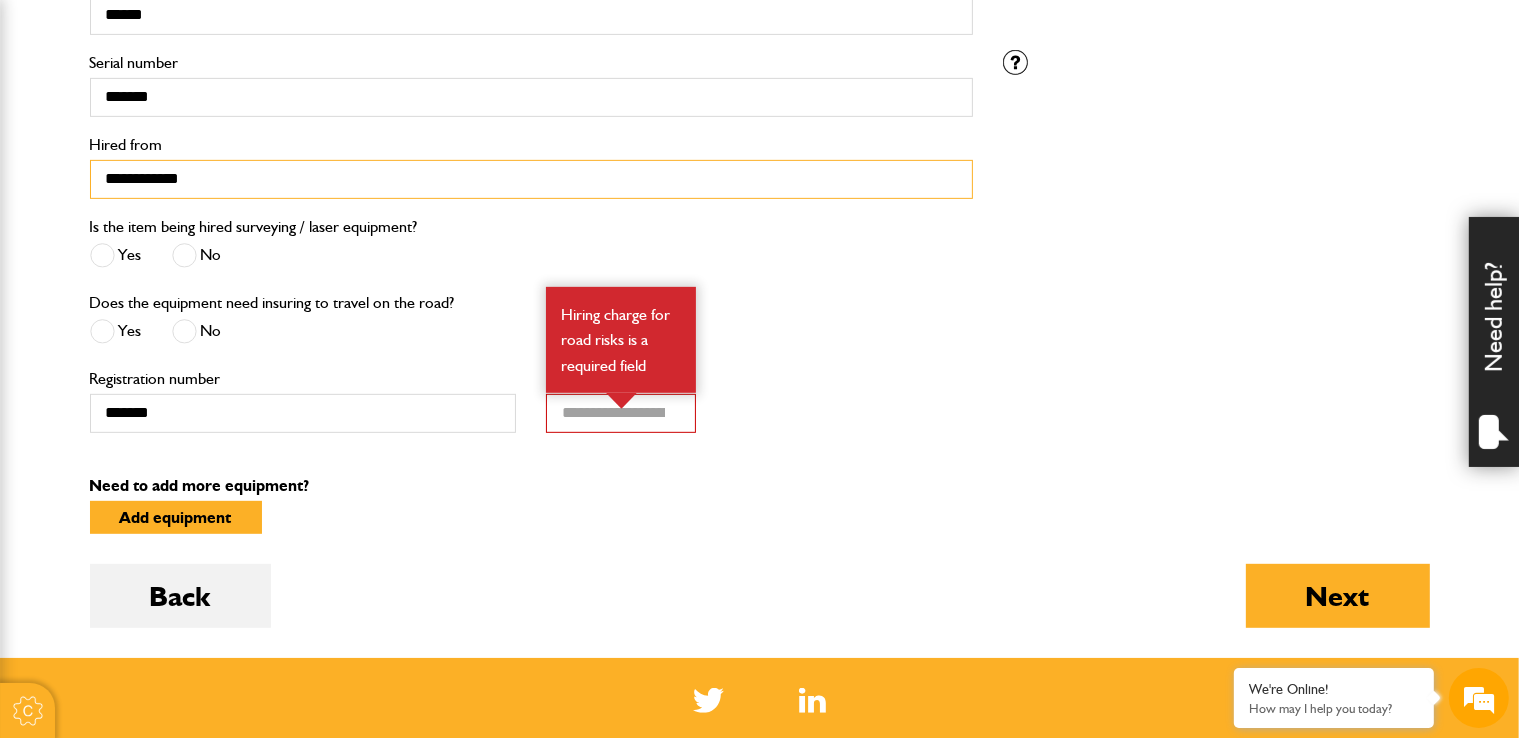 scroll, scrollTop: 900, scrollLeft: 0, axis: vertical 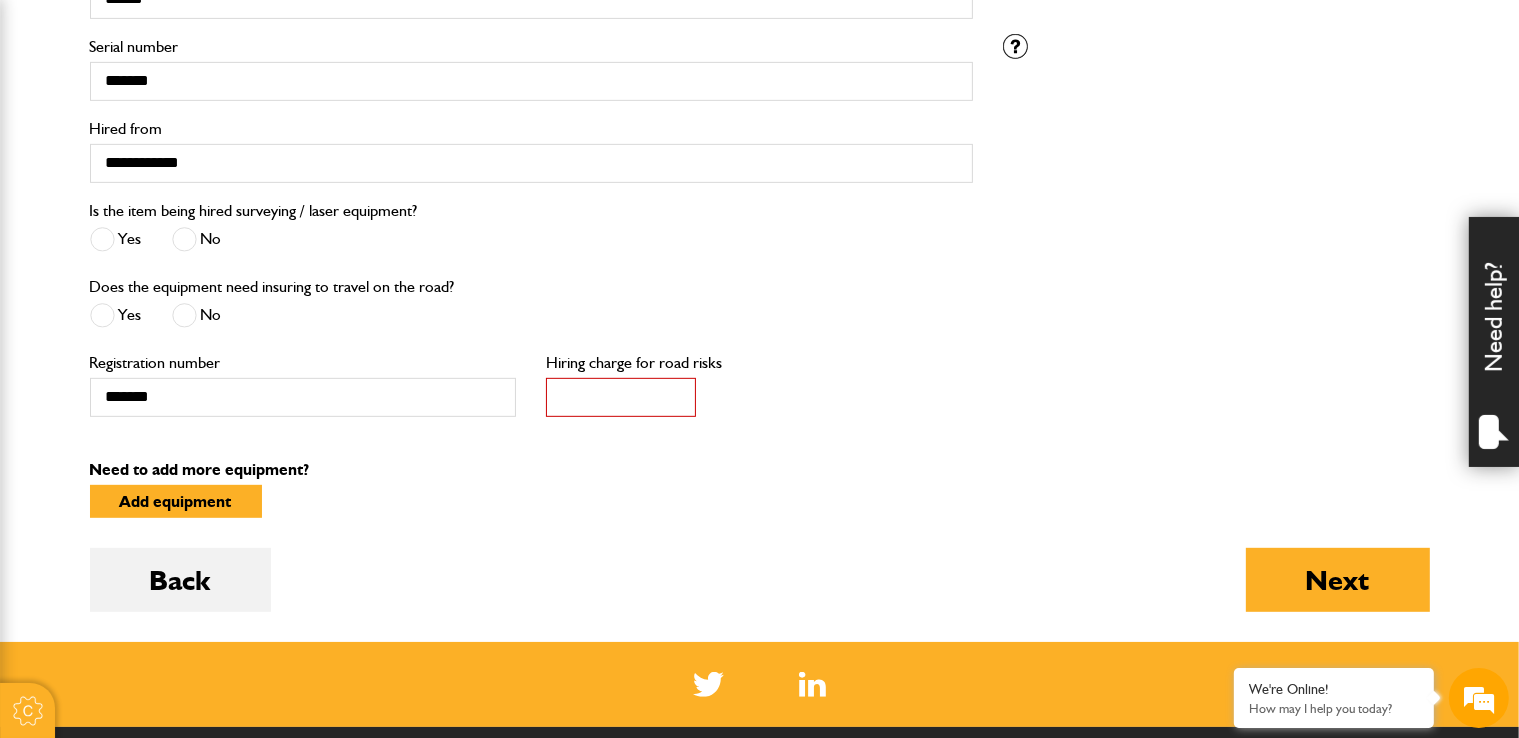 click on "*" at bounding box center [621, 397] 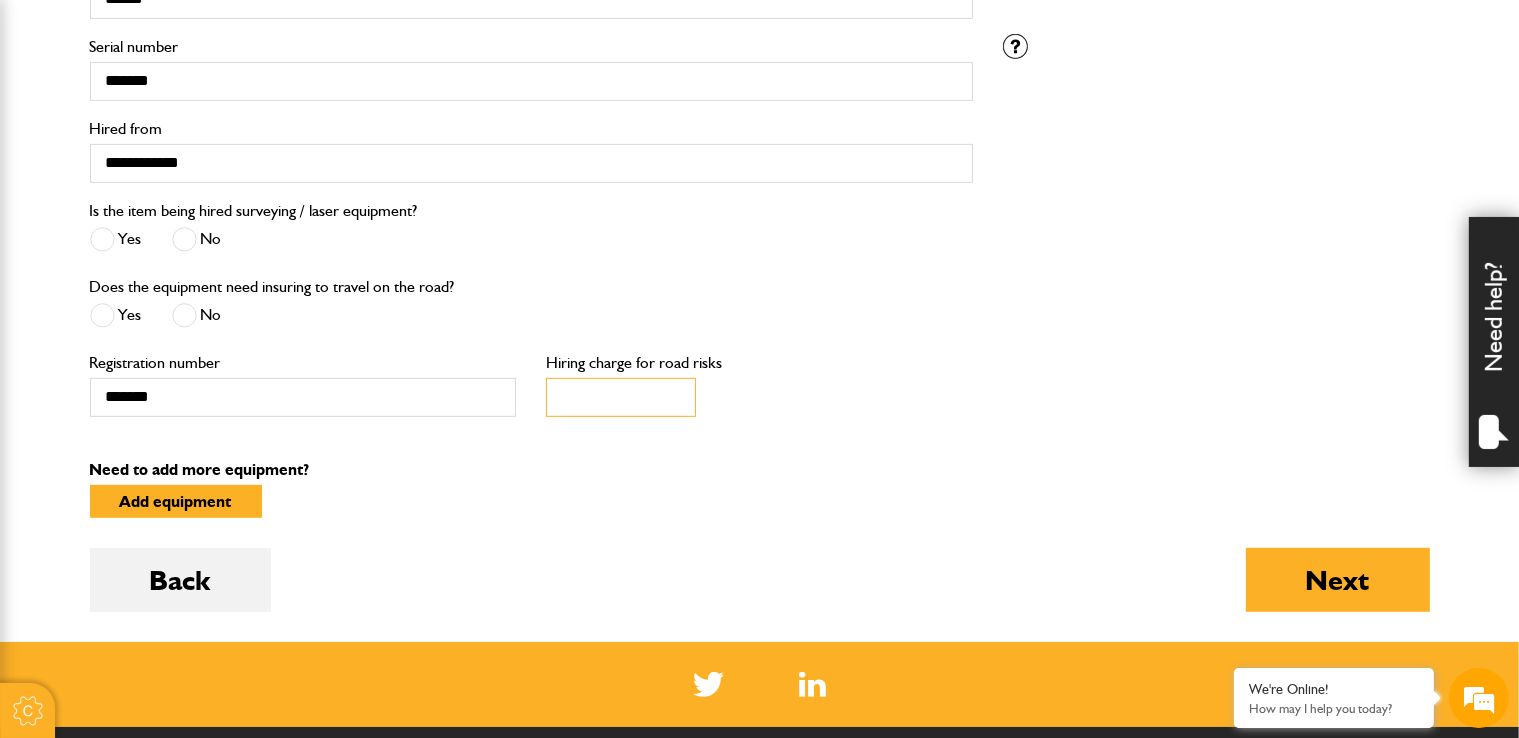 type on "*" 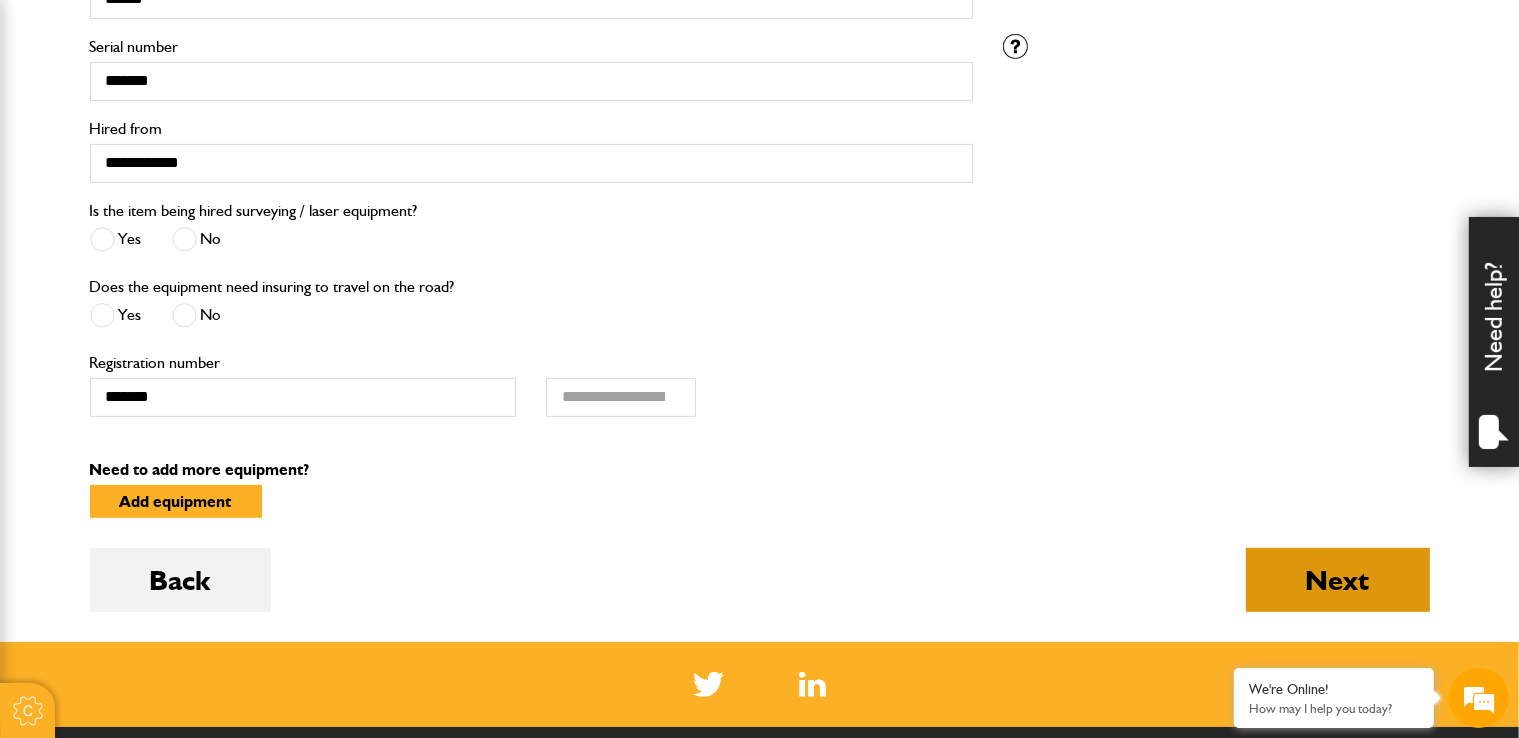 click on "Next" at bounding box center (1338, 580) 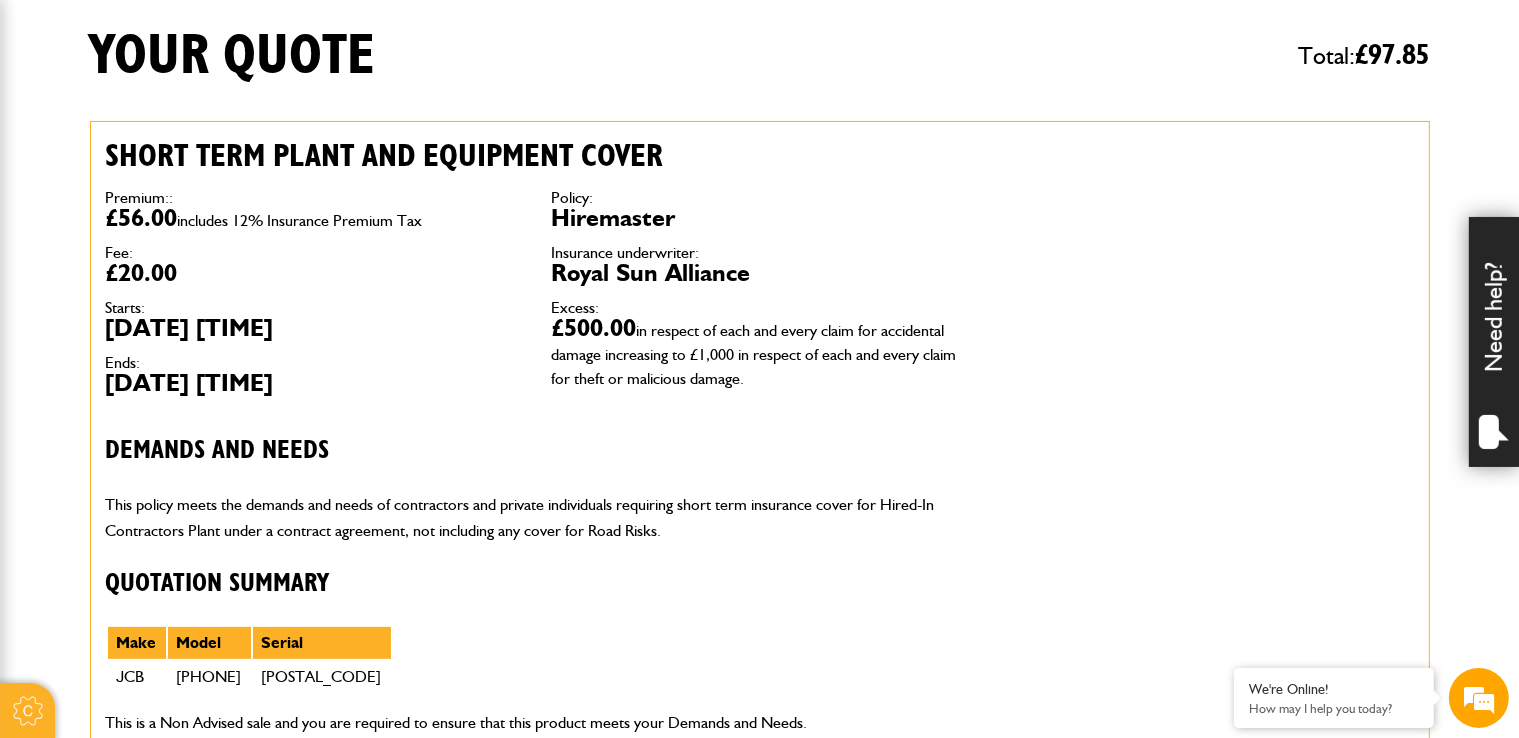 scroll, scrollTop: 600, scrollLeft: 0, axis: vertical 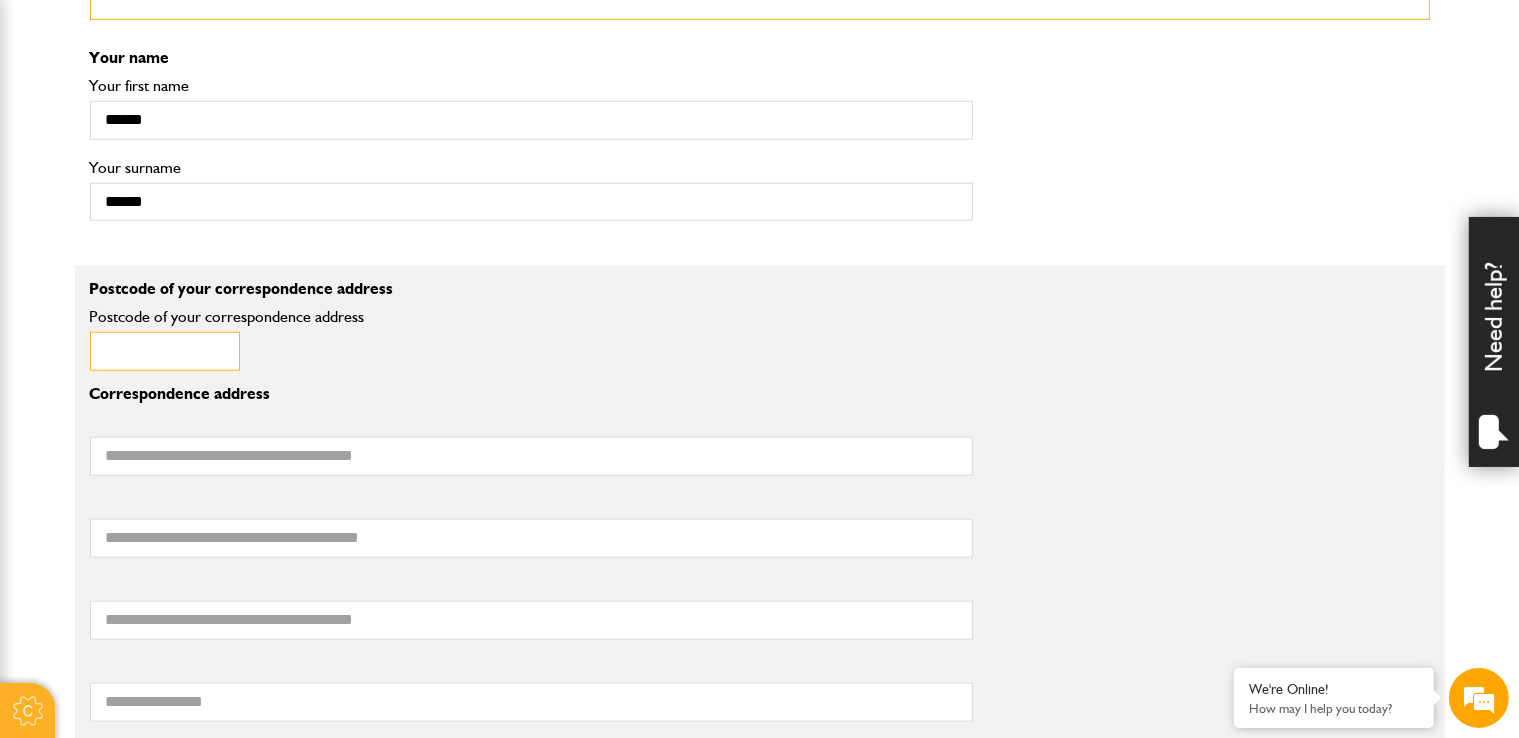 click on "Postcode of your correspondence address" at bounding box center (165, 351) 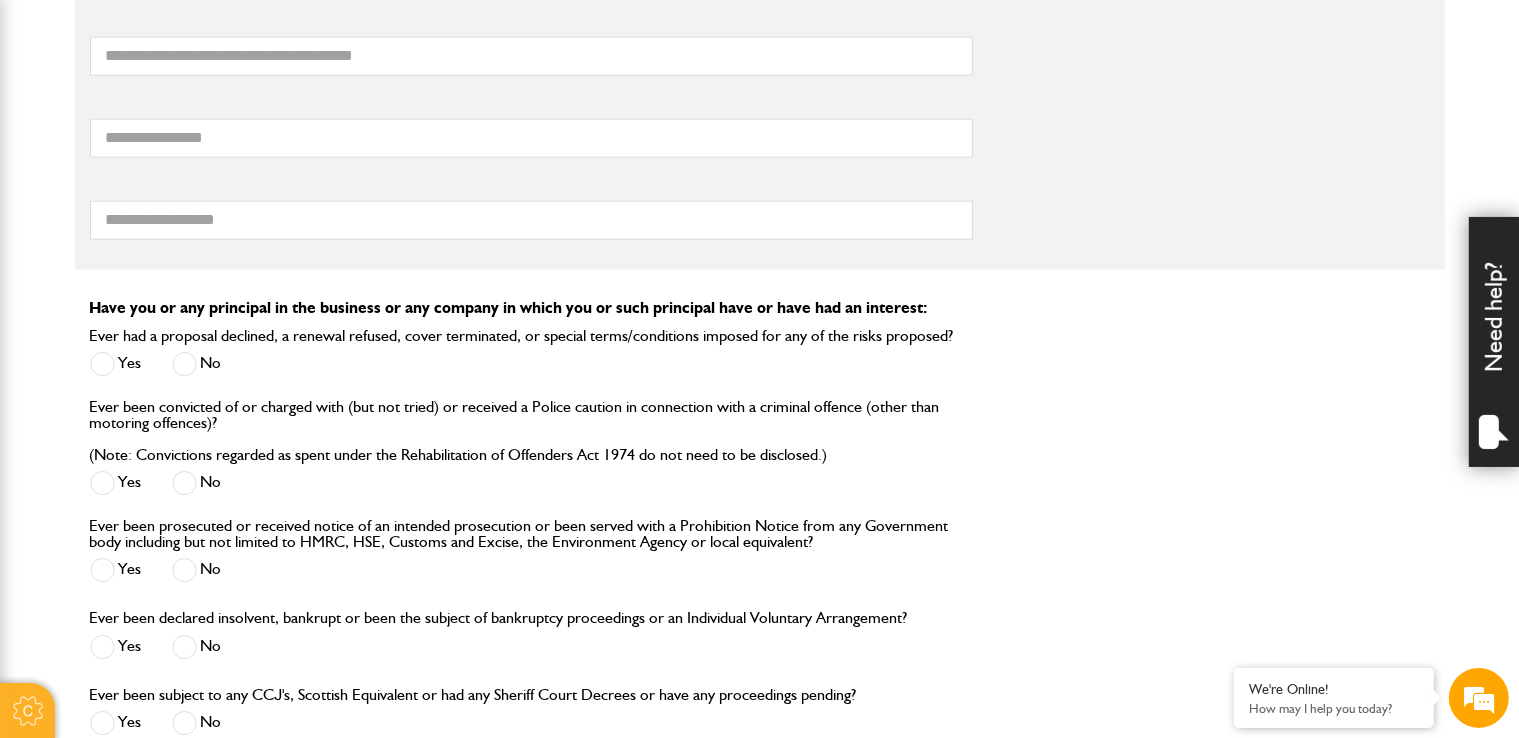 scroll, scrollTop: 2500, scrollLeft: 0, axis: vertical 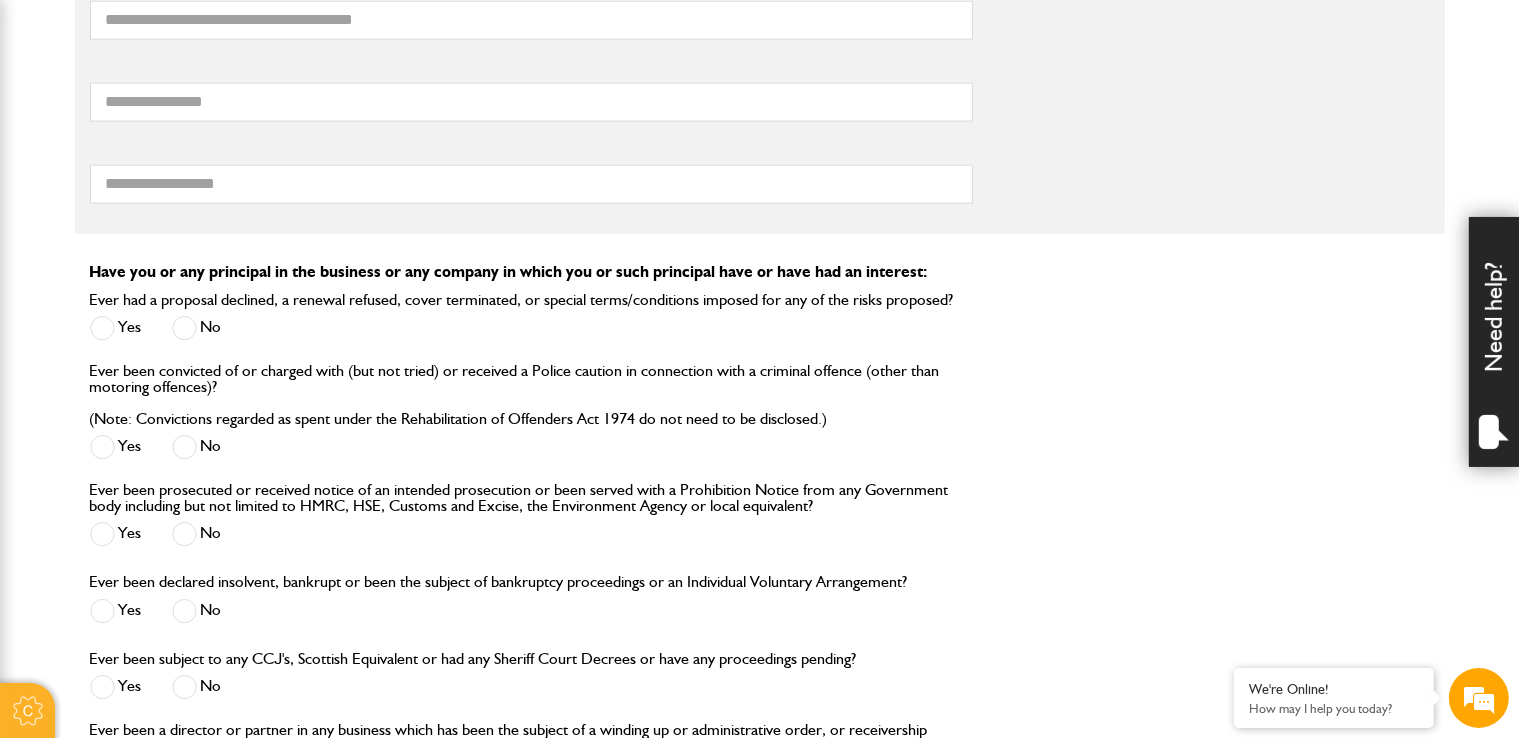 click at bounding box center (184, 328) 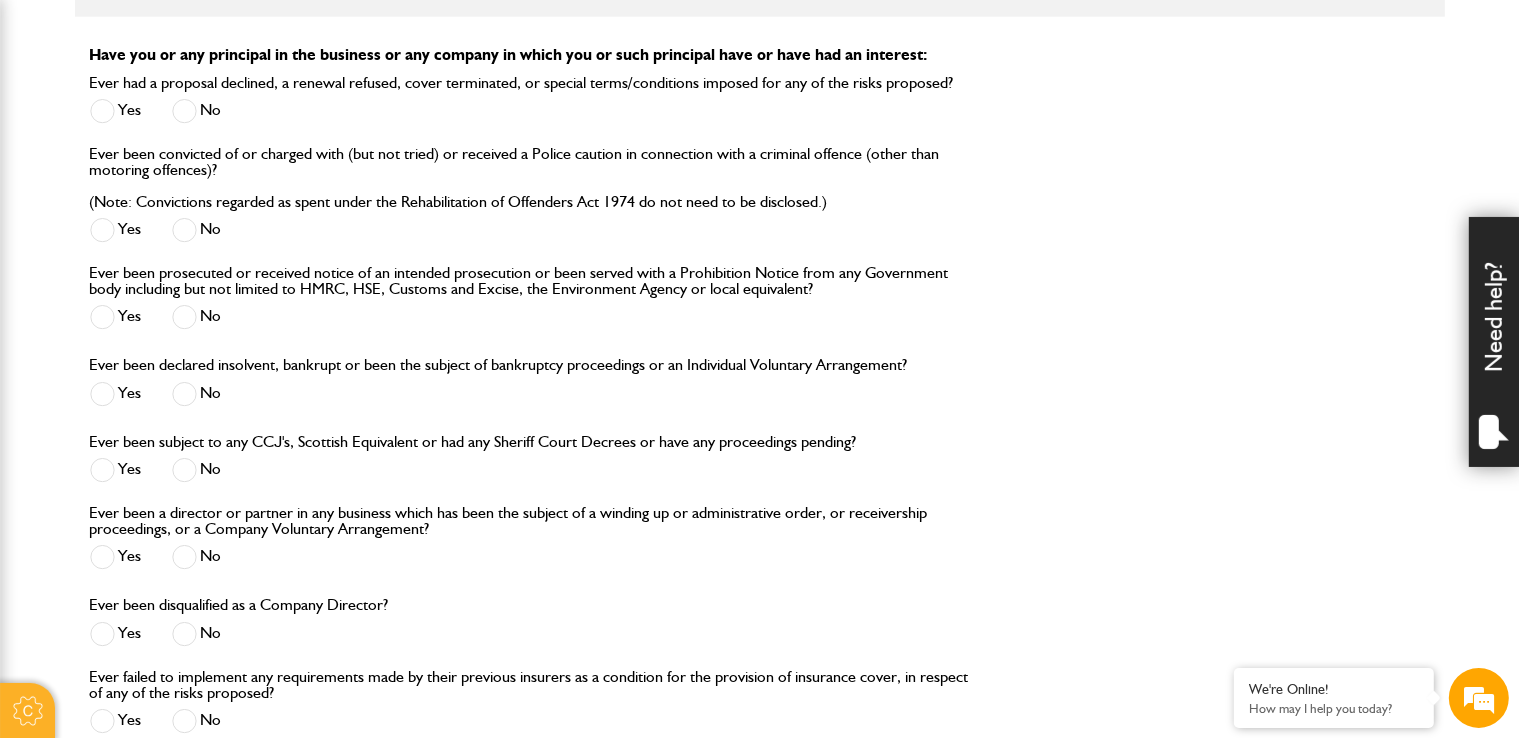 scroll, scrollTop: 2800, scrollLeft: 0, axis: vertical 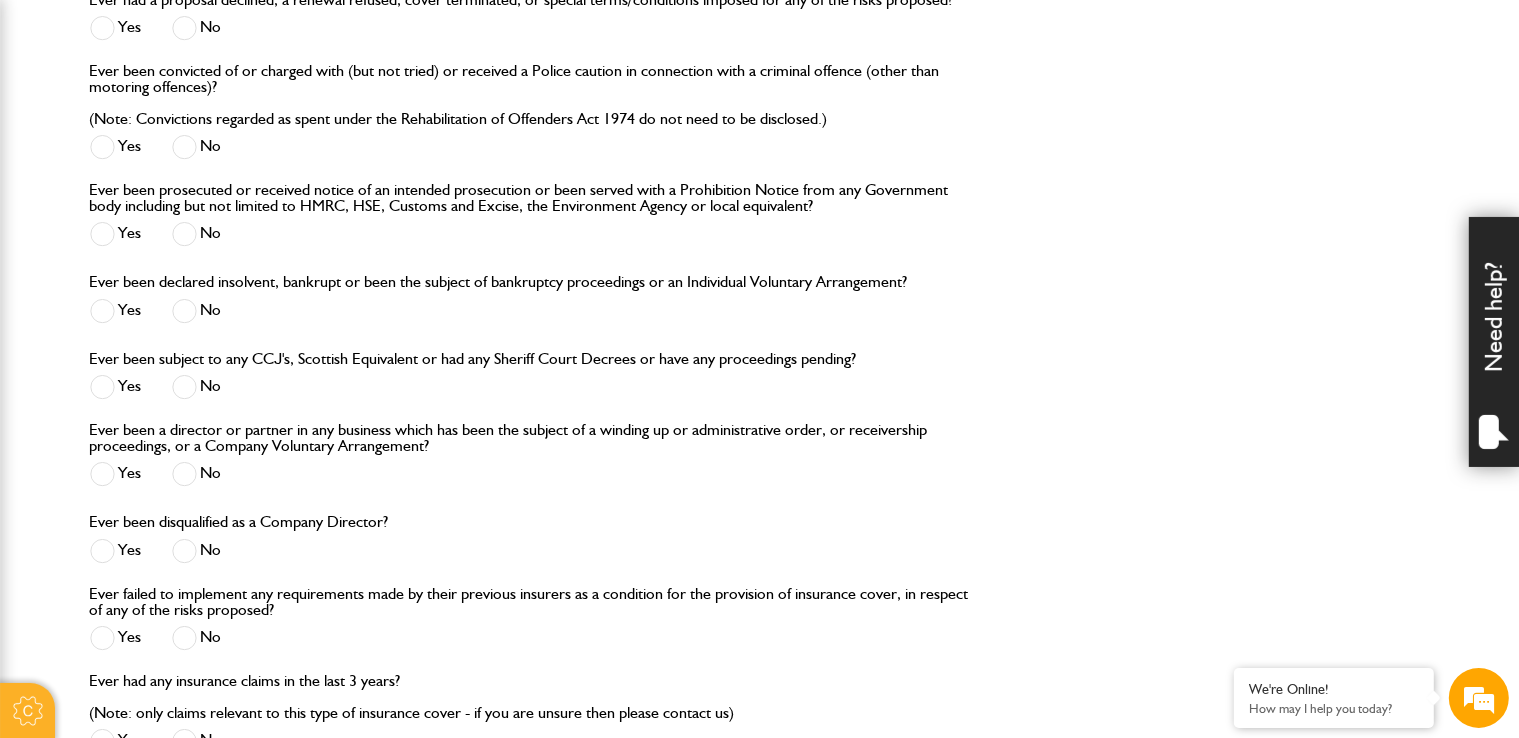 click at bounding box center [184, 474] 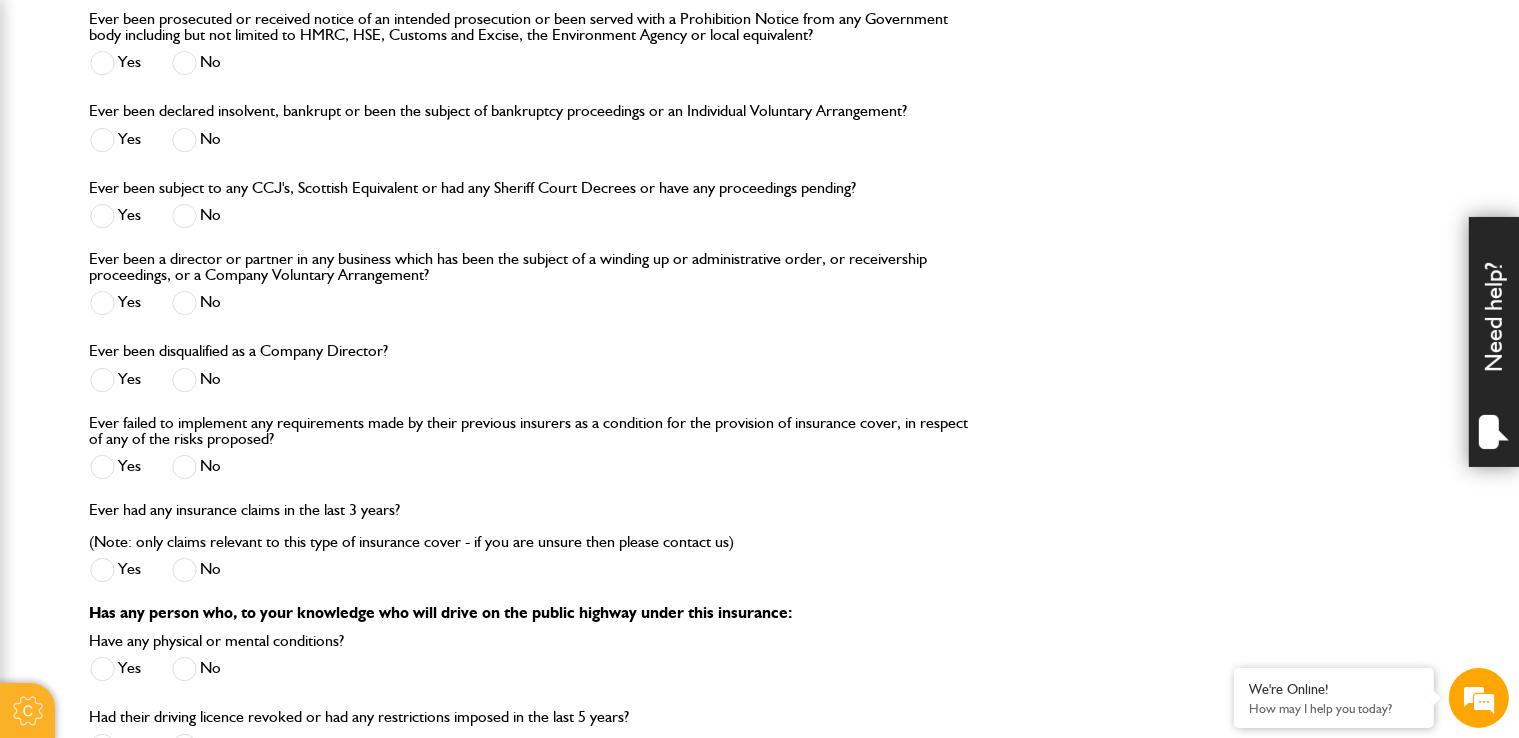 scroll, scrollTop: 3000, scrollLeft: 0, axis: vertical 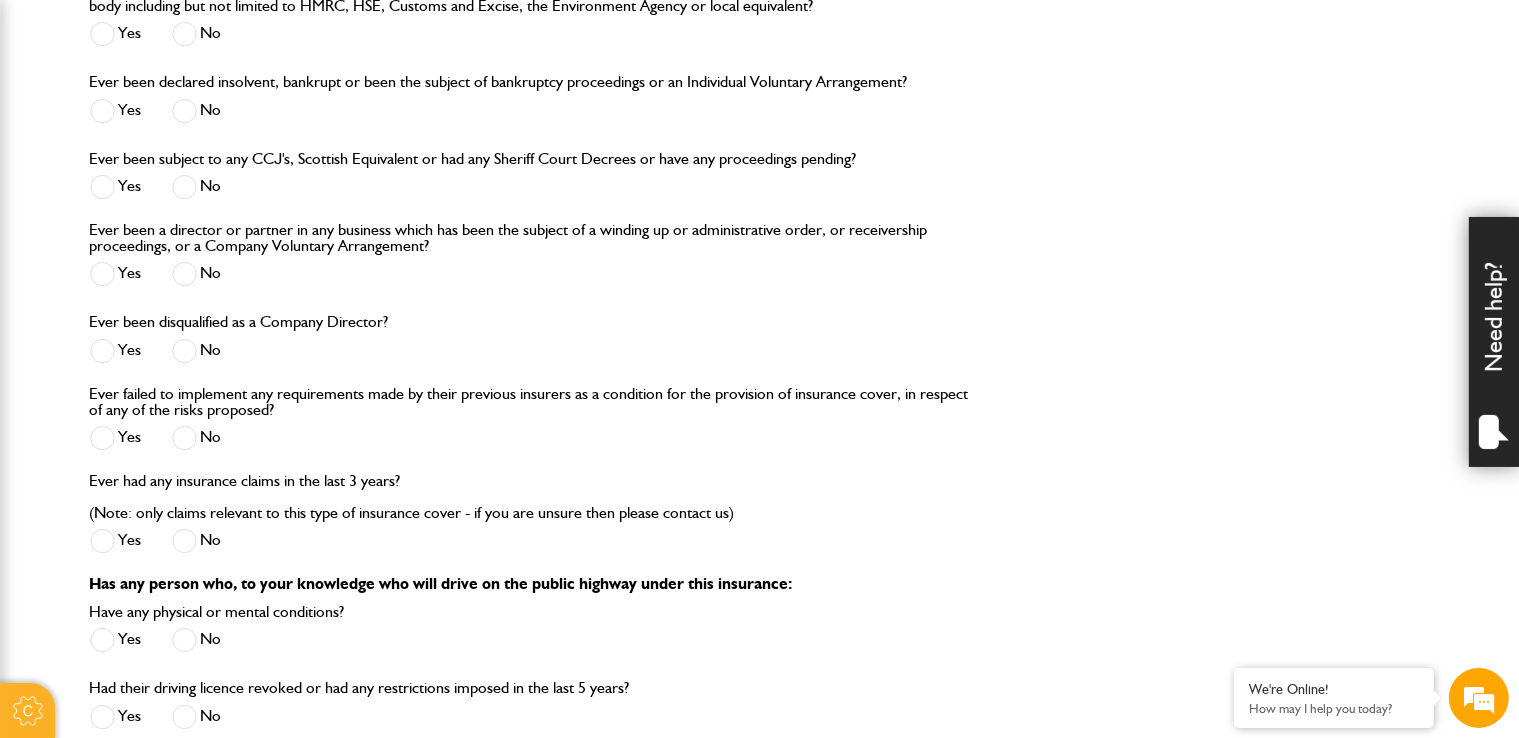 click at bounding box center (184, 541) 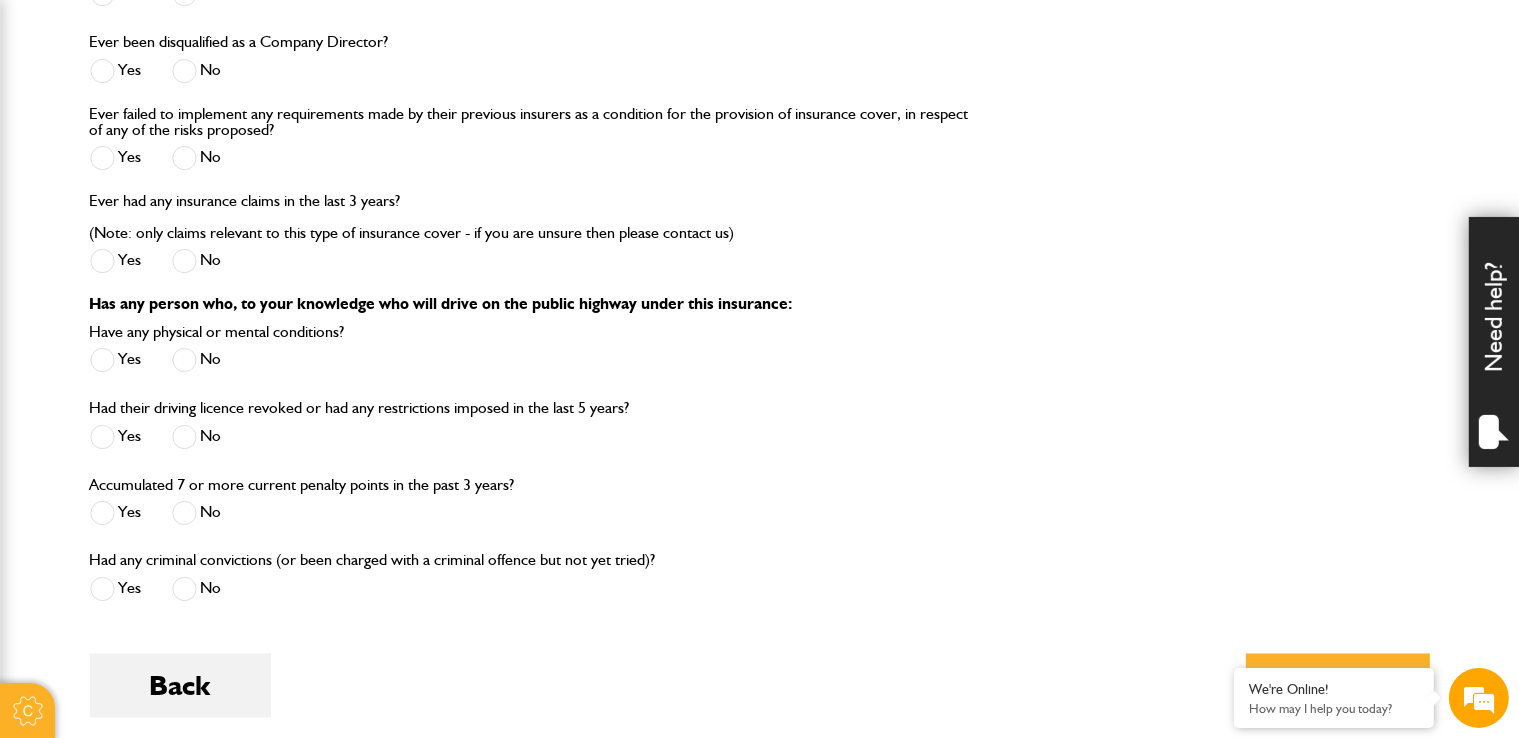 scroll, scrollTop: 3300, scrollLeft: 0, axis: vertical 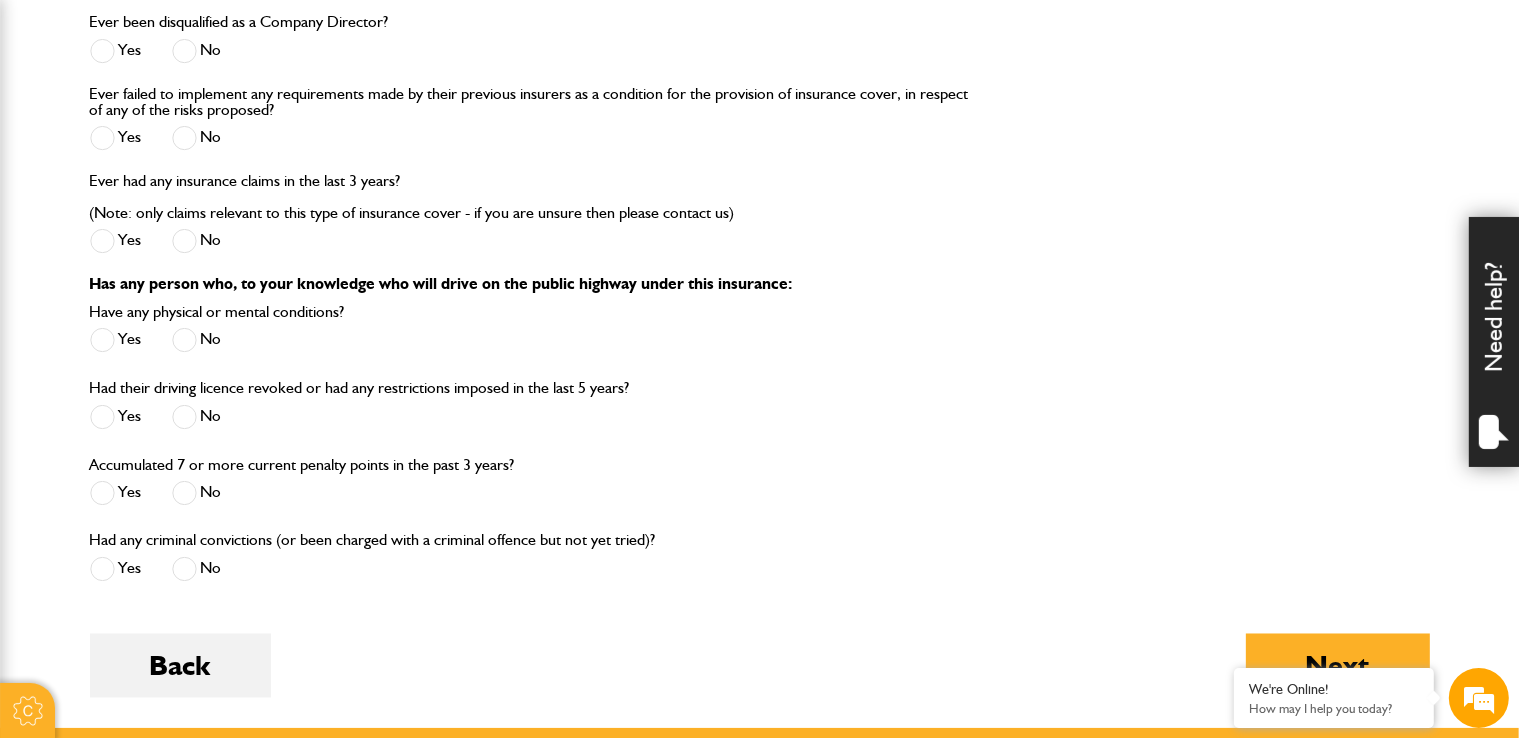 click at bounding box center [184, 493] 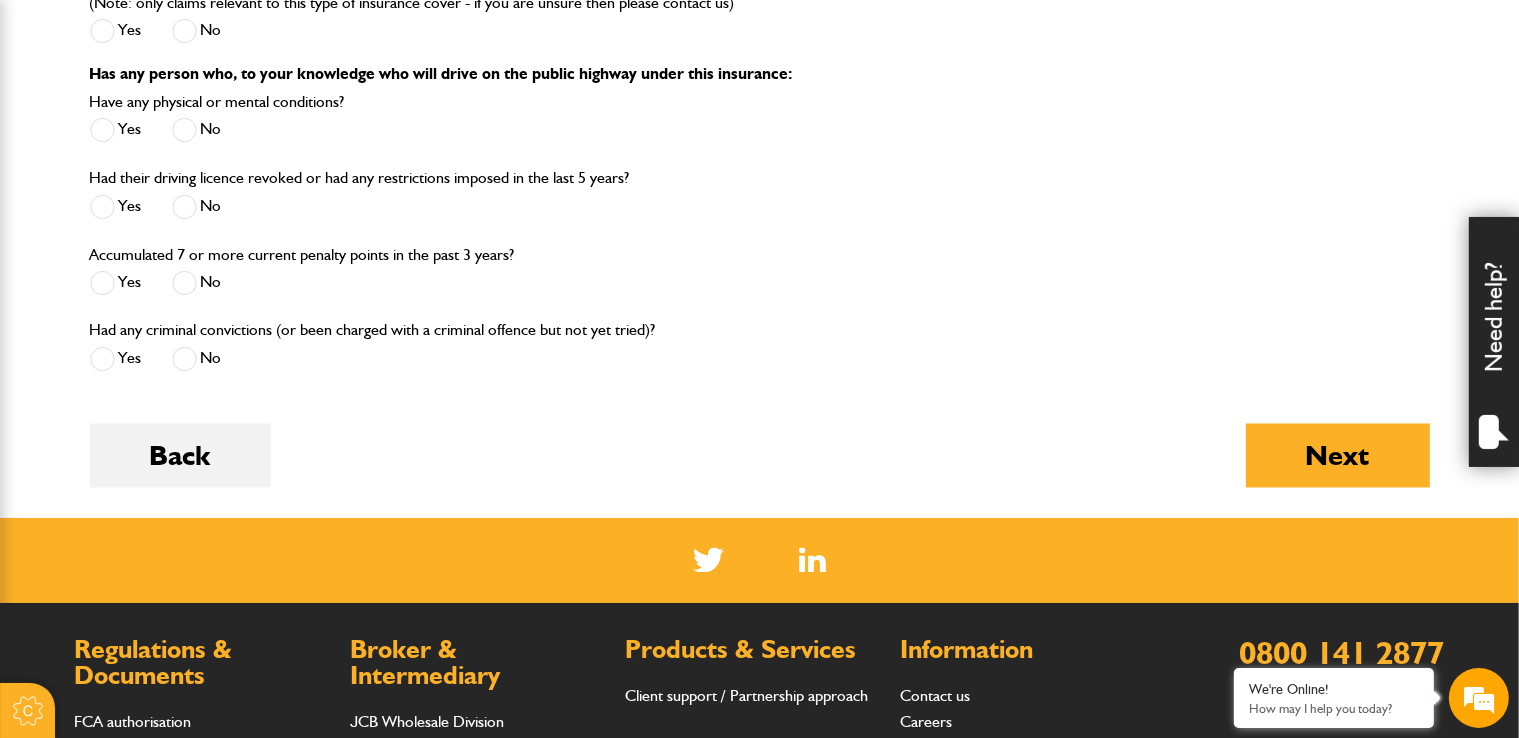scroll, scrollTop: 3600, scrollLeft: 0, axis: vertical 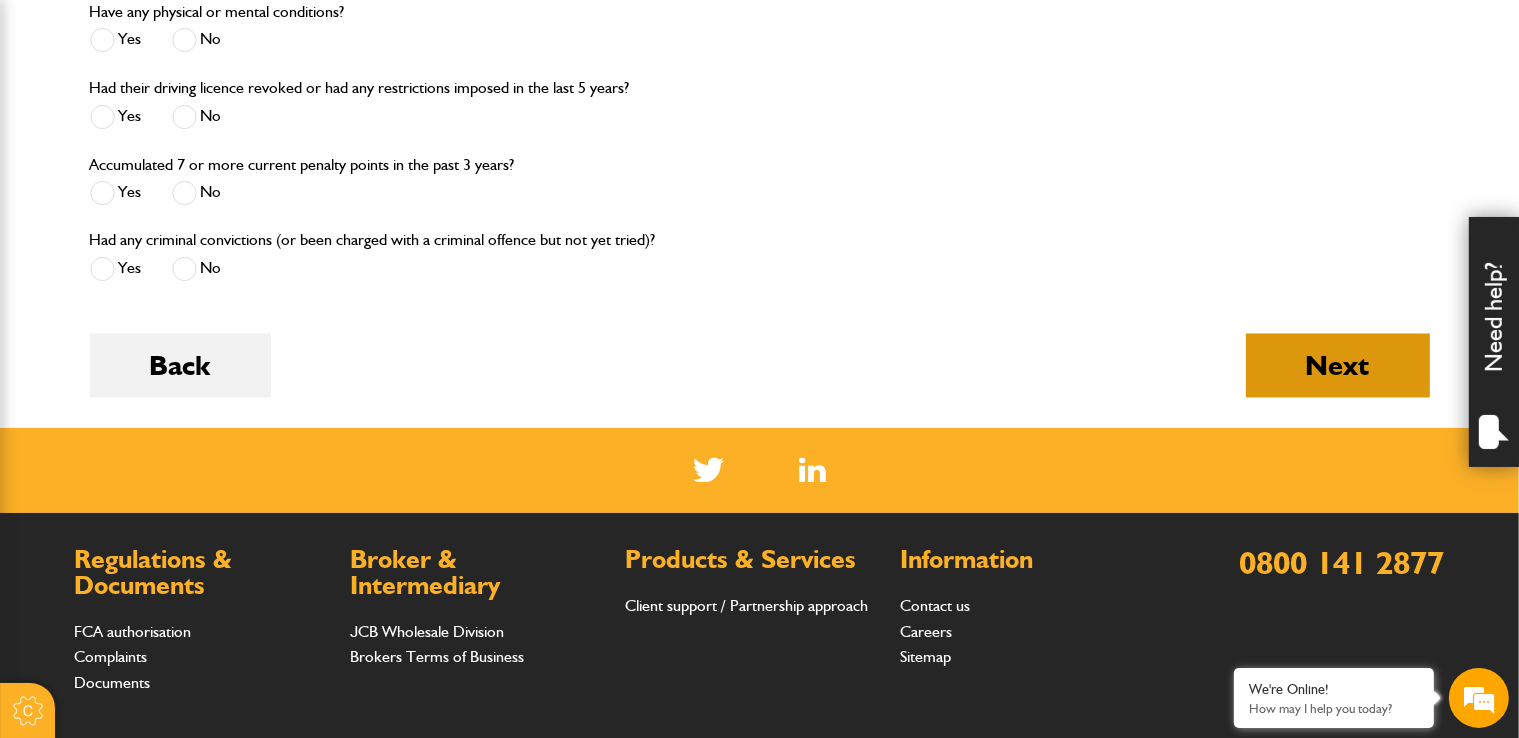 click on "Next" at bounding box center (1338, 366) 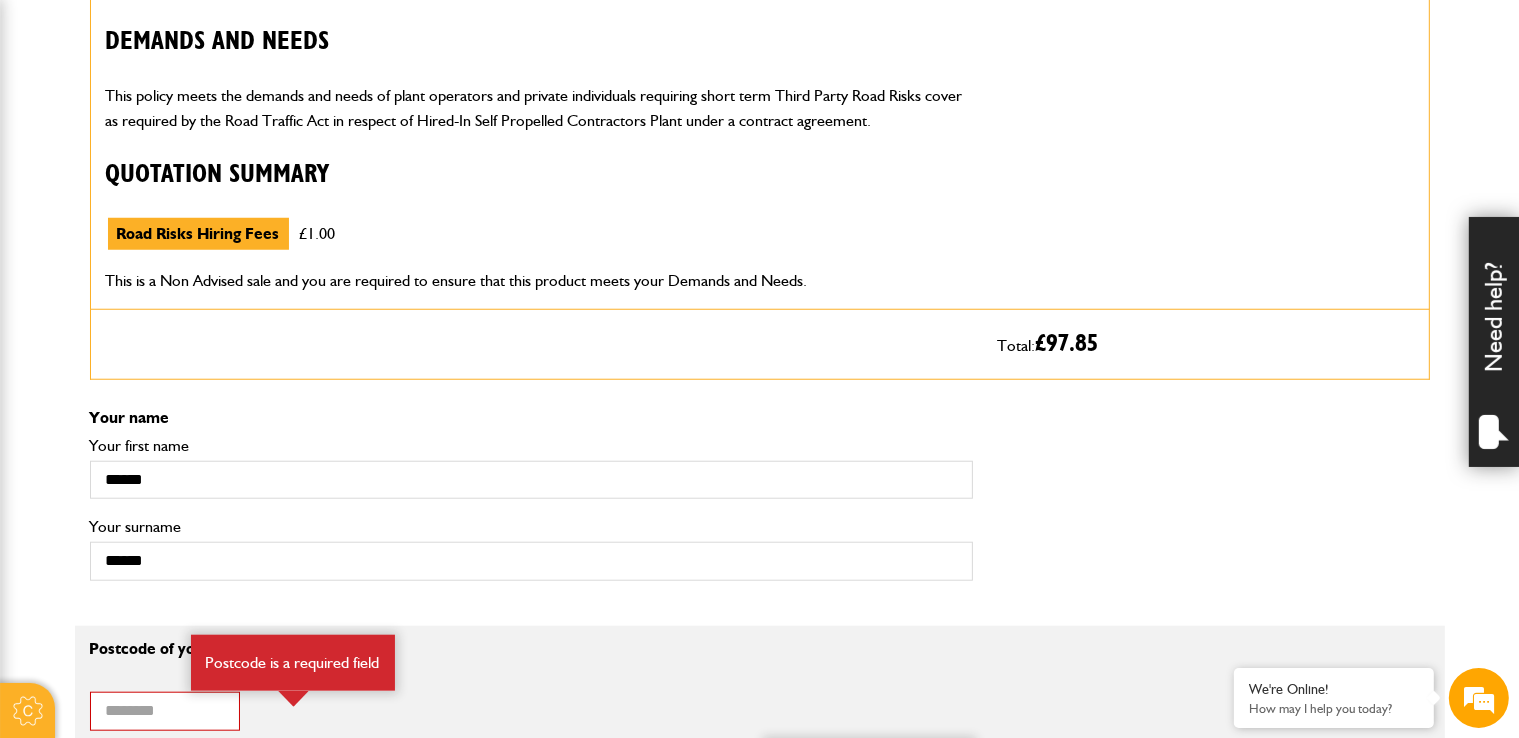 scroll, scrollTop: 2000, scrollLeft: 0, axis: vertical 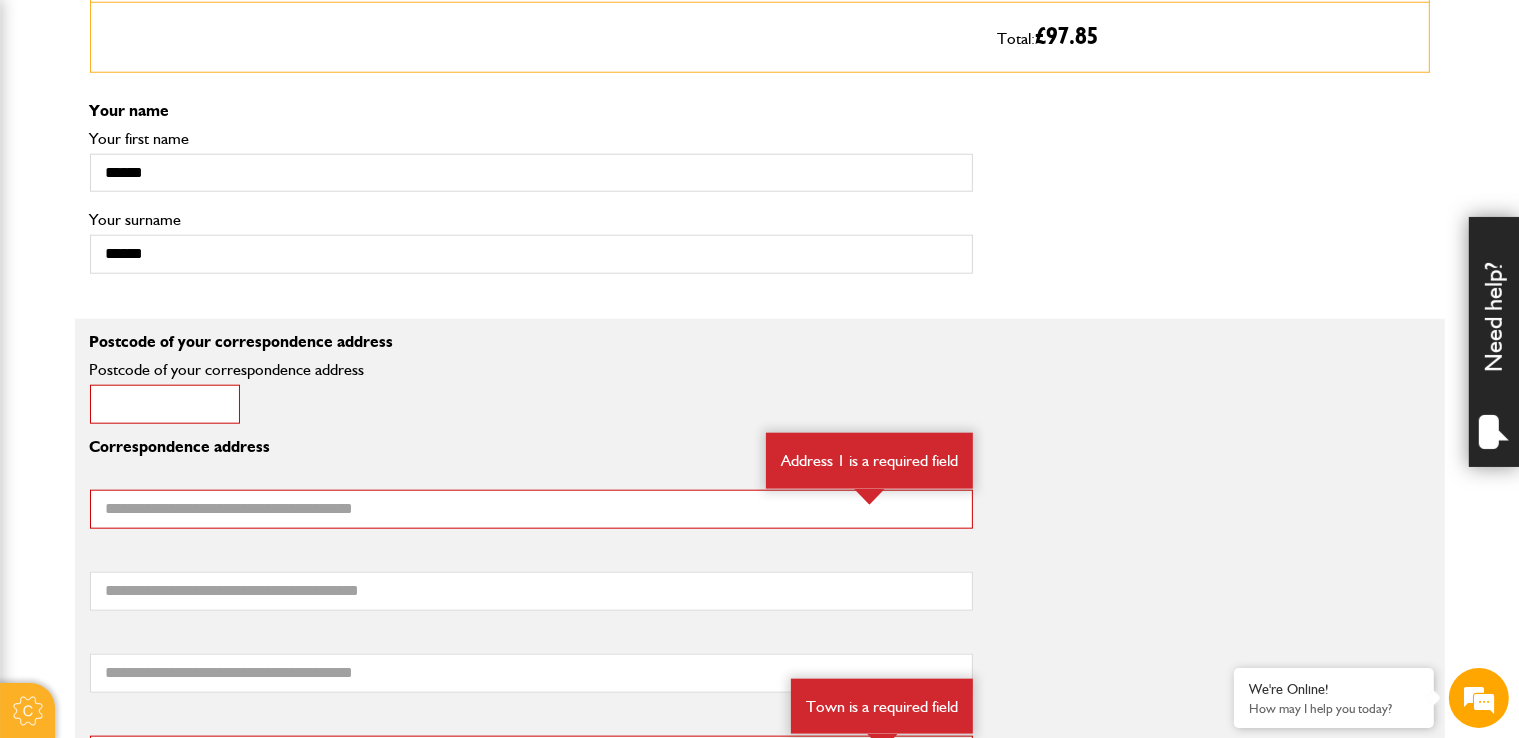 click on "Postcode of your correspondence address" at bounding box center (165, 404) 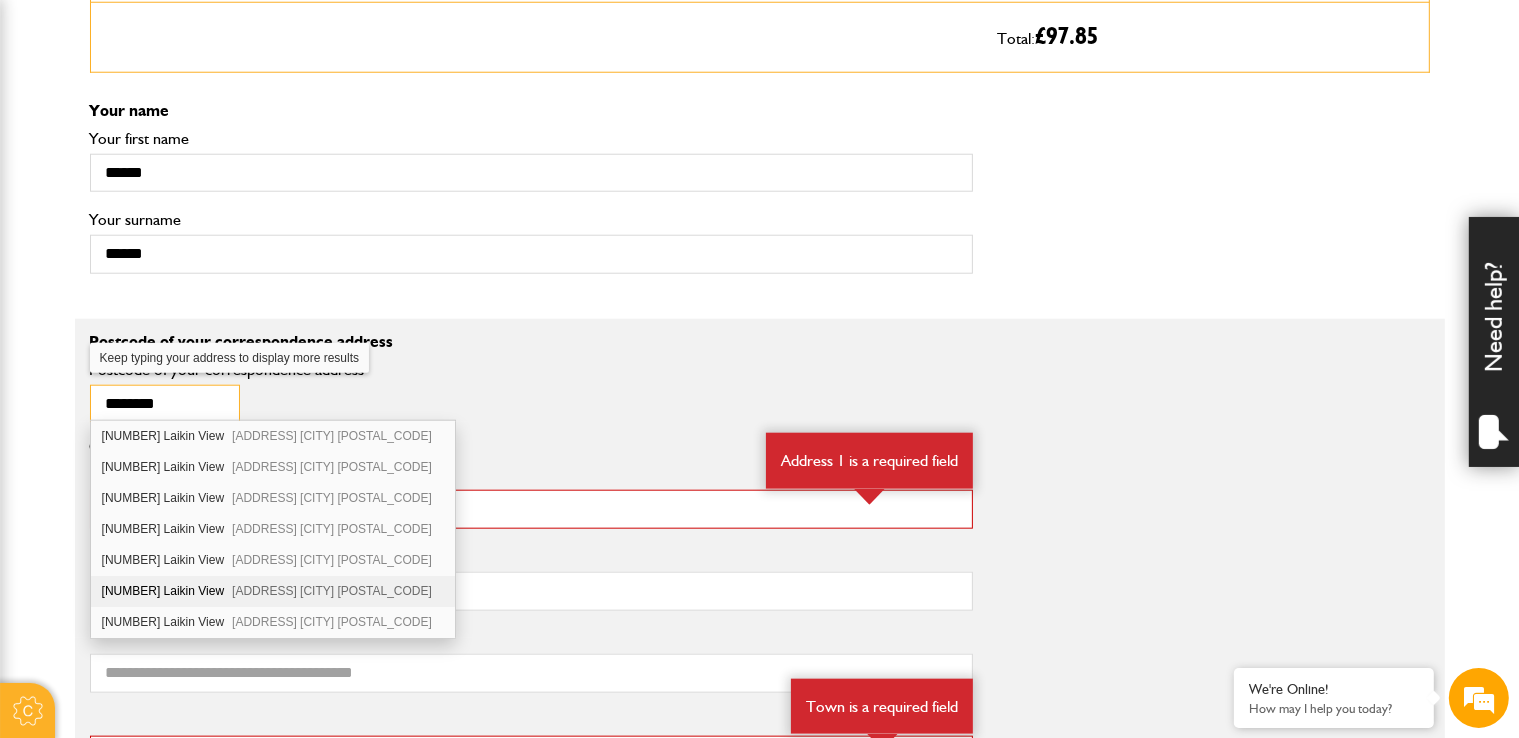 type on "********" 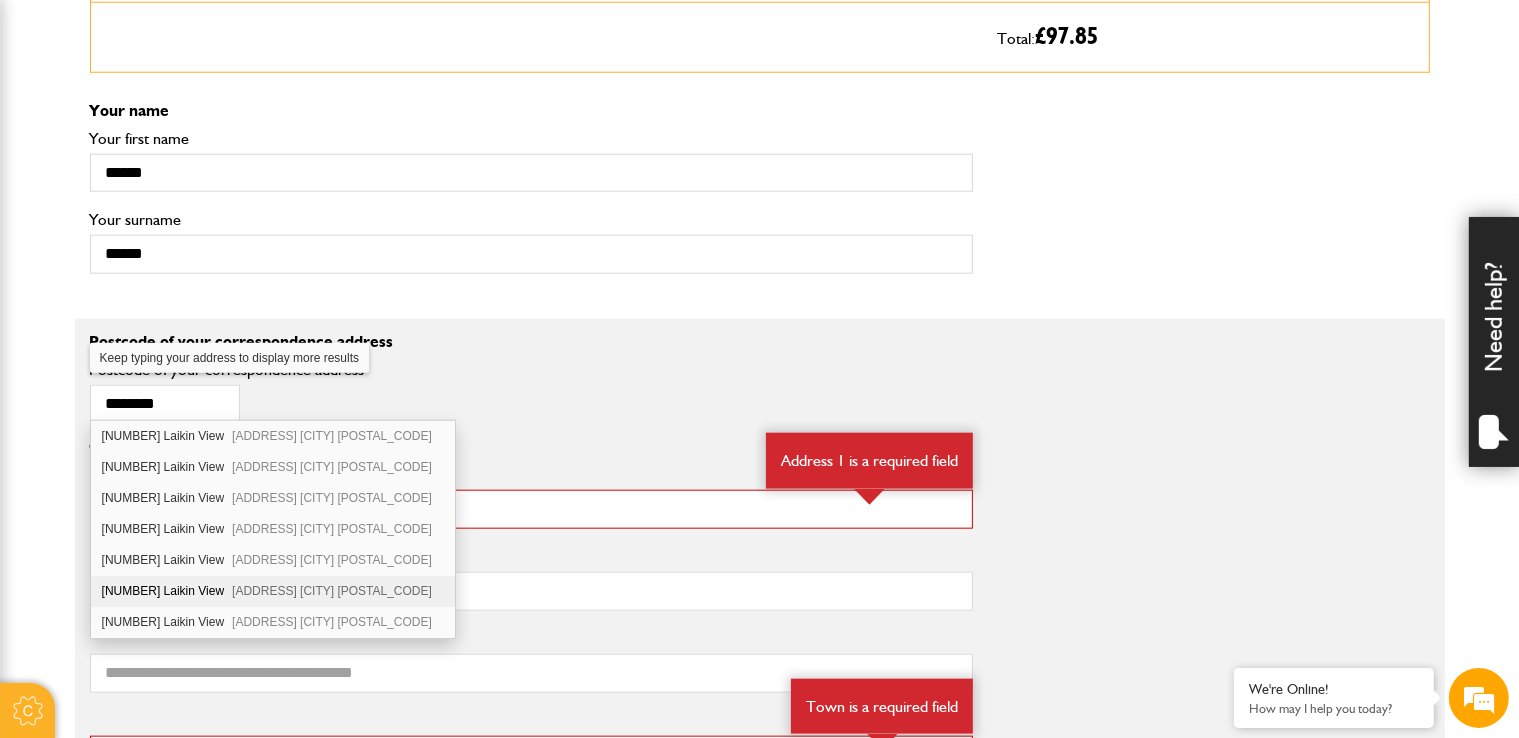 scroll, scrollTop: 0, scrollLeft: 0, axis: both 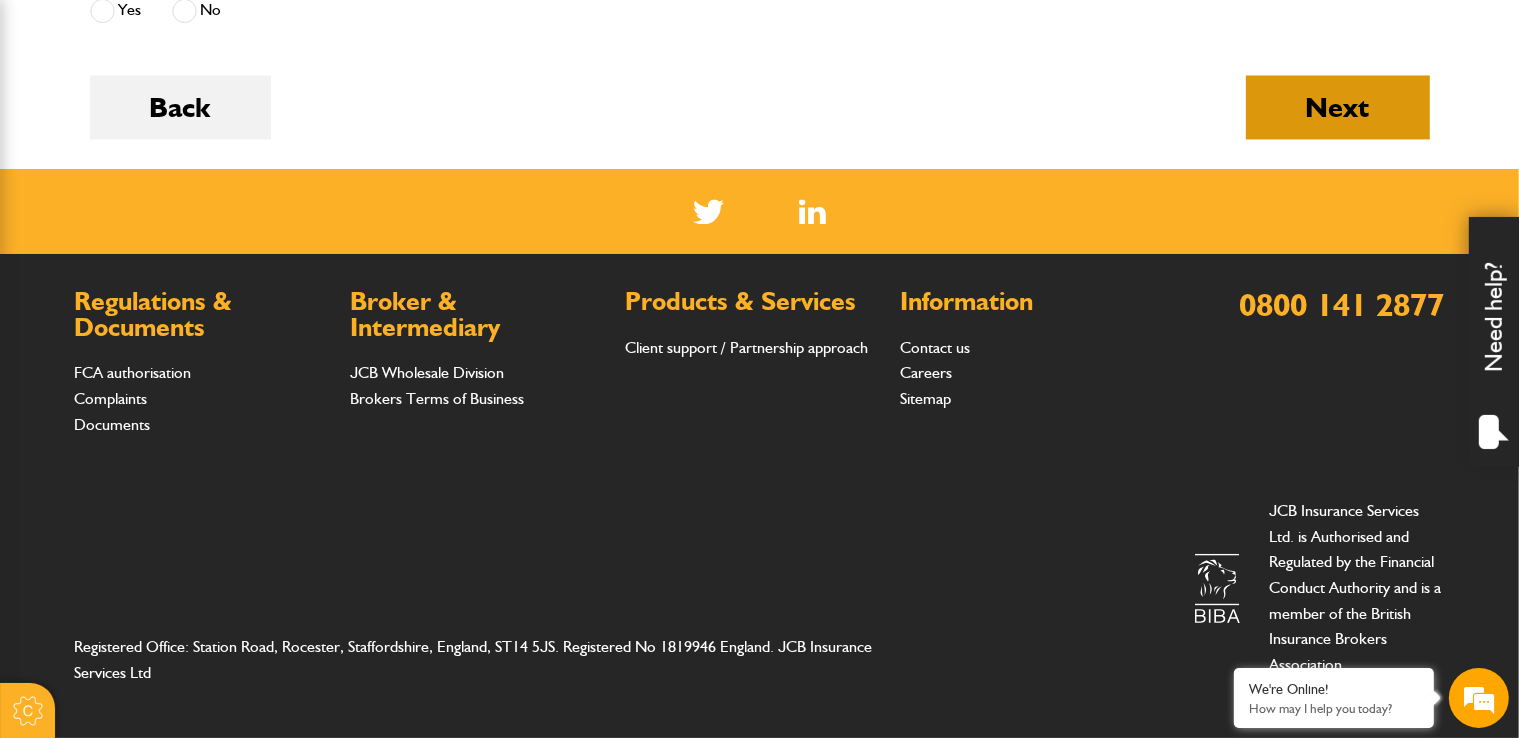 click on "Next" at bounding box center [1338, 107] 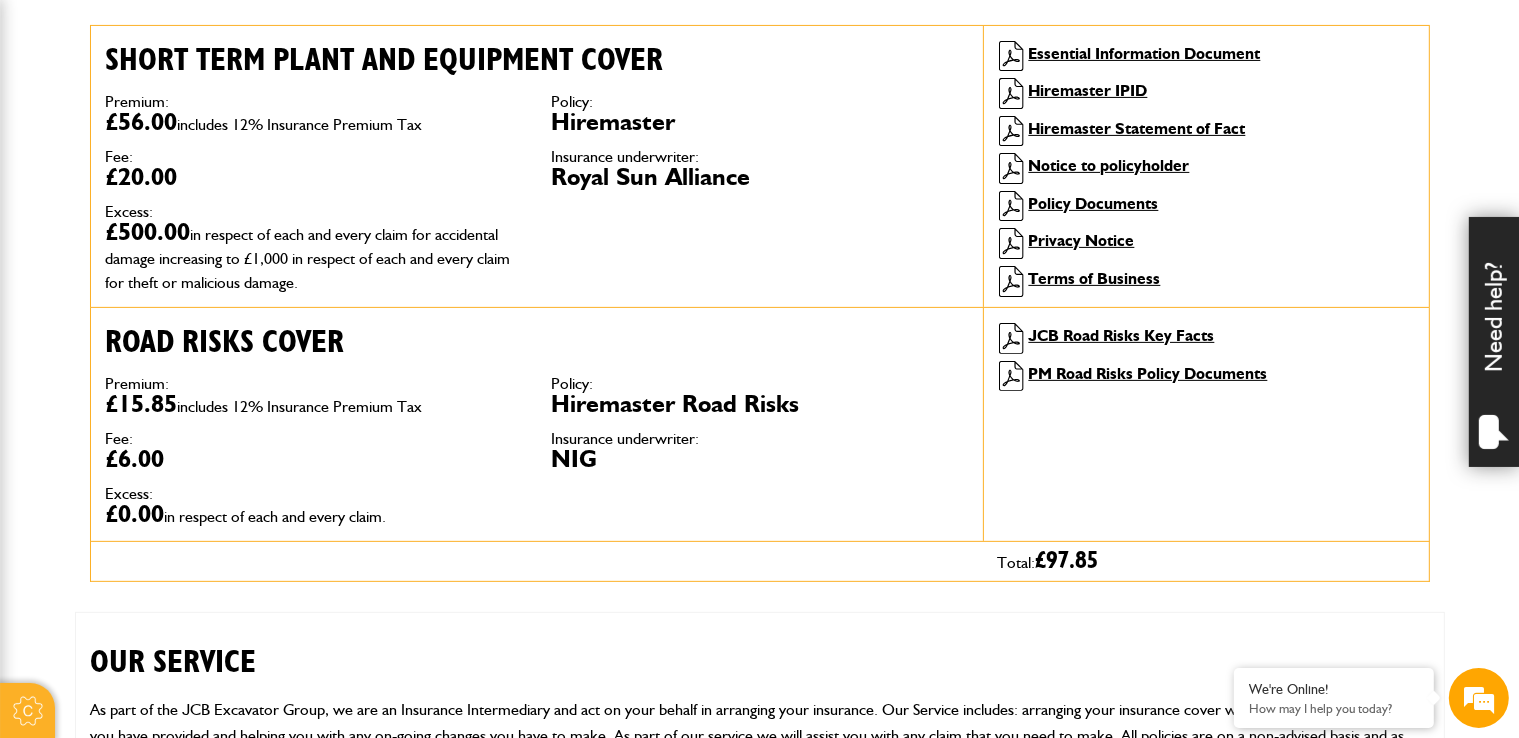 scroll, scrollTop: 600, scrollLeft: 0, axis: vertical 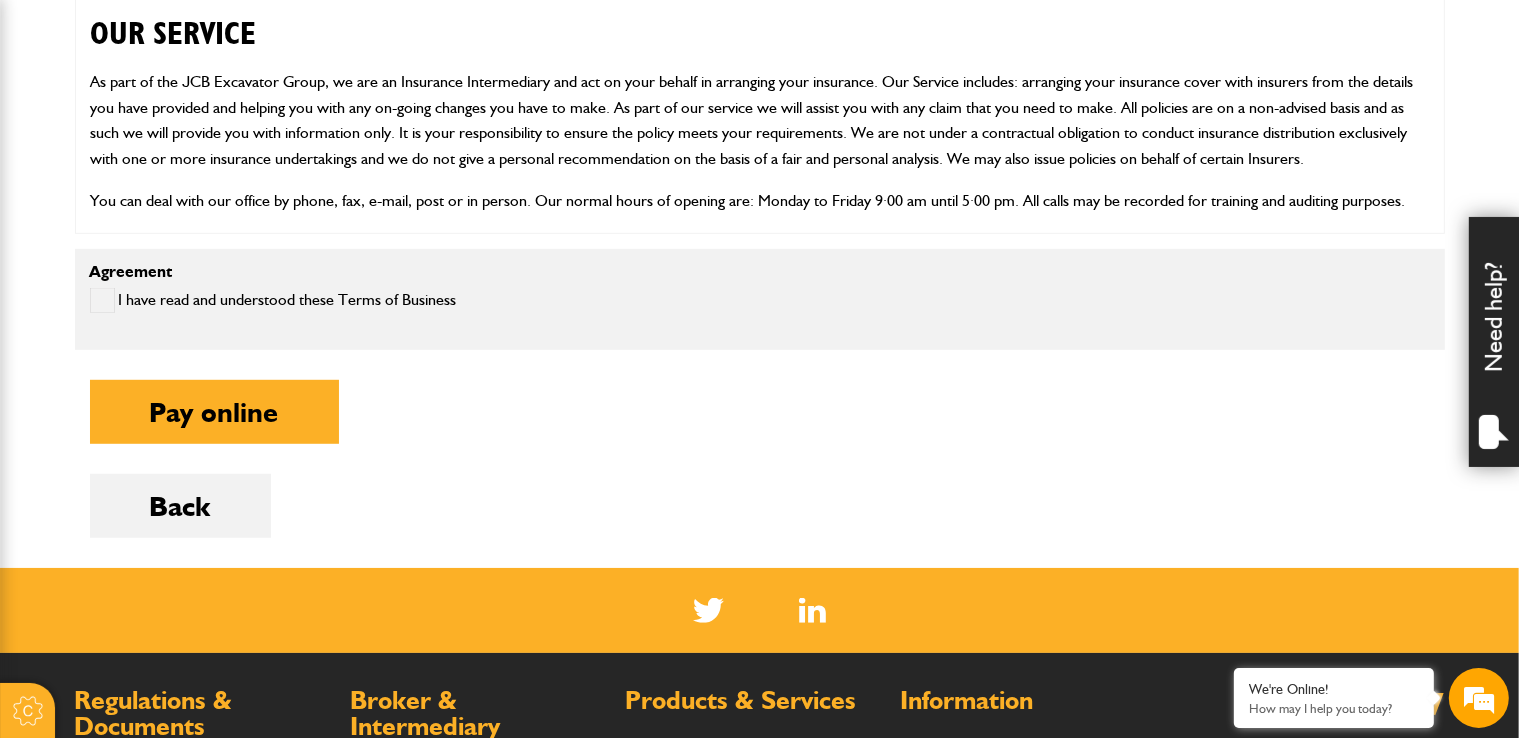 click at bounding box center [102, 300] 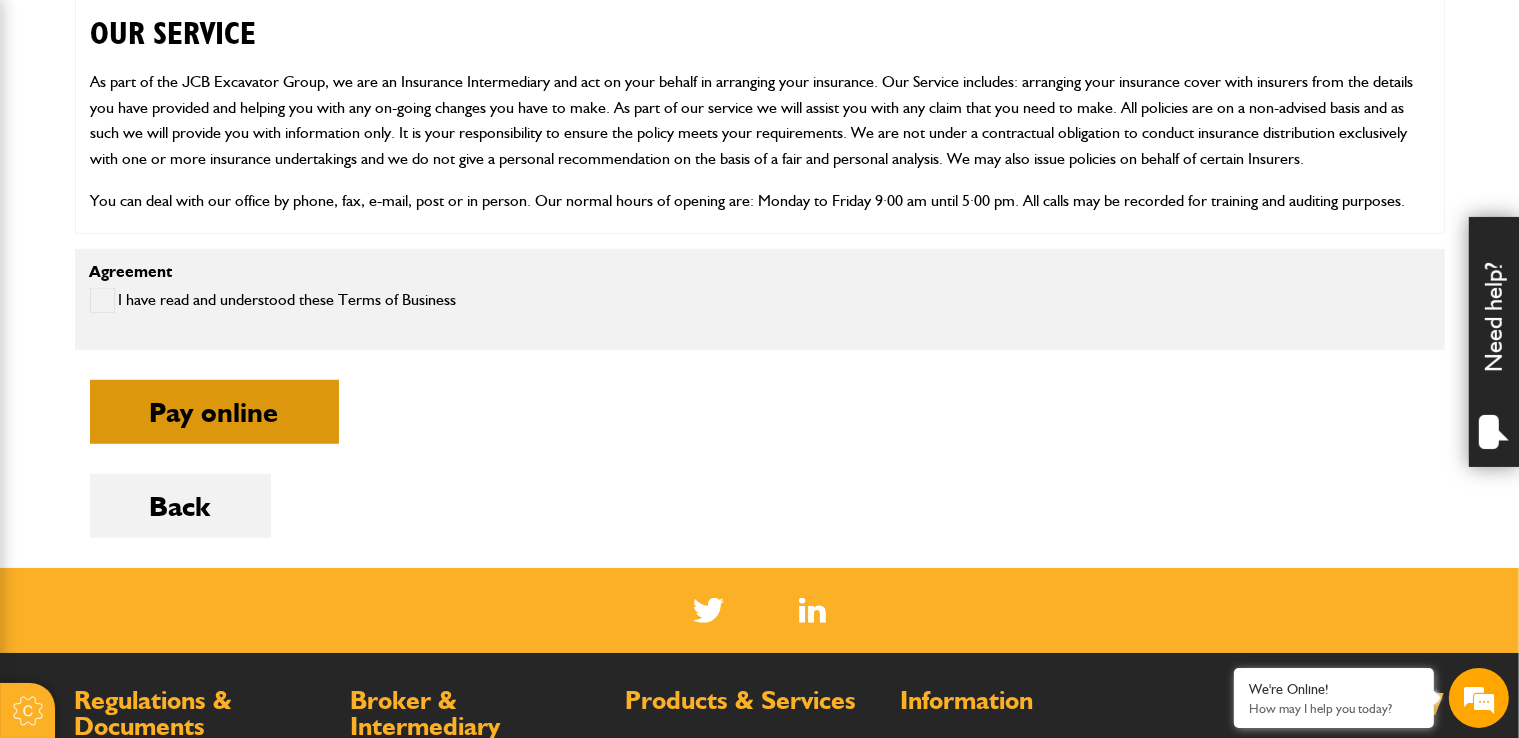 click on "Pay online" at bounding box center [214, 412] 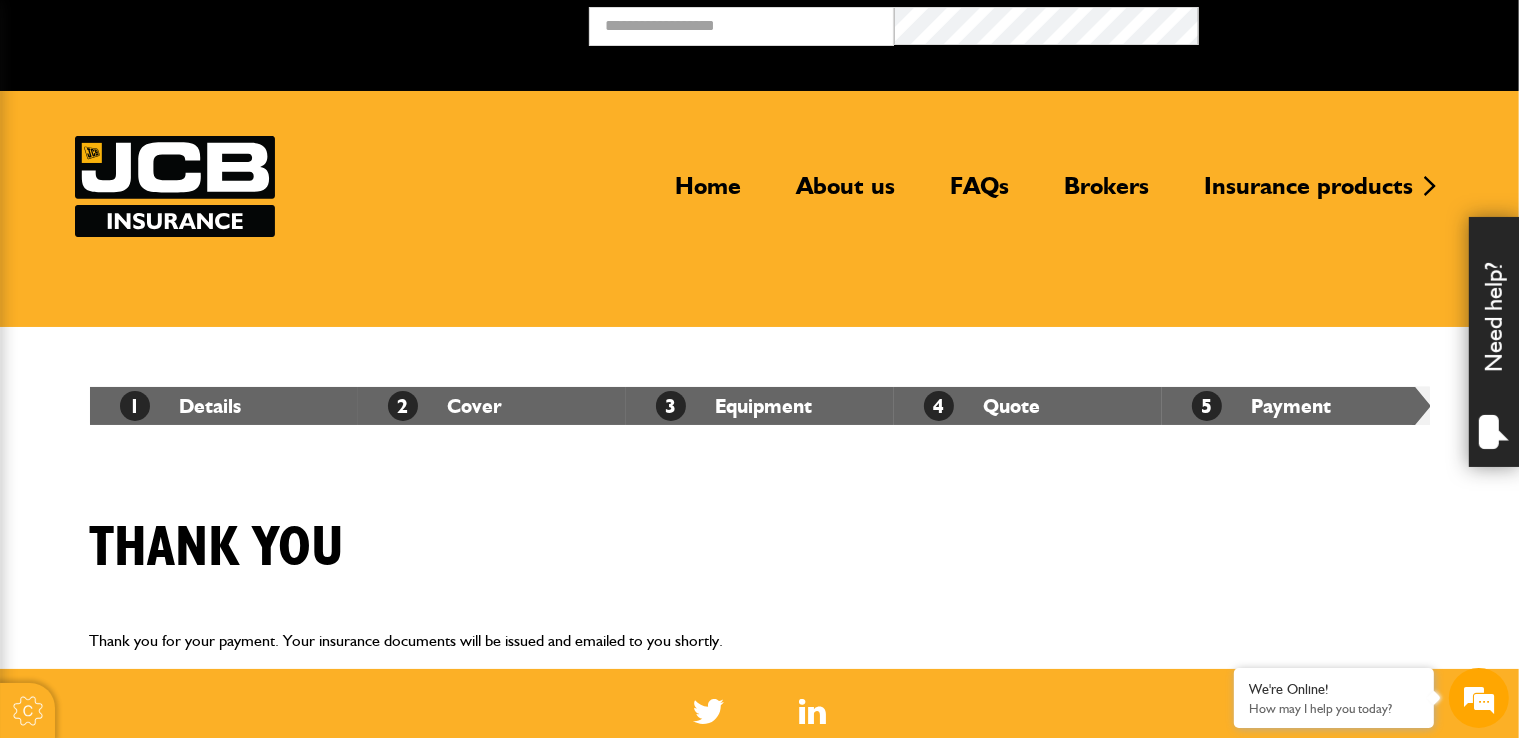 scroll, scrollTop: 0, scrollLeft: 0, axis: both 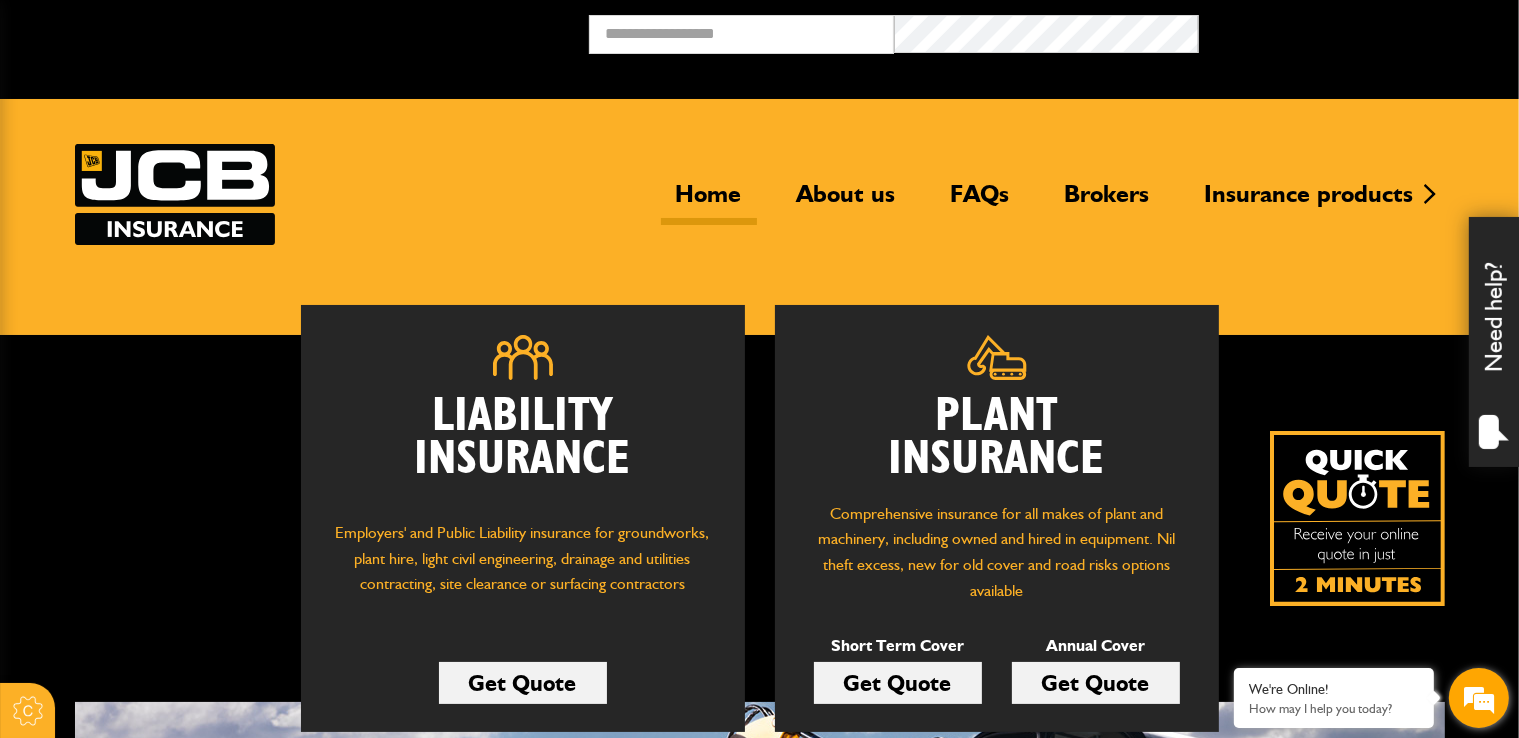 click at bounding box center [1479, 698] 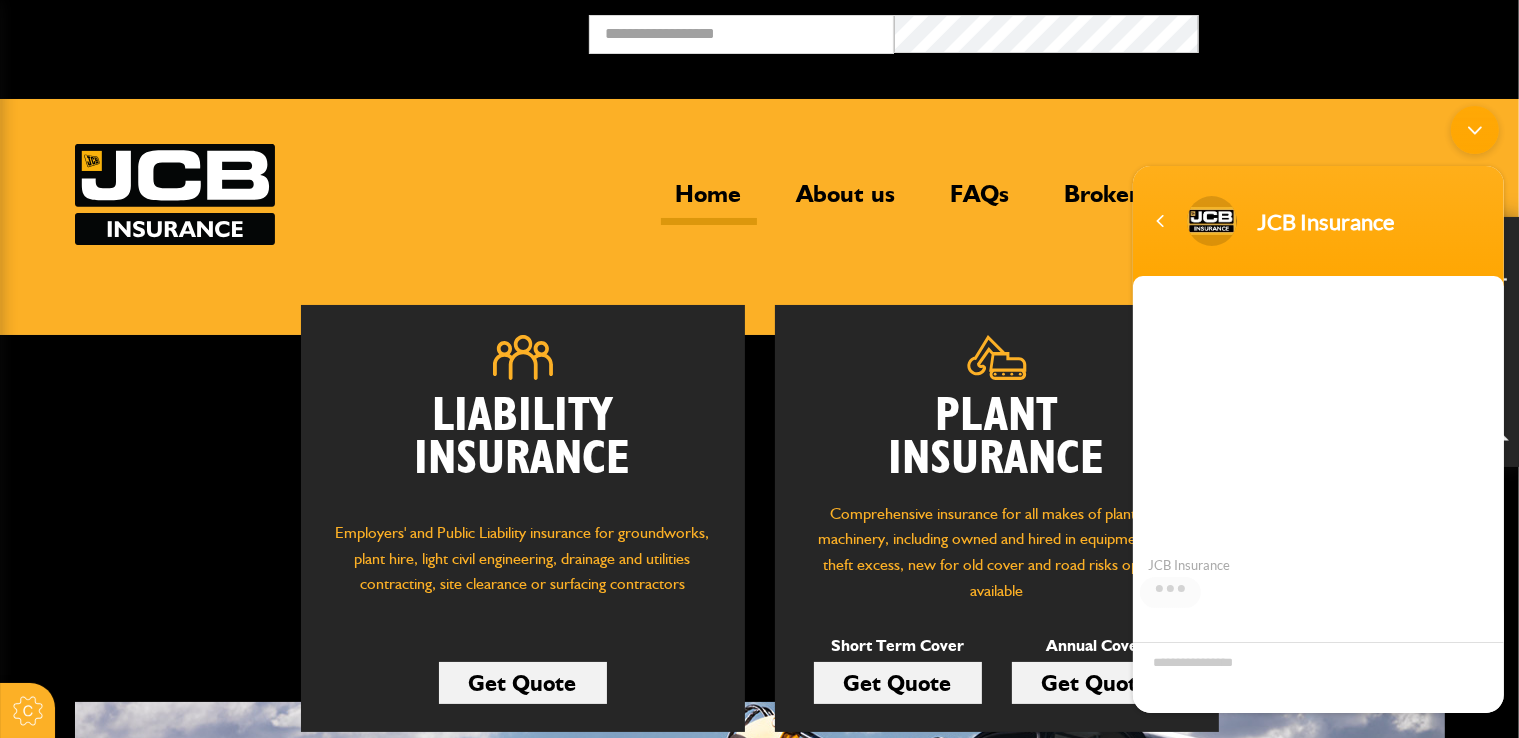 scroll, scrollTop: 0, scrollLeft: 0, axis: both 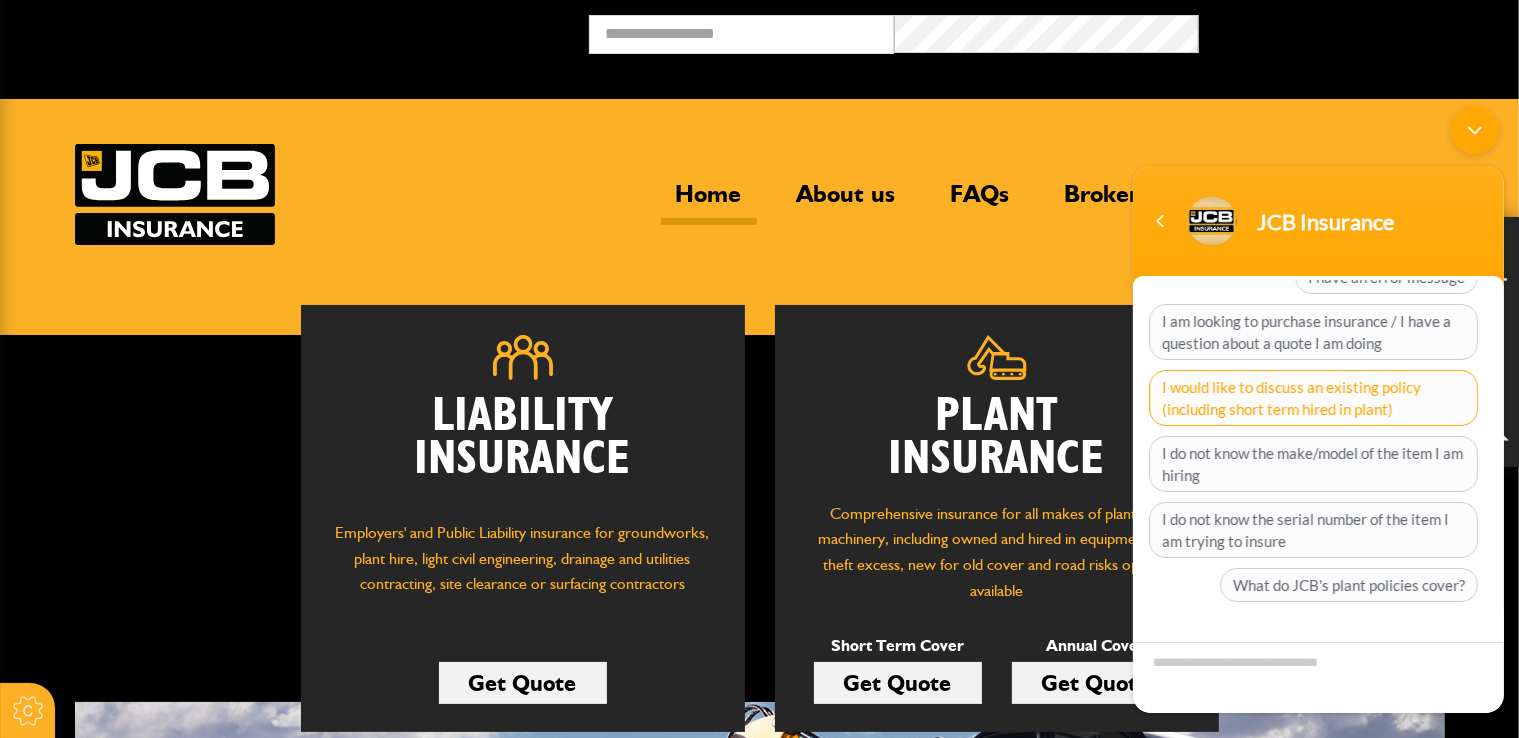click on "I would like to discuss an existing policy (including short term hired in plant)" at bounding box center [1312, 397] 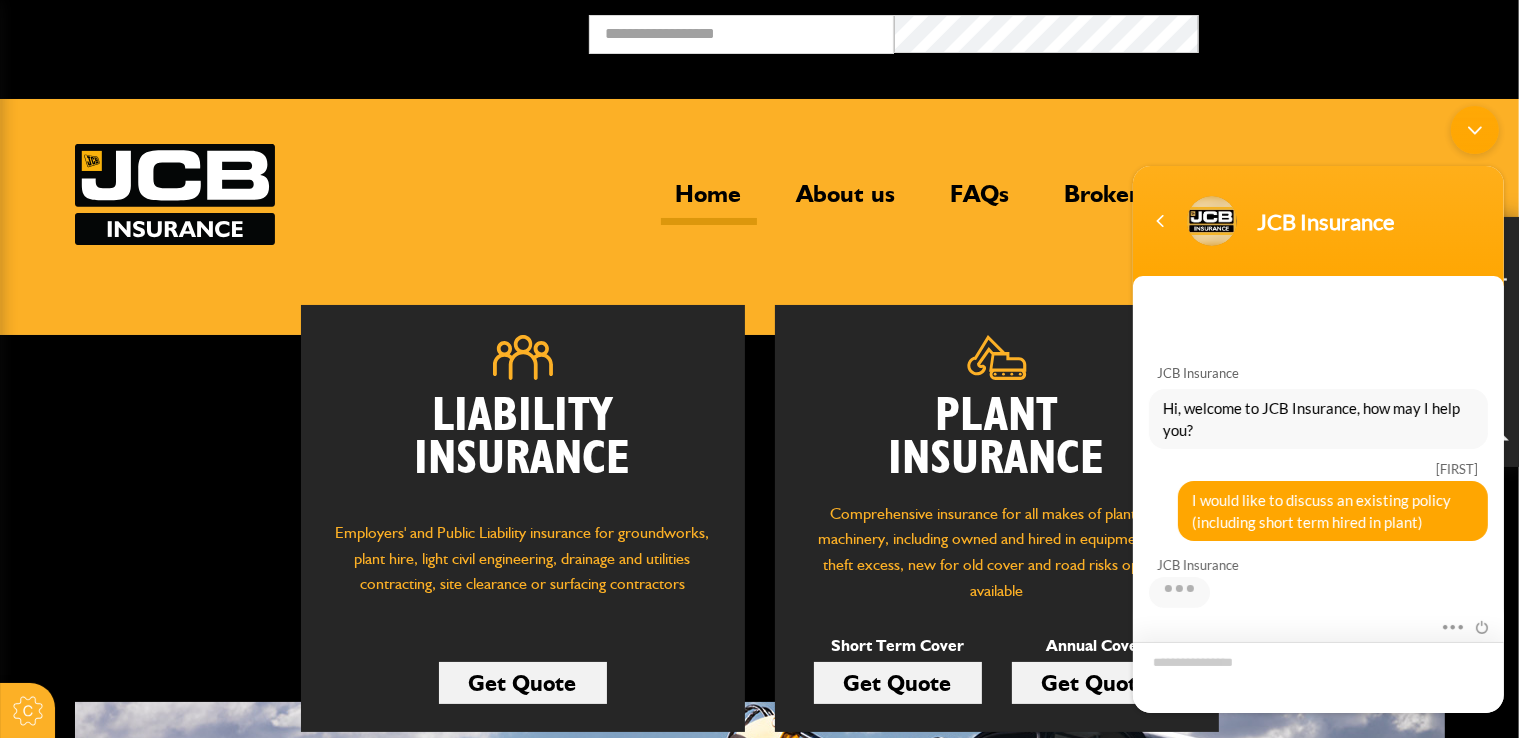 scroll, scrollTop: 113, scrollLeft: 0, axis: vertical 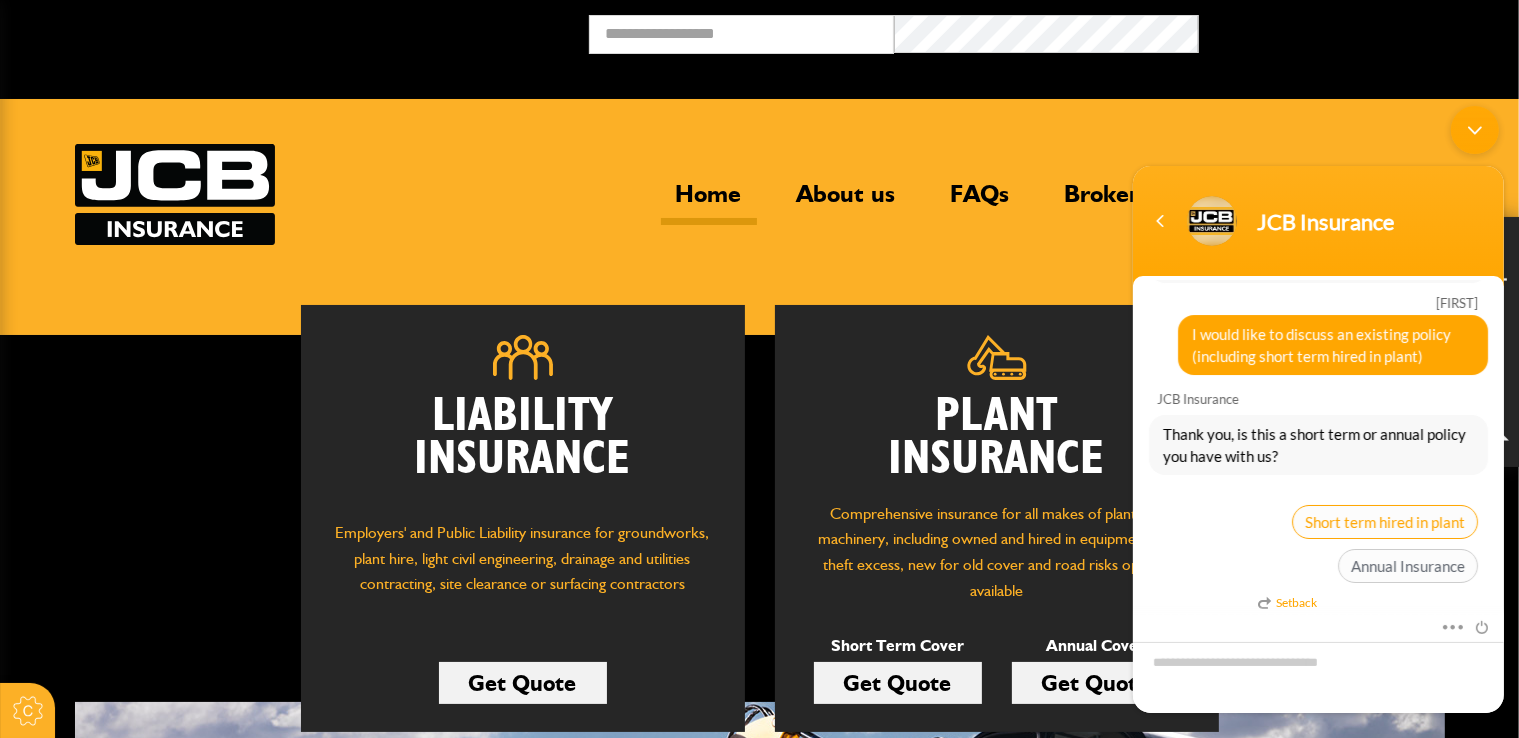 click on "Short term hired in plant" at bounding box center (1384, 521) 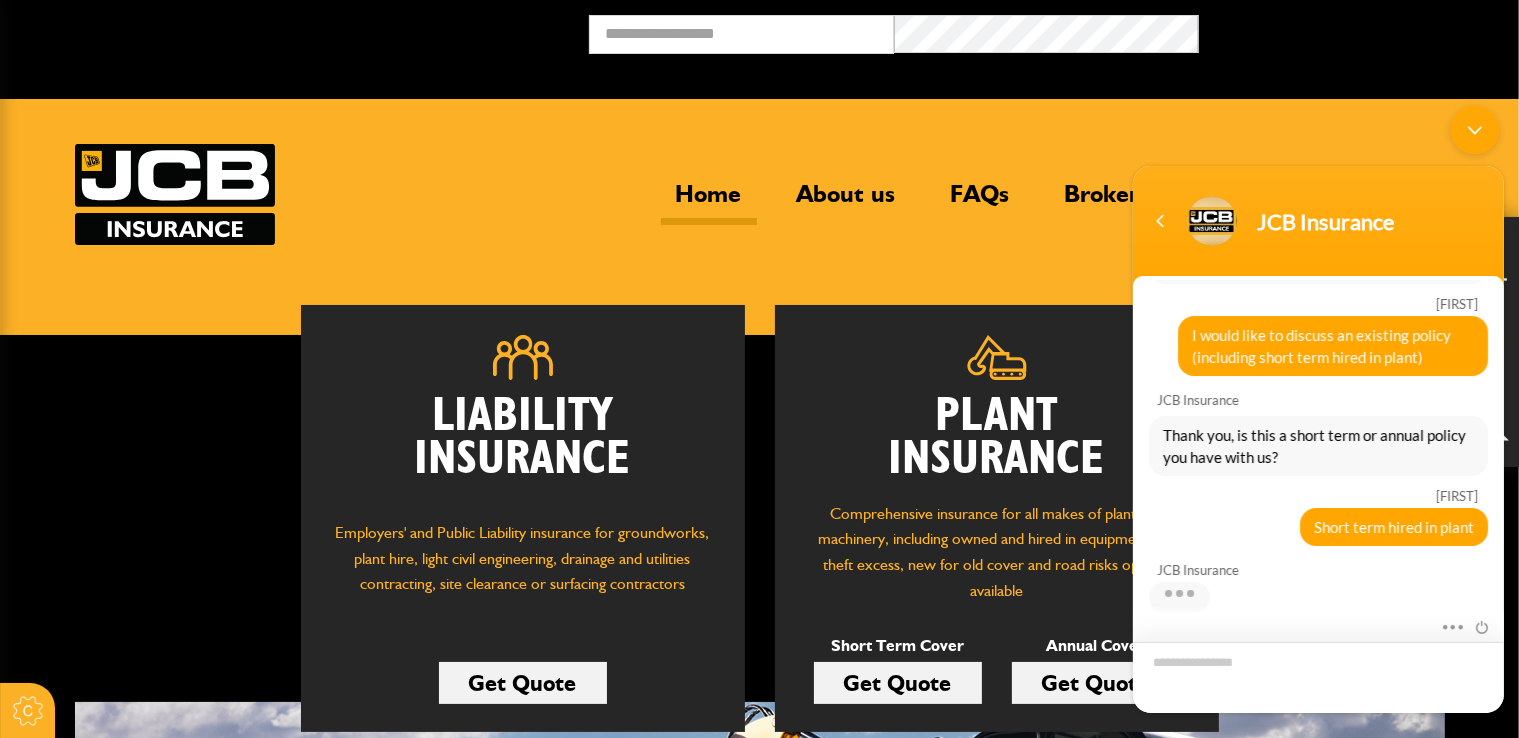 scroll, scrollTop: 304, scrollLeft: 0, axis: vertical 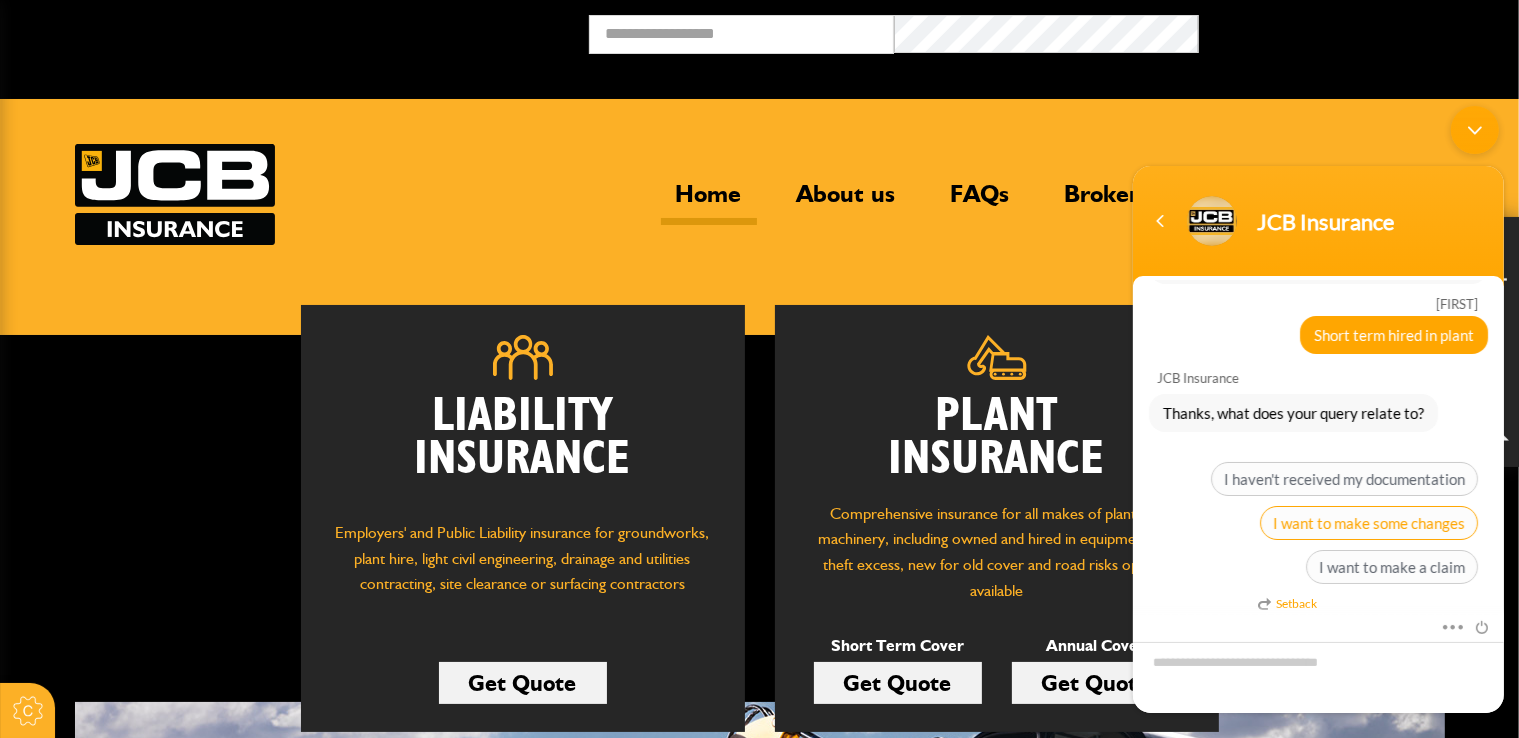 click on "I want to make some changes" at bounding box center (1368, 522) 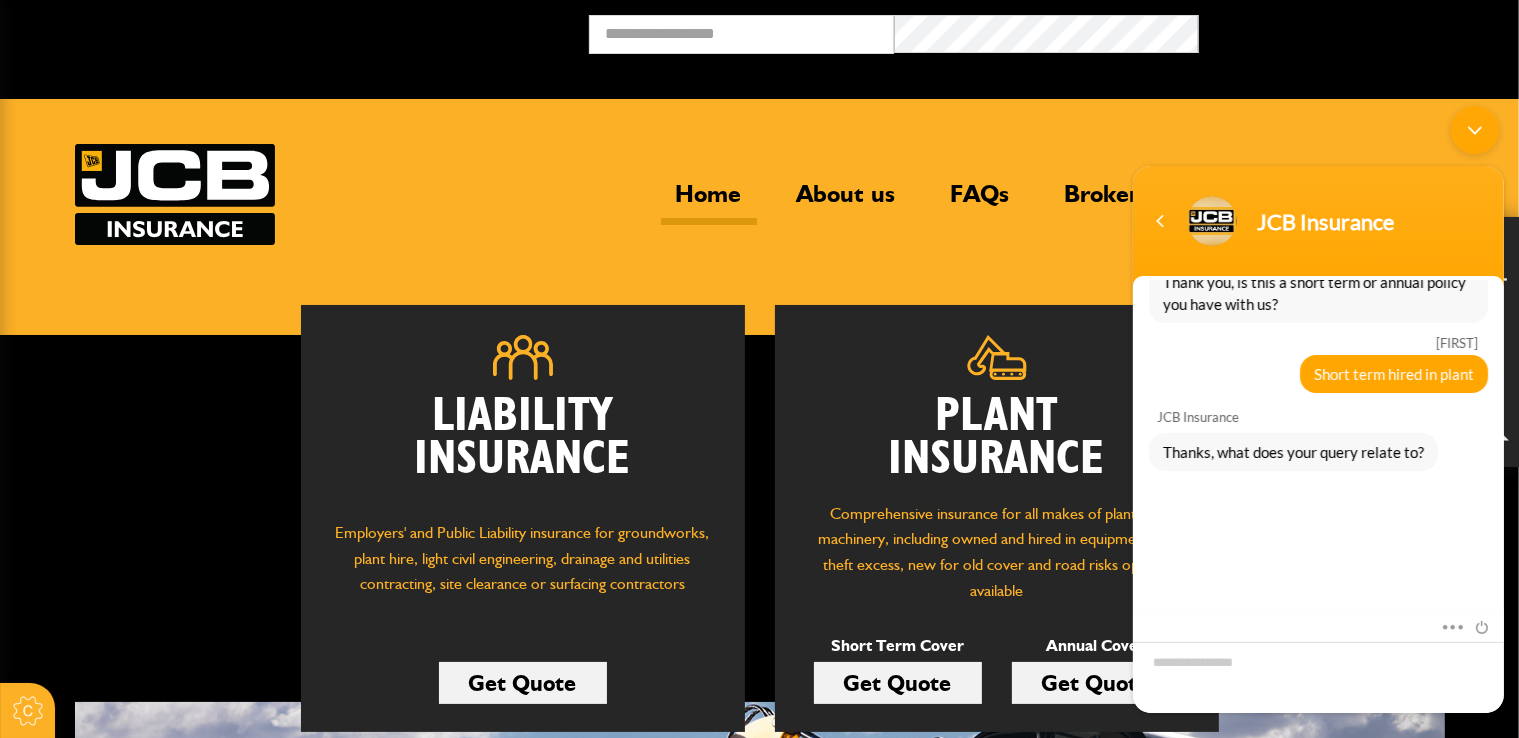 scroll, scrollTop: 259, scrollLeft: 0, axis: vertical 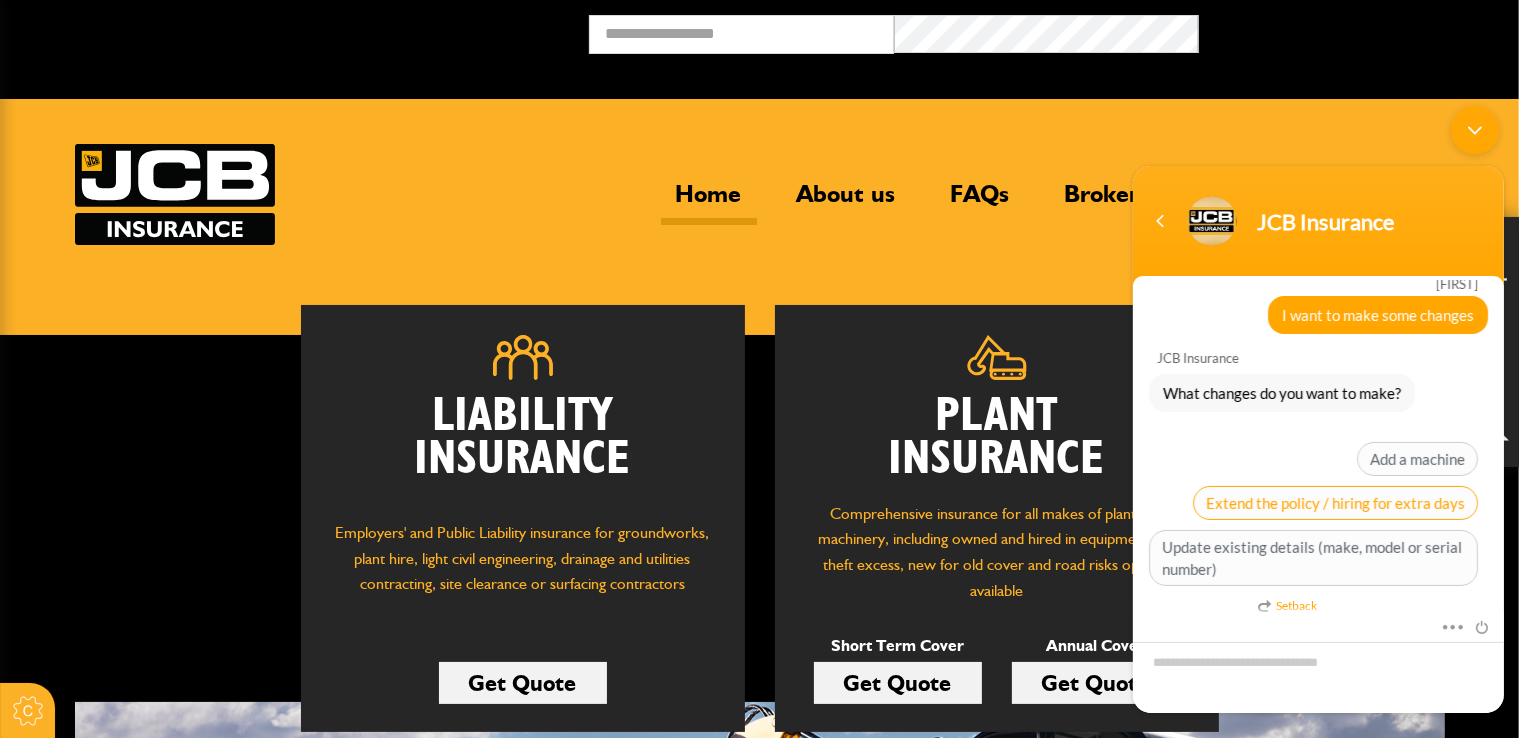 click on "Extend the policy / hiring for extra days" at bounding box center (1334, 502) 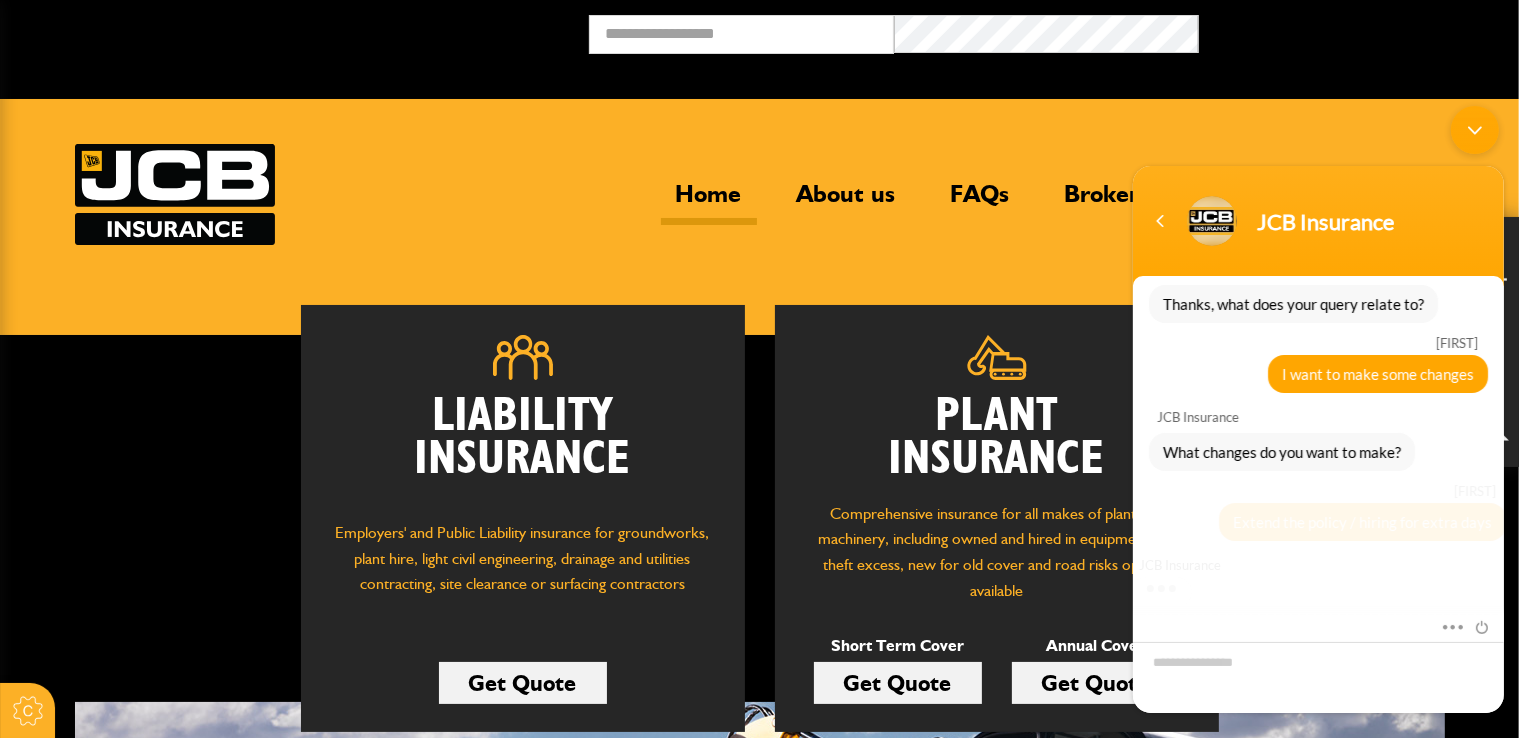 scroll, scrollTop: 405, scrollLeft: 0, axis: vertical 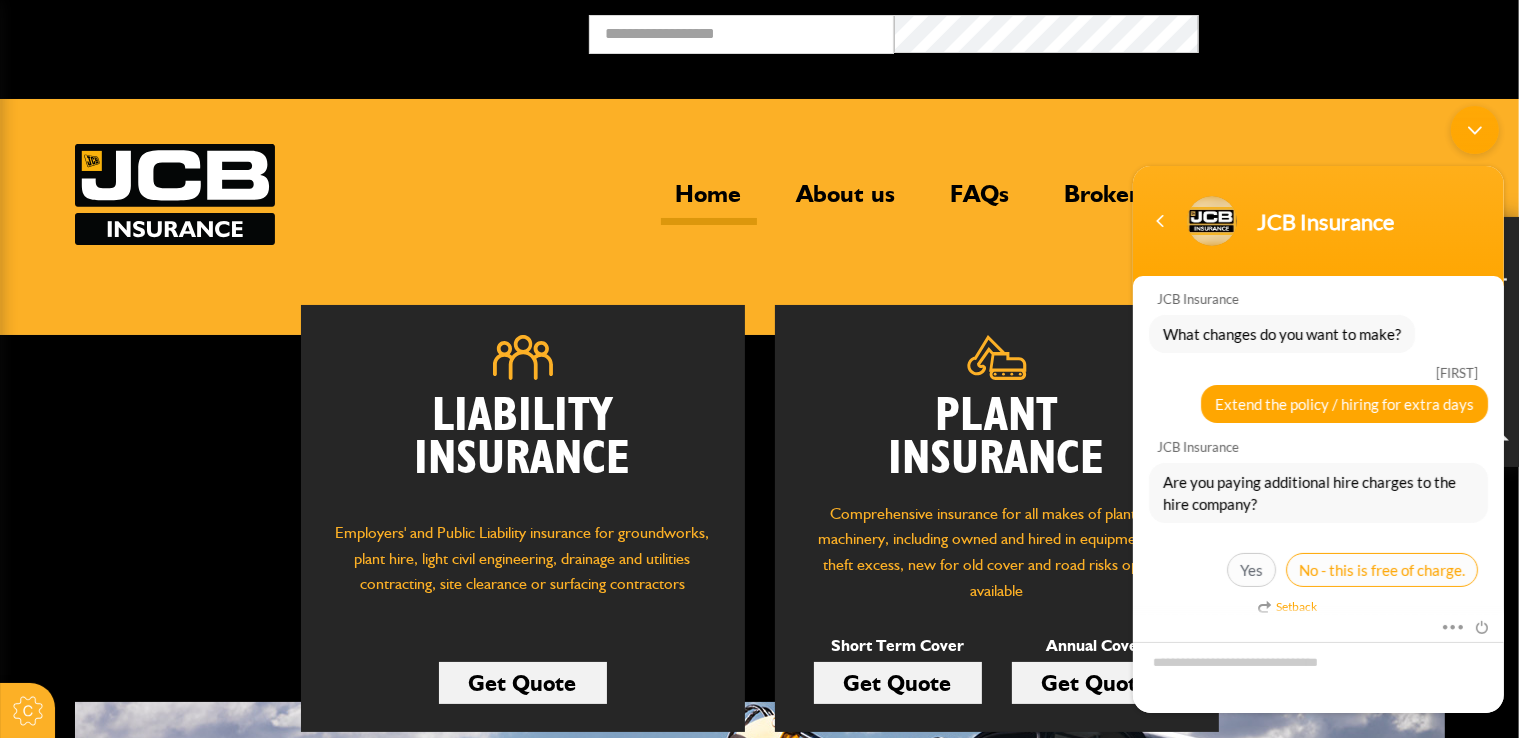 click on "No - this is free of charge." at bounding box center (1381, 569) 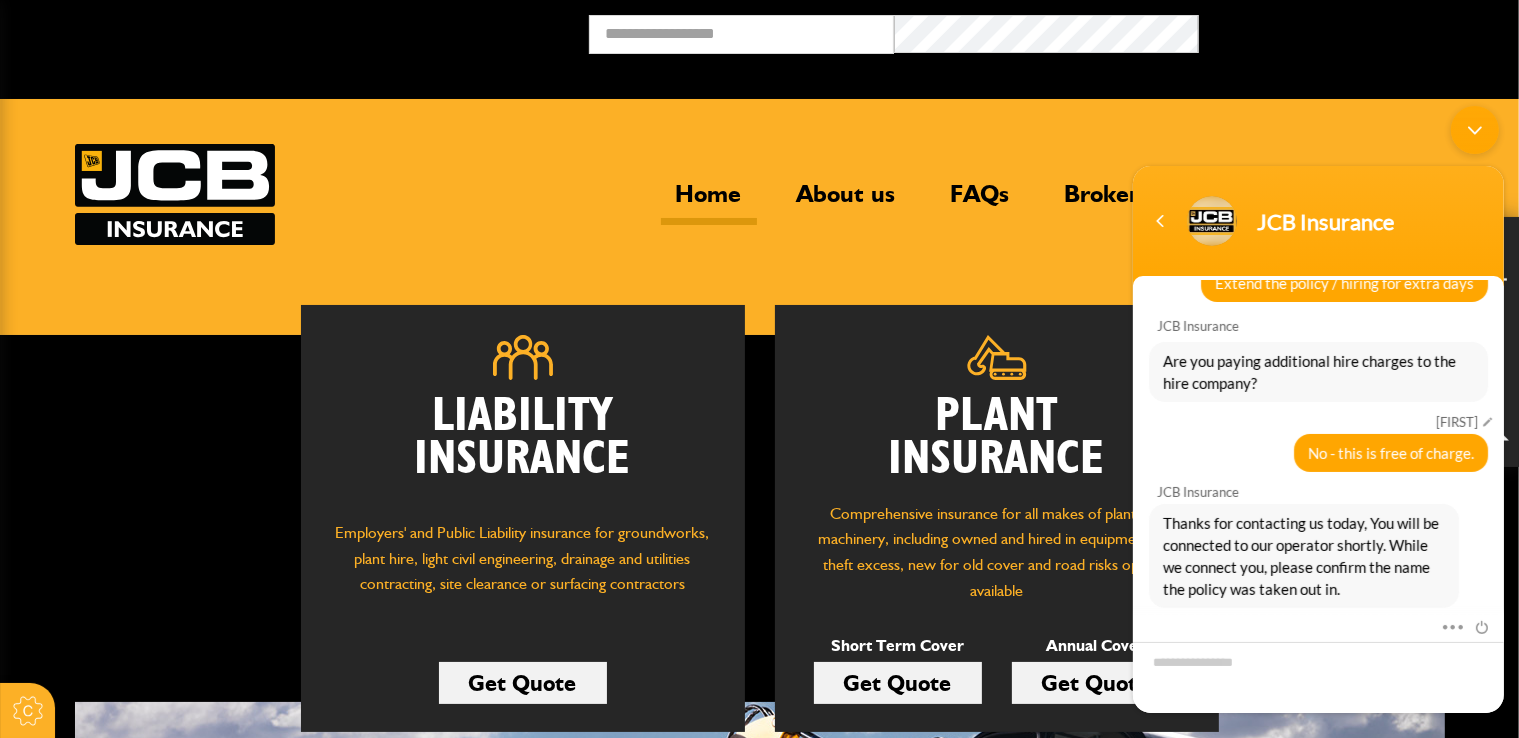 scroll, scrollTop: 643, scrollLeft: 0, axis: vertical 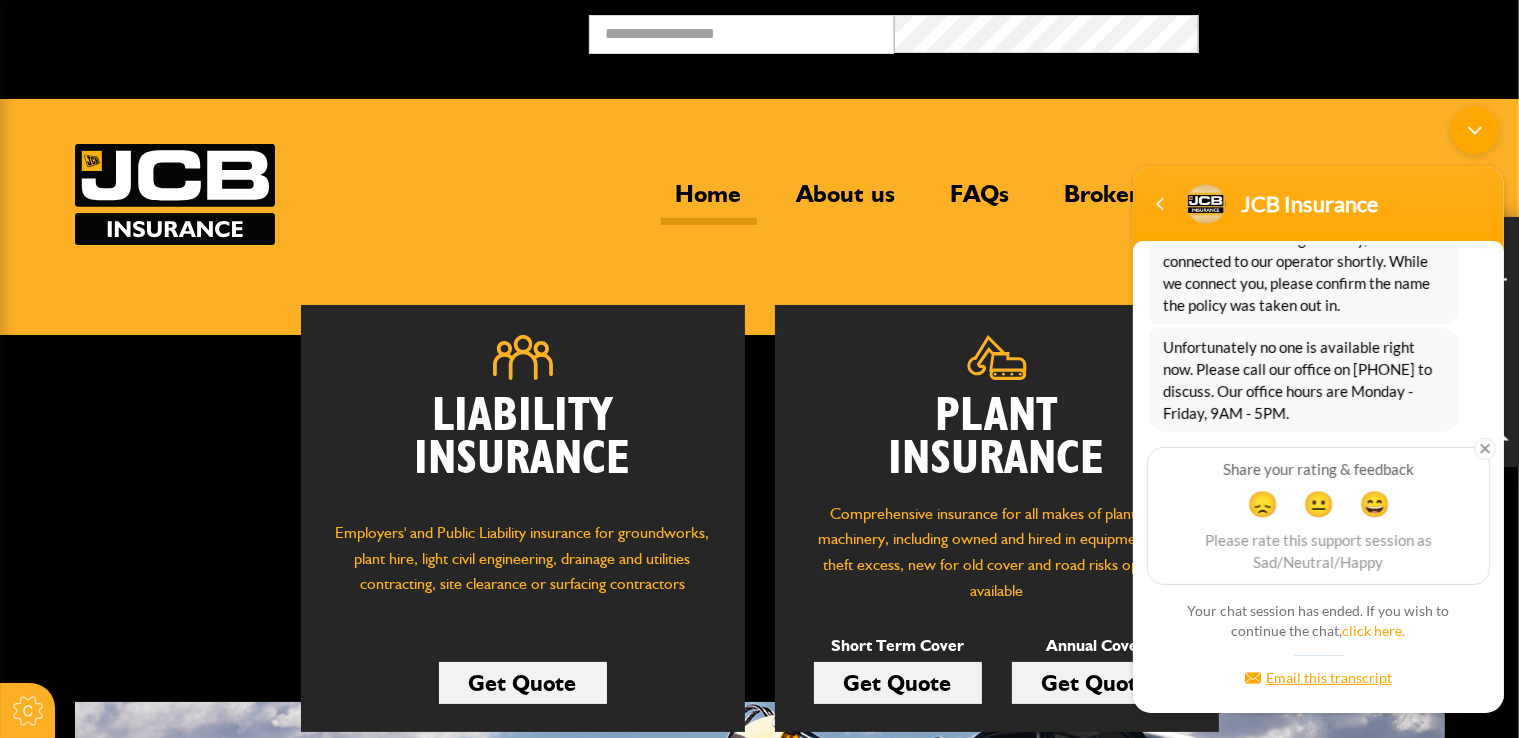 click on "Email this transcript" at bounding box center (1317, 676) 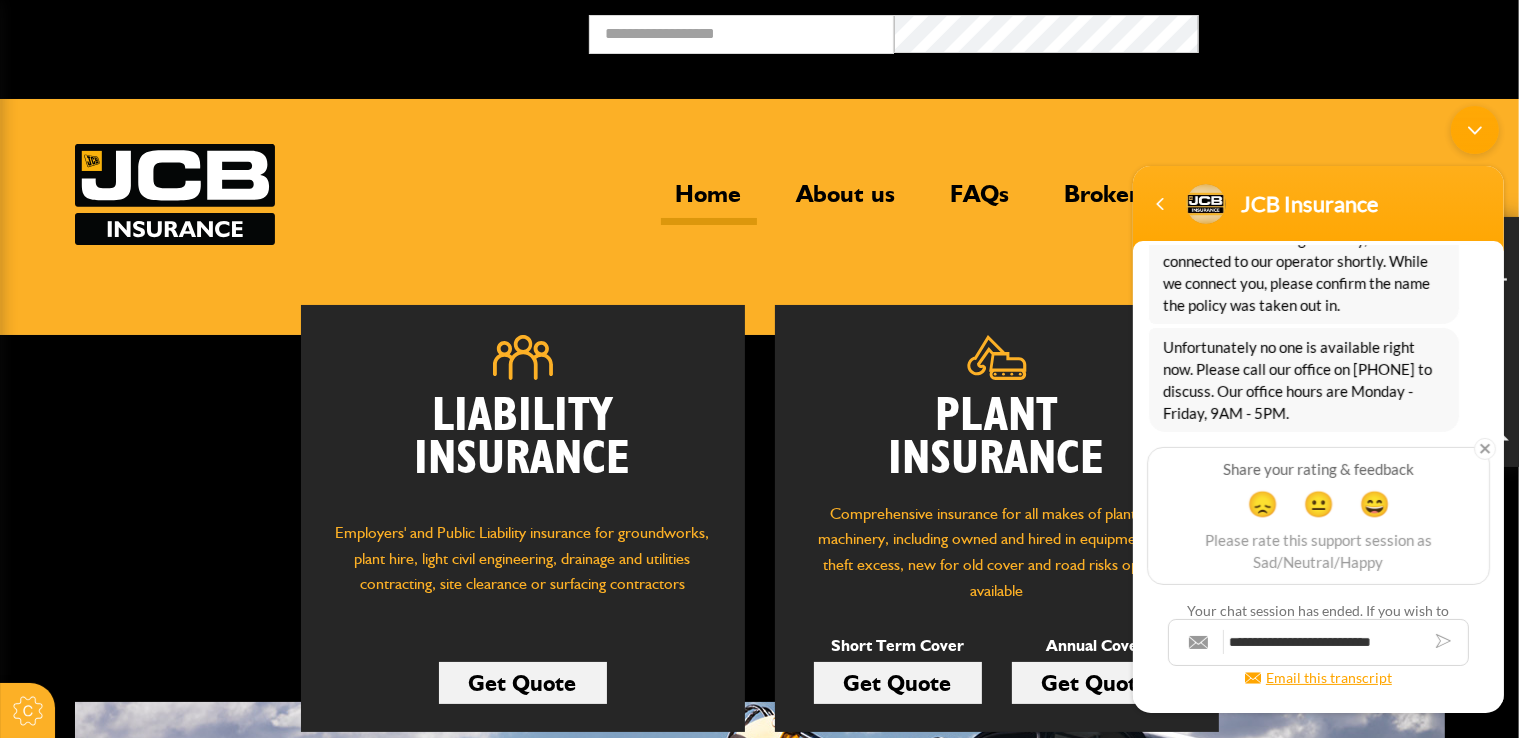 click on "Email this transcript" at bounding box center (1317, 676) 